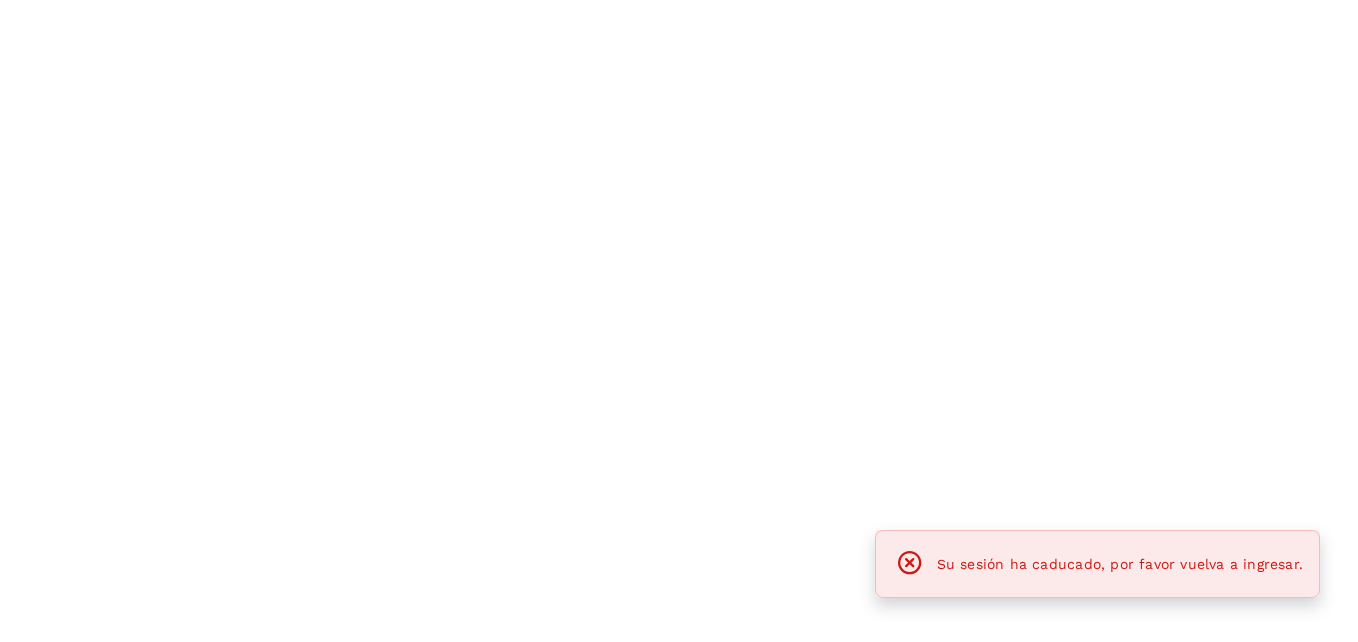 scroll, scrollTop: 0, scrollLeft: 0, axis: both 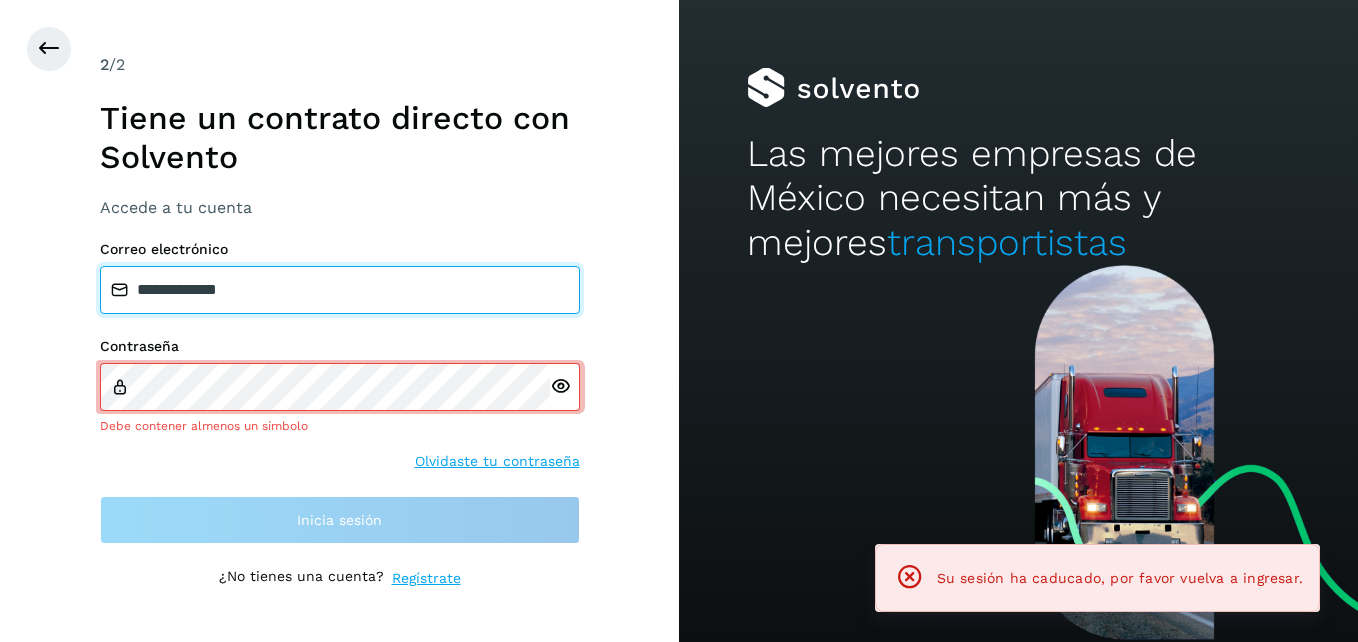 drag, startPoint x: 344, startPoint y: 298, endPoint x: 0, endPoint y: 307, distance: 344.1177 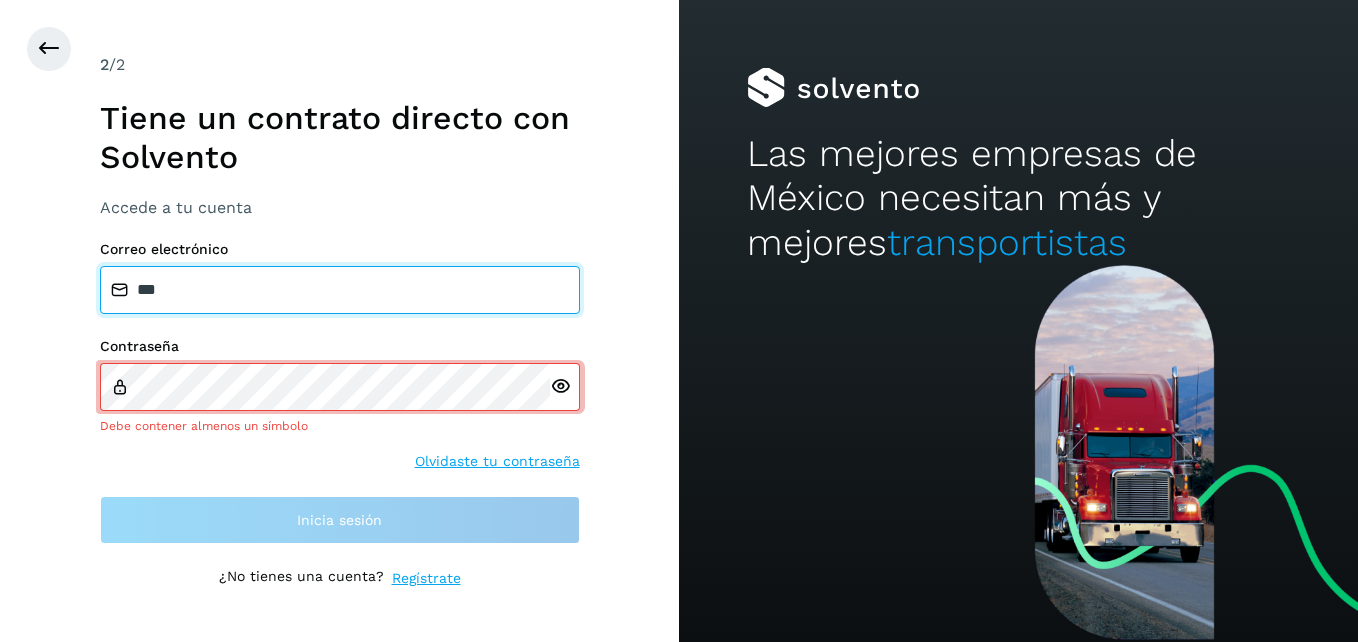 type on "**********" 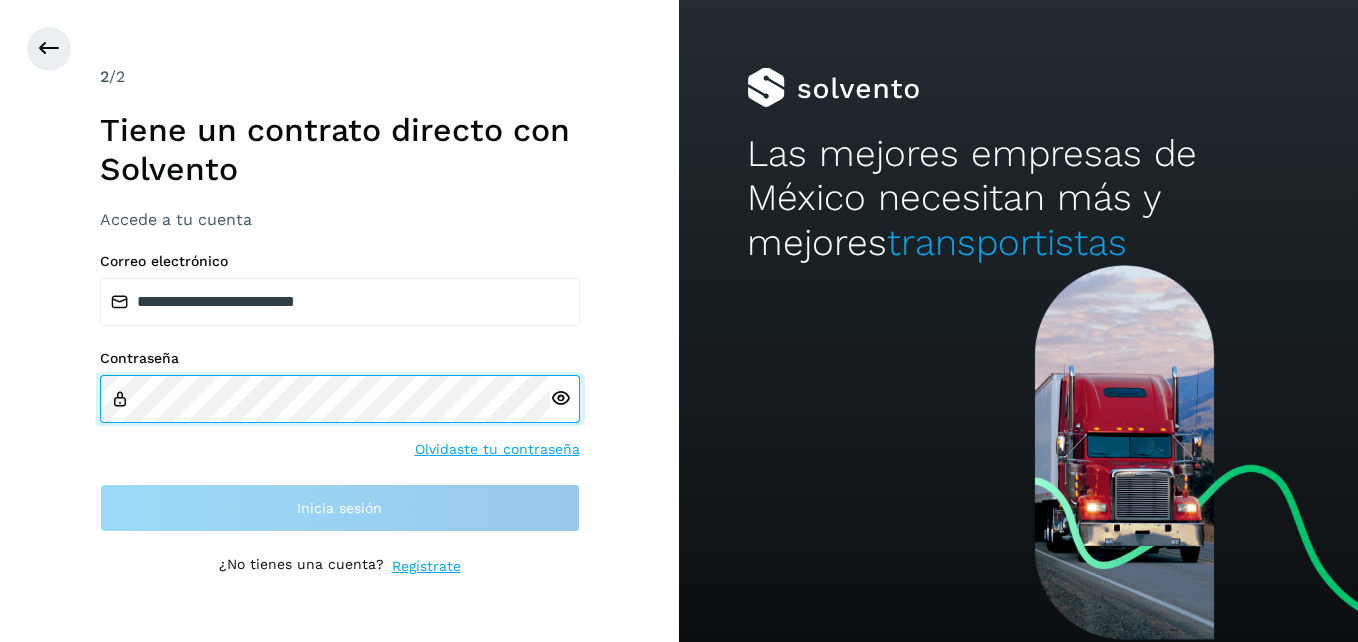 click on "**********" at bounding box center [339, 321] 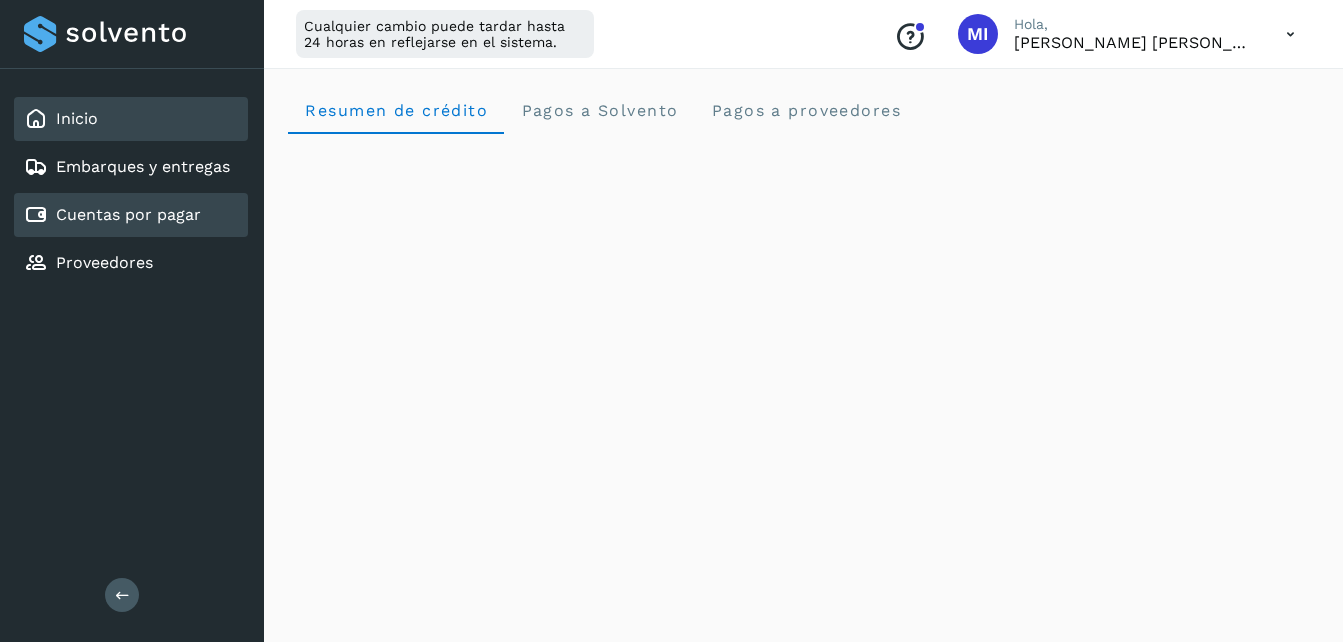 click on "Cuentas por pagar" 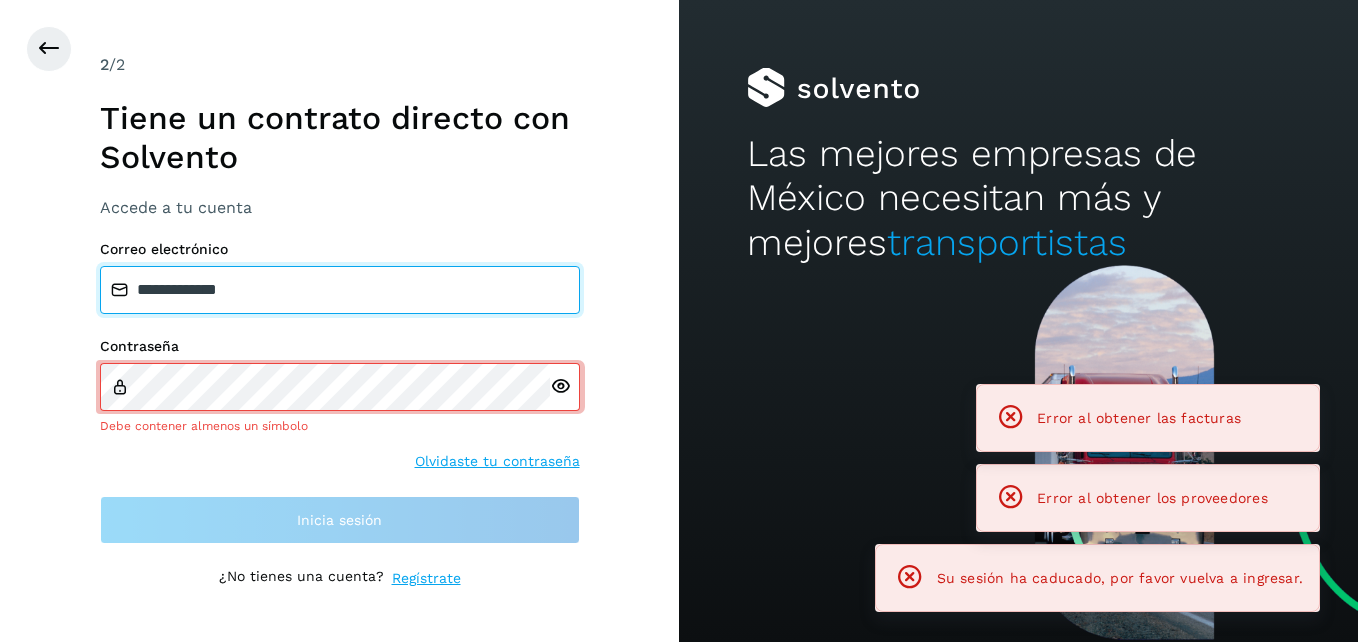 drag, startPoint x: 333, startPoint y: 285, endPoint x: 0, endPoint y: 305, distance: 333.60007 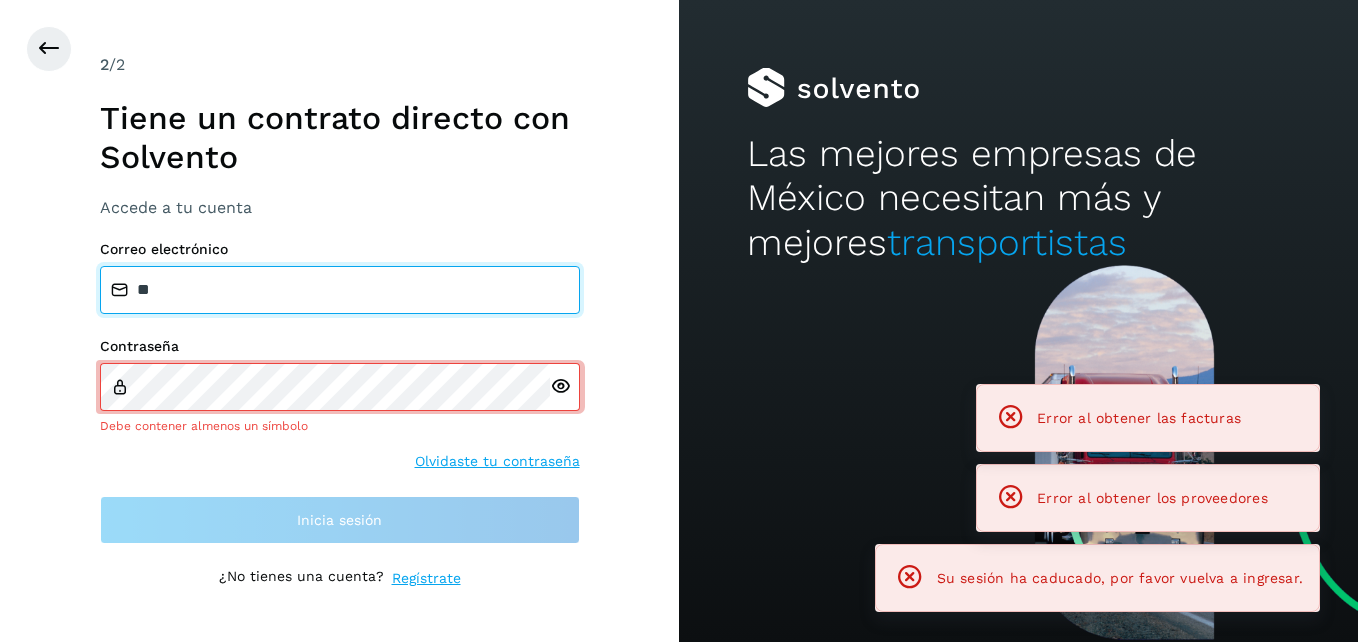 type on "**********" 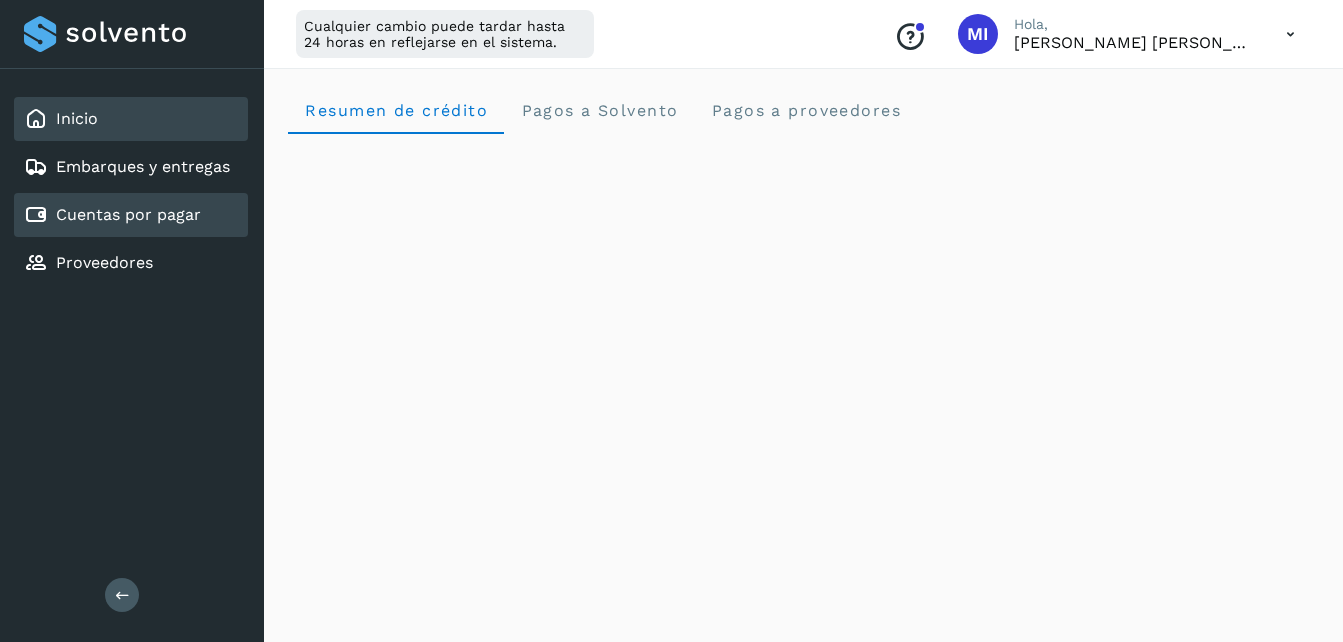 click on "Cuentas por pagar" at bounding box center [128, 214] 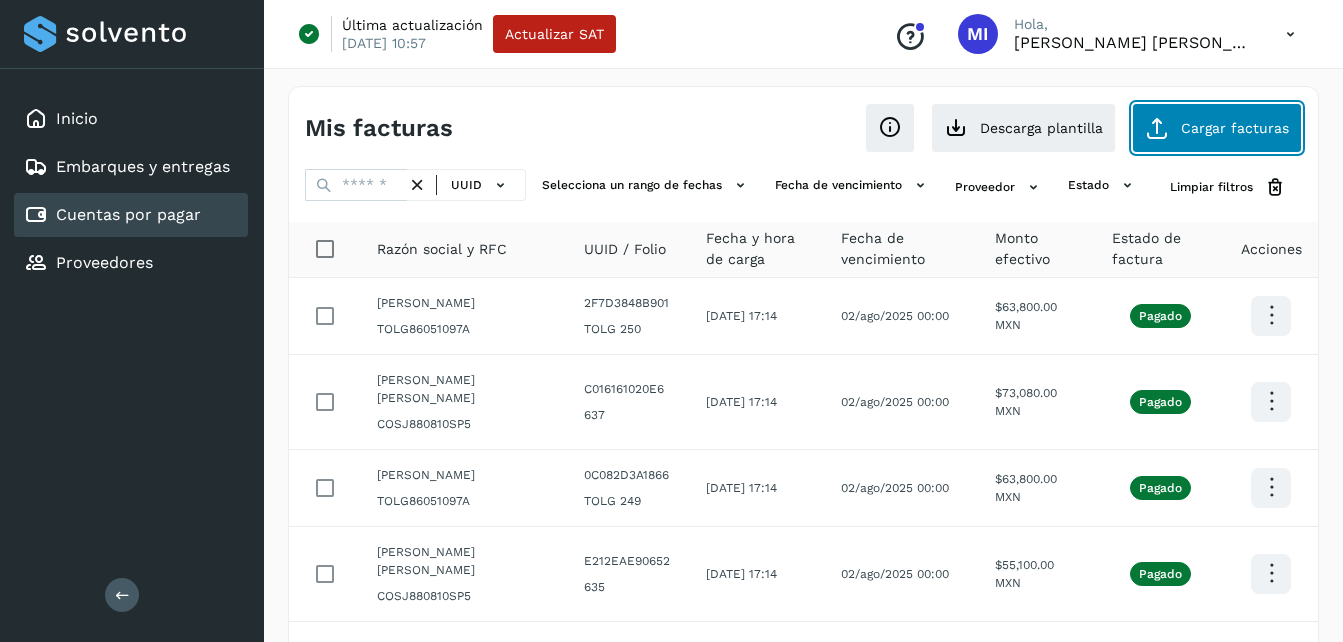 click on "Cargar facturas" 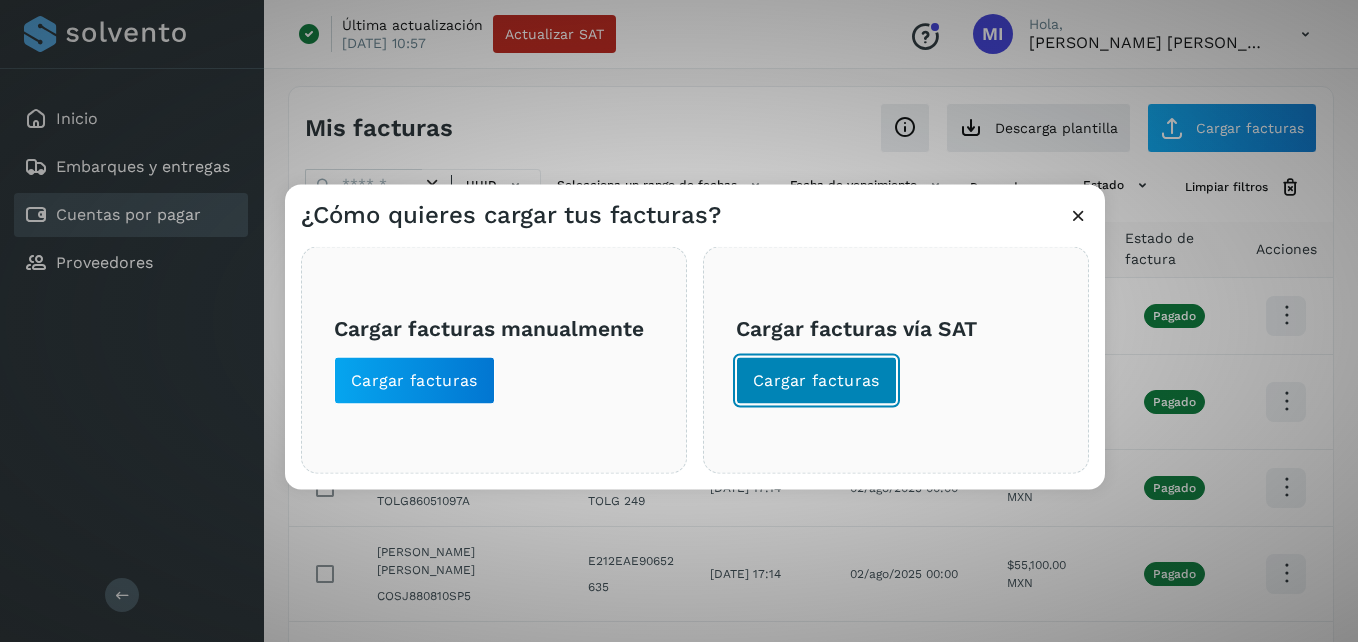 click on "Cargar facturas" at bounding box center [816, 381] 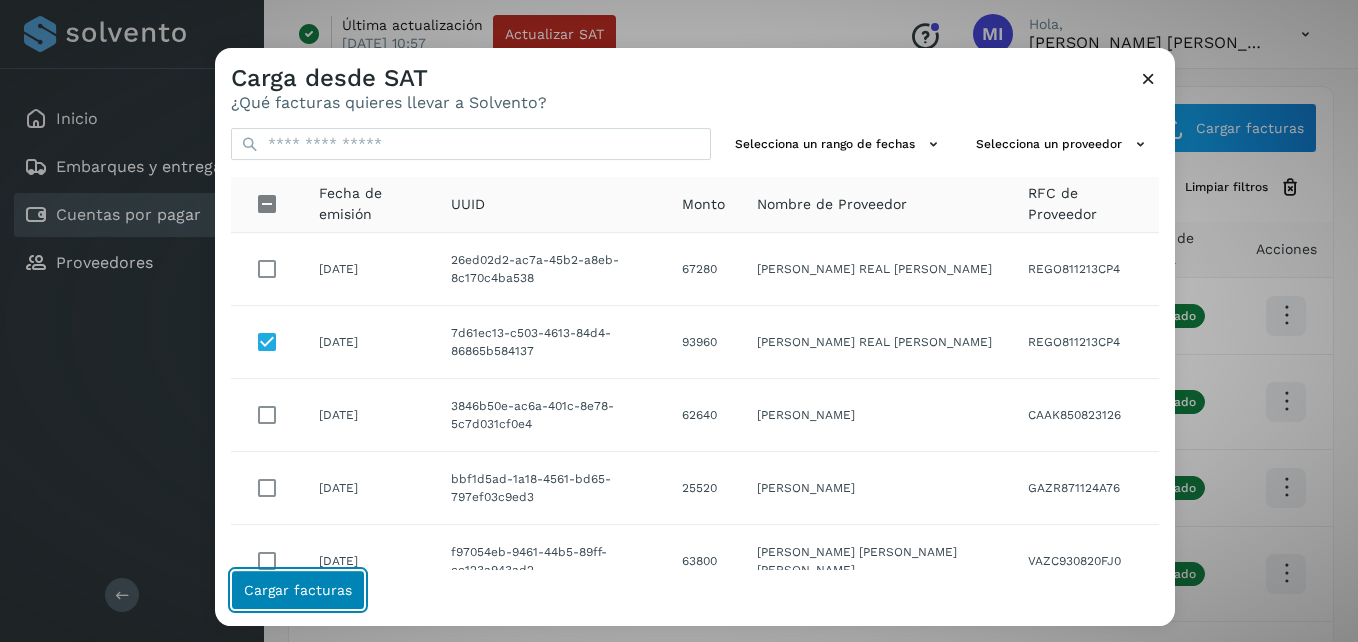click on "Cargar facturas" 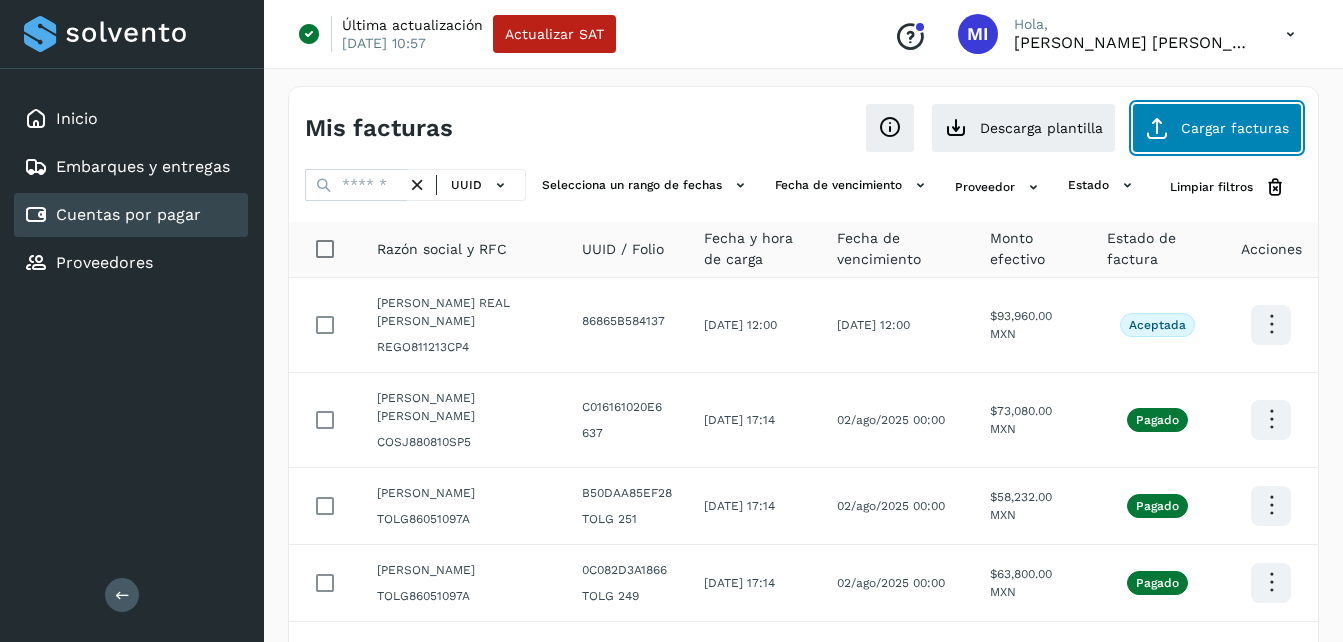 click on "Cargar facturas" 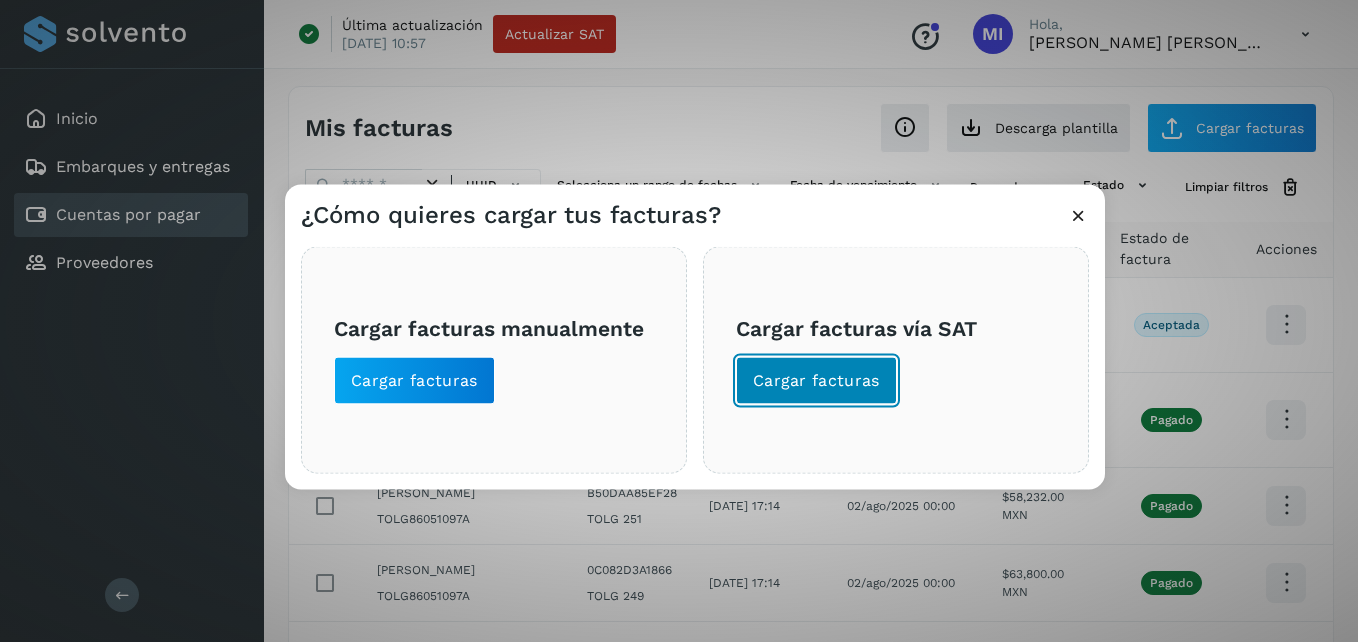 click on "Cargar facturas" 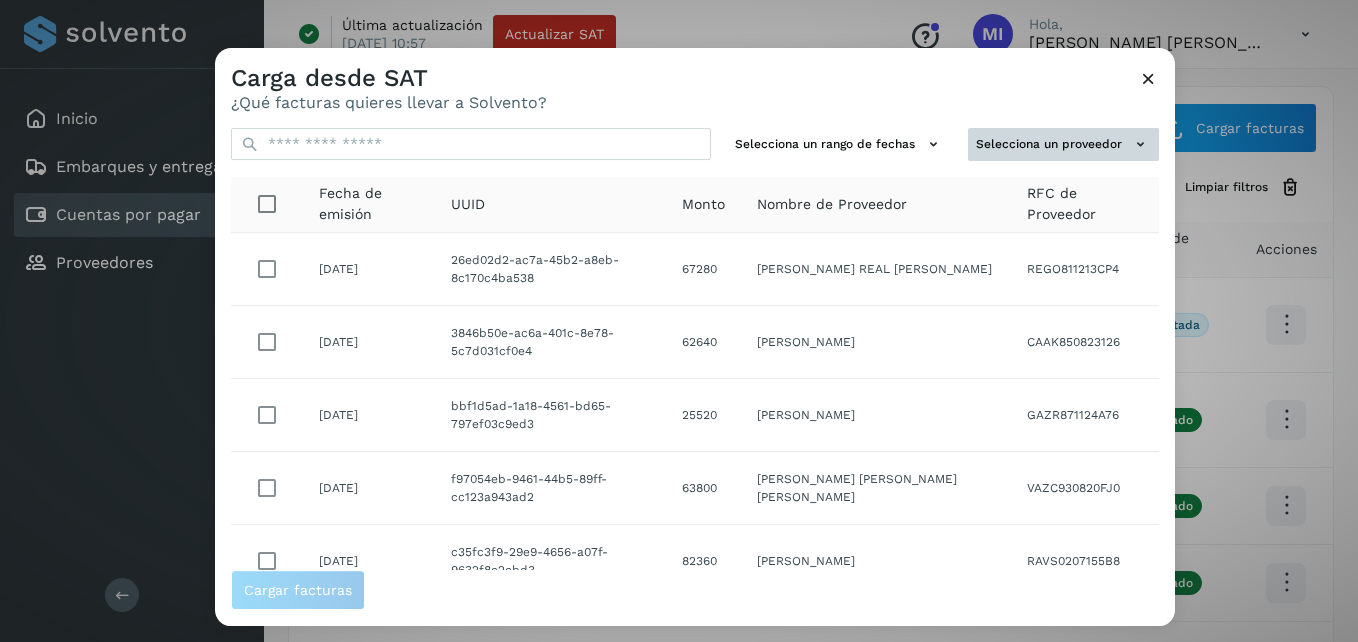 click 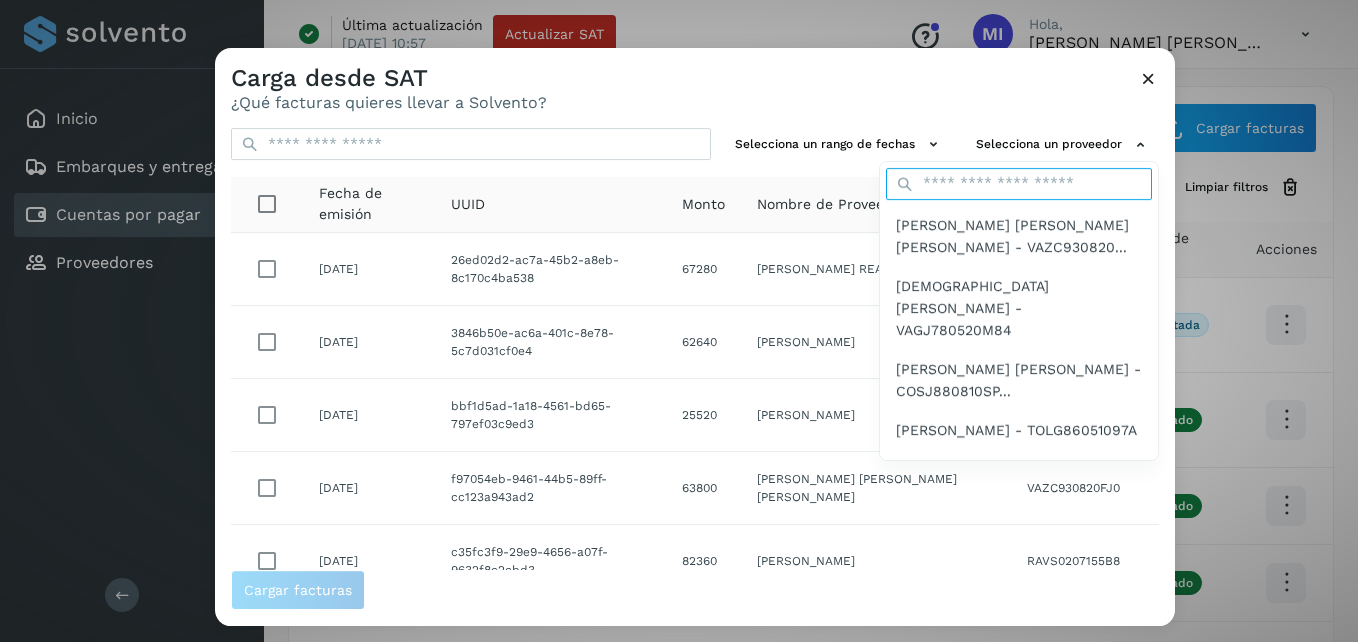 click at bounding box center (1019, 184) 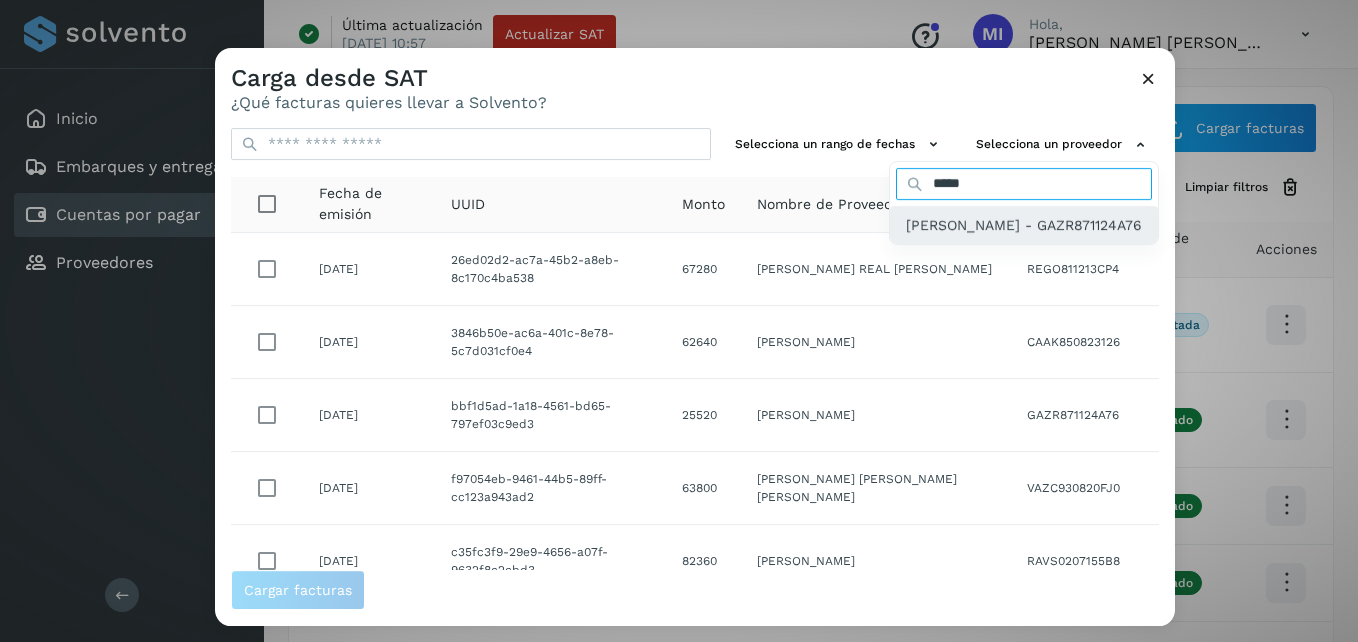 type on "*****" 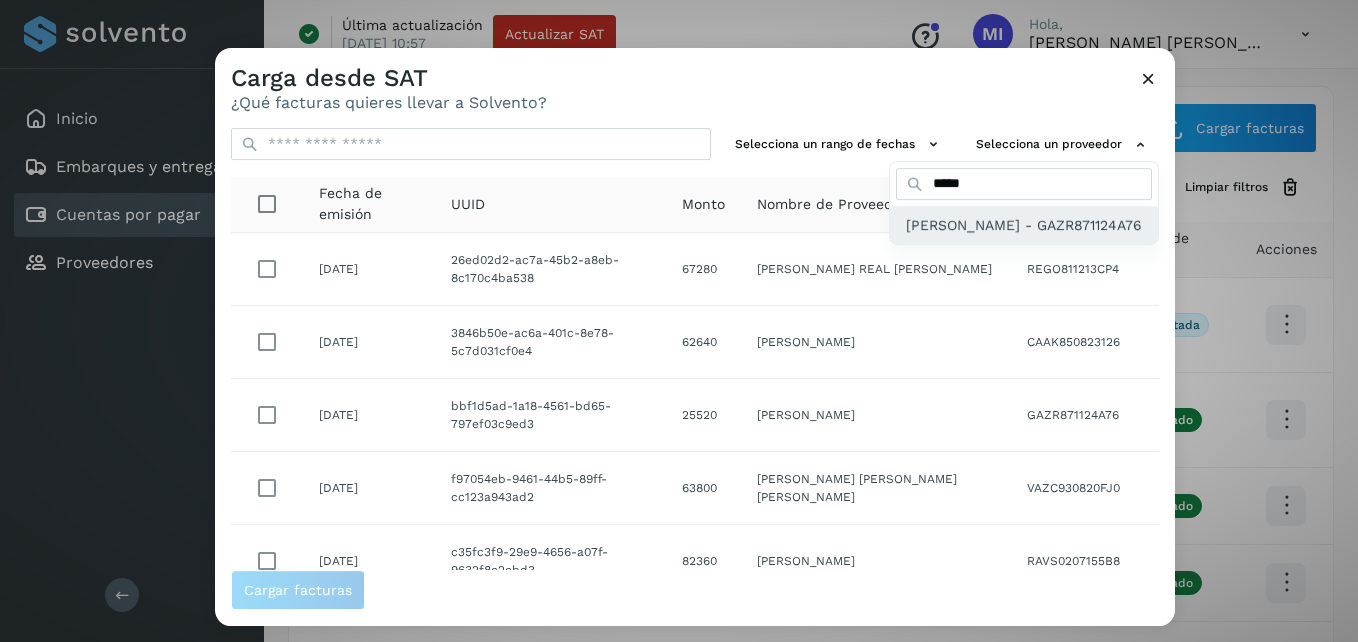 click on "RAMON GARCIA ZUÑIGA - GAZR871124A76" at bounding box center (1024, 225) 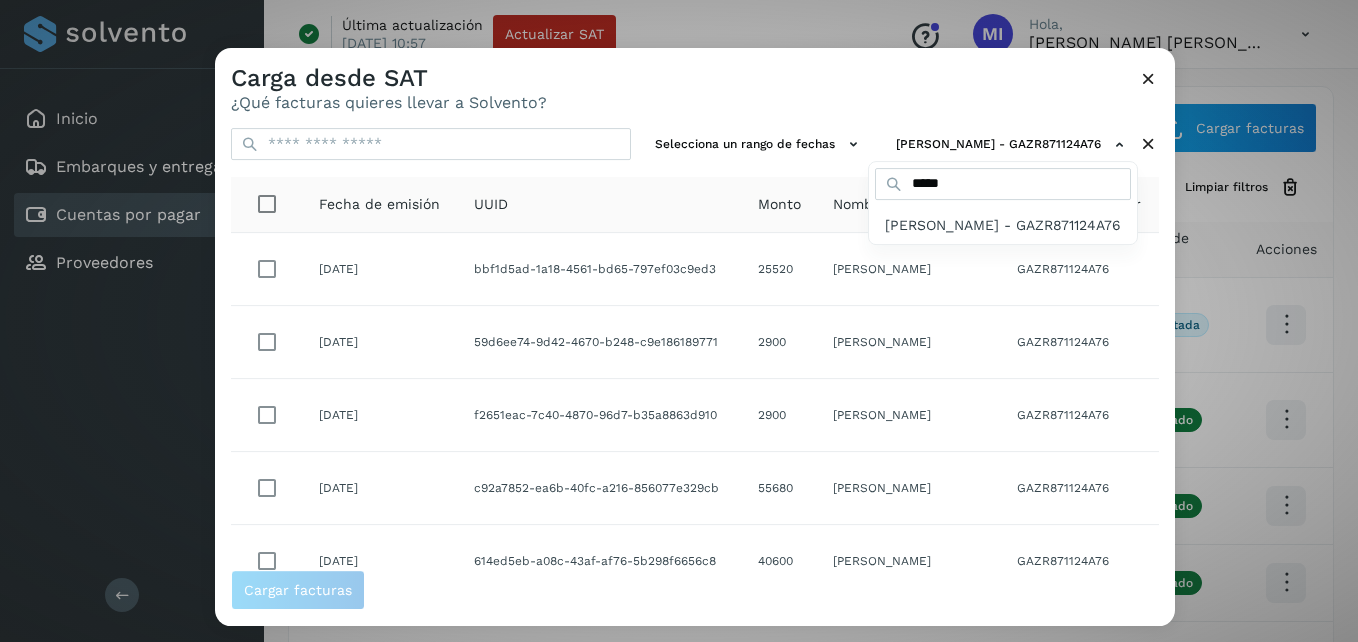 click at bounding box center (894, 369) 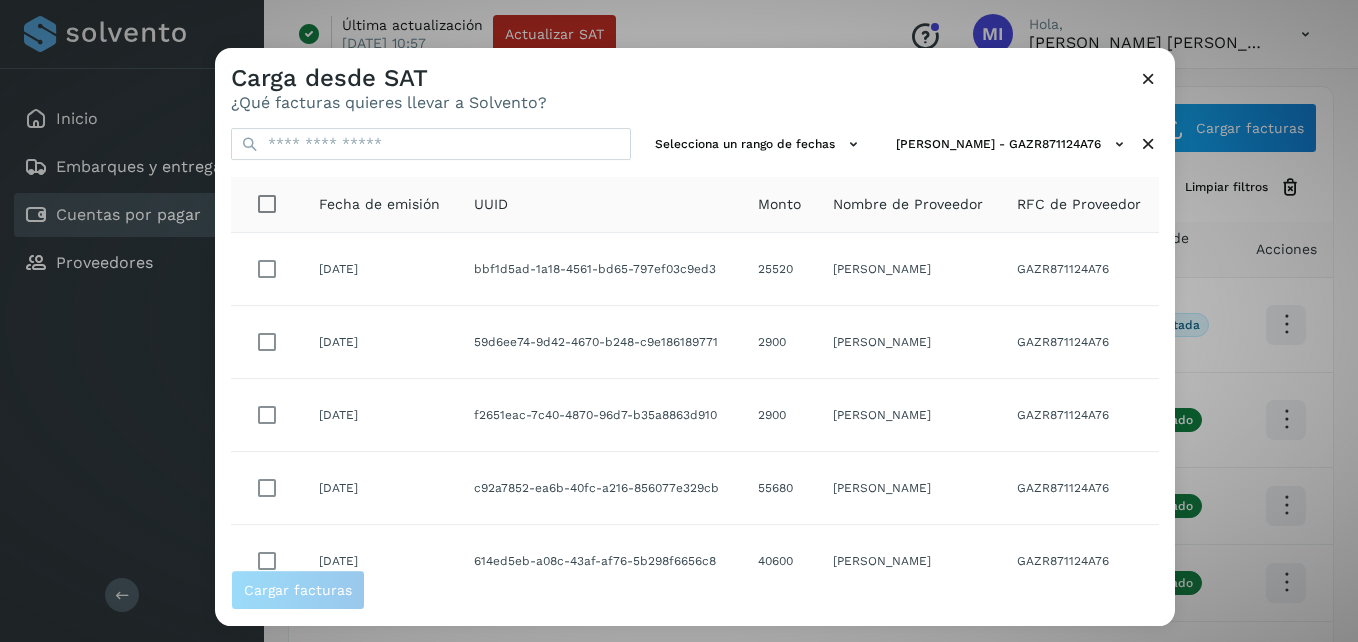 drag, startPoint x: 1016, startPoint y: 273, endPoint x: 974, endPoint y: 268, distance: 42.296574 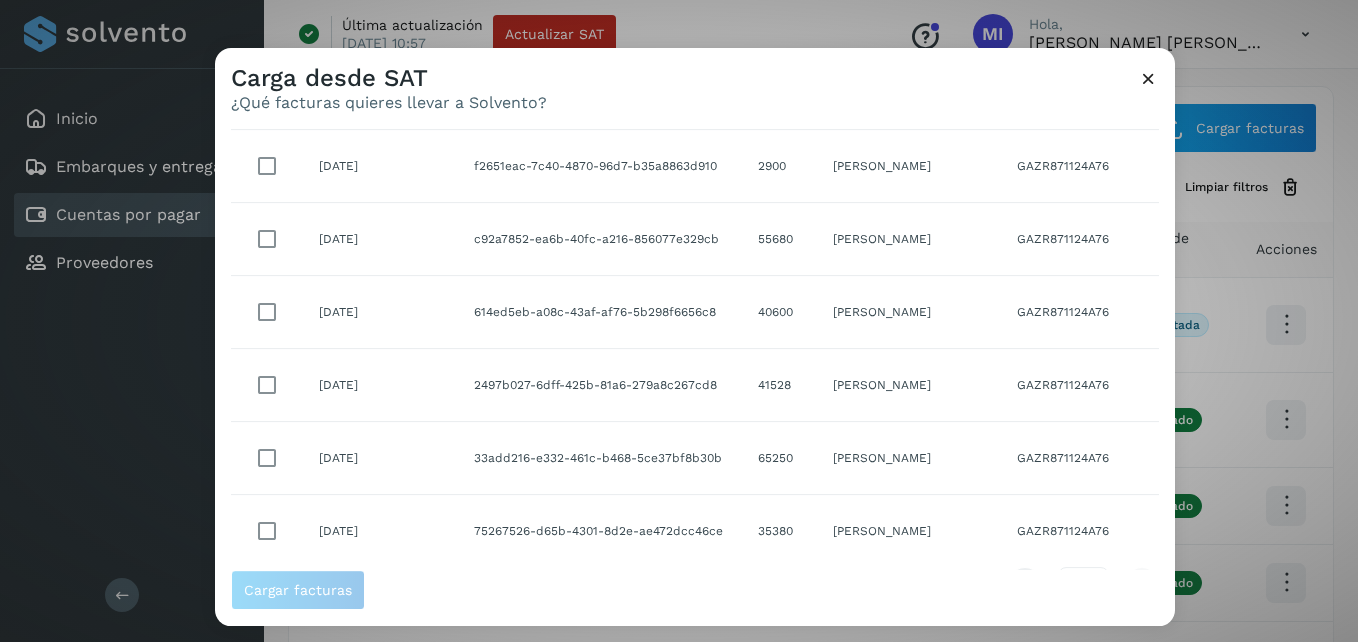 scroll, scrollTop: 267, scrollLeft: 0, axis: vertical 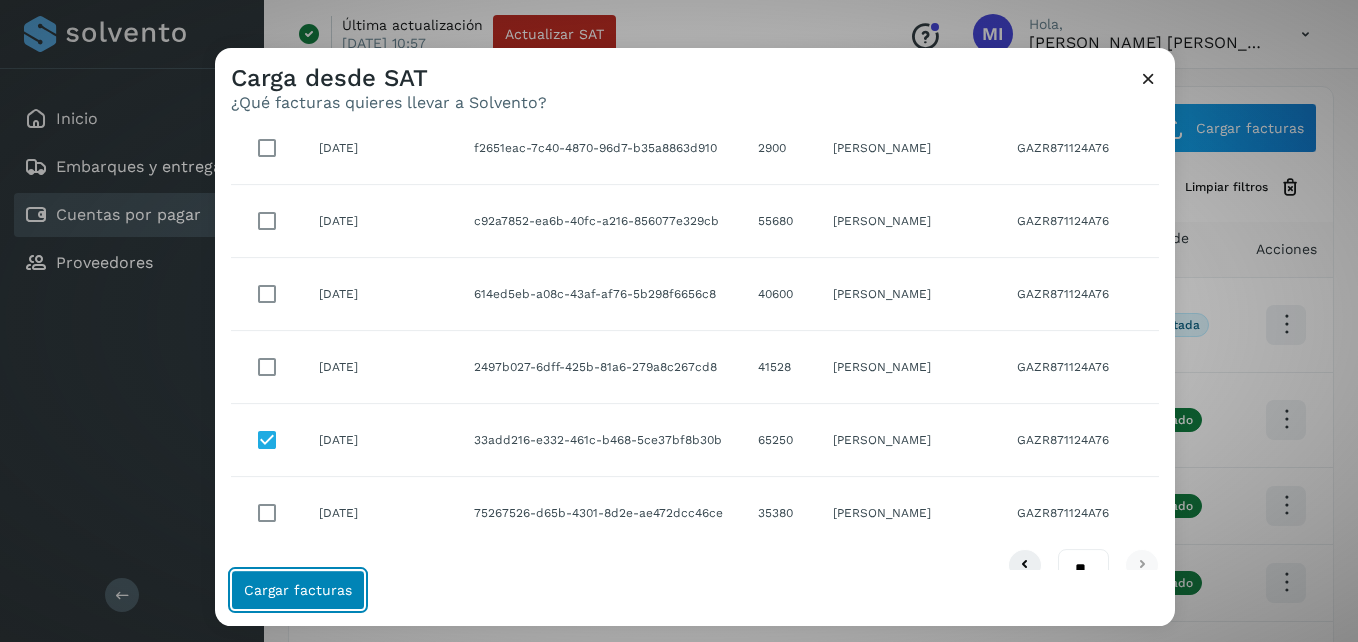 click on "Cargar facturas" at bounding box center (298, 590) 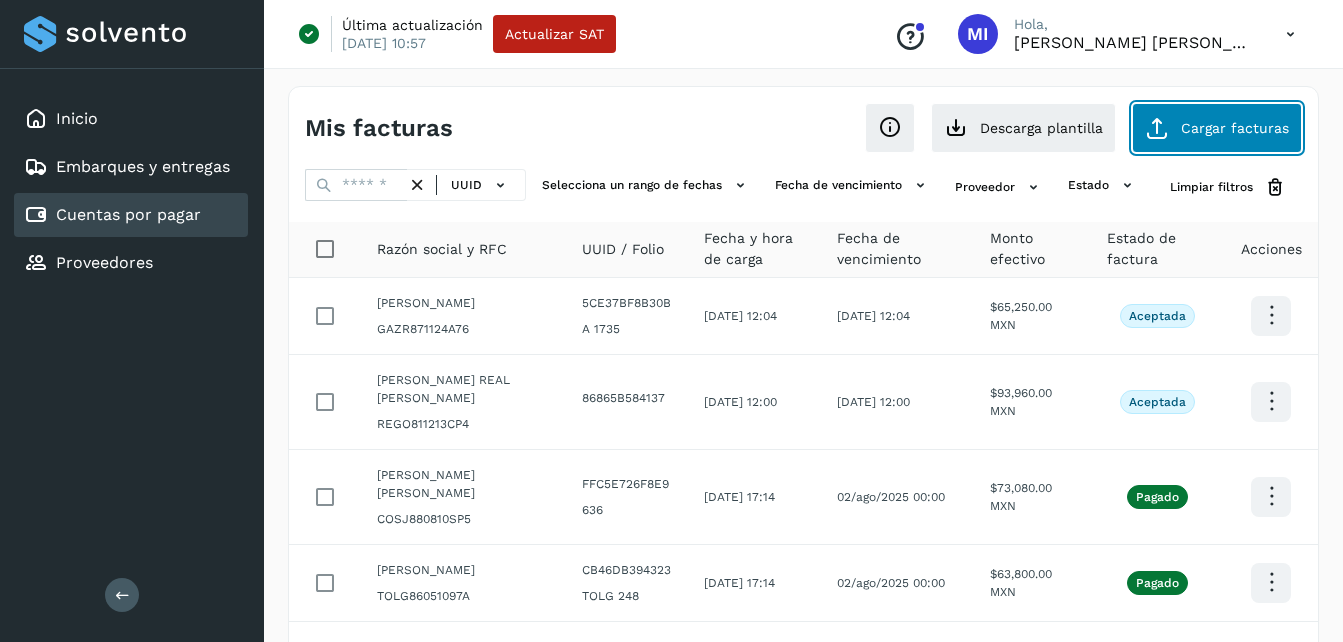 click on "Cargar facturas" 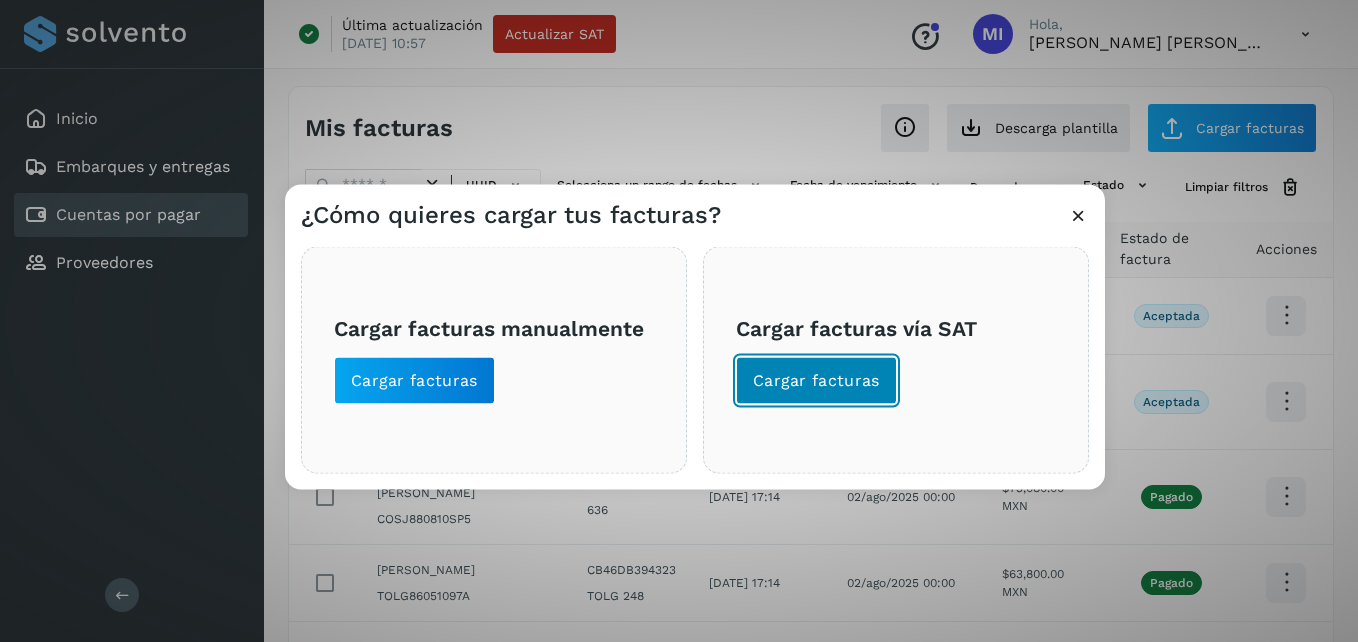 click on "Cargar facturas" 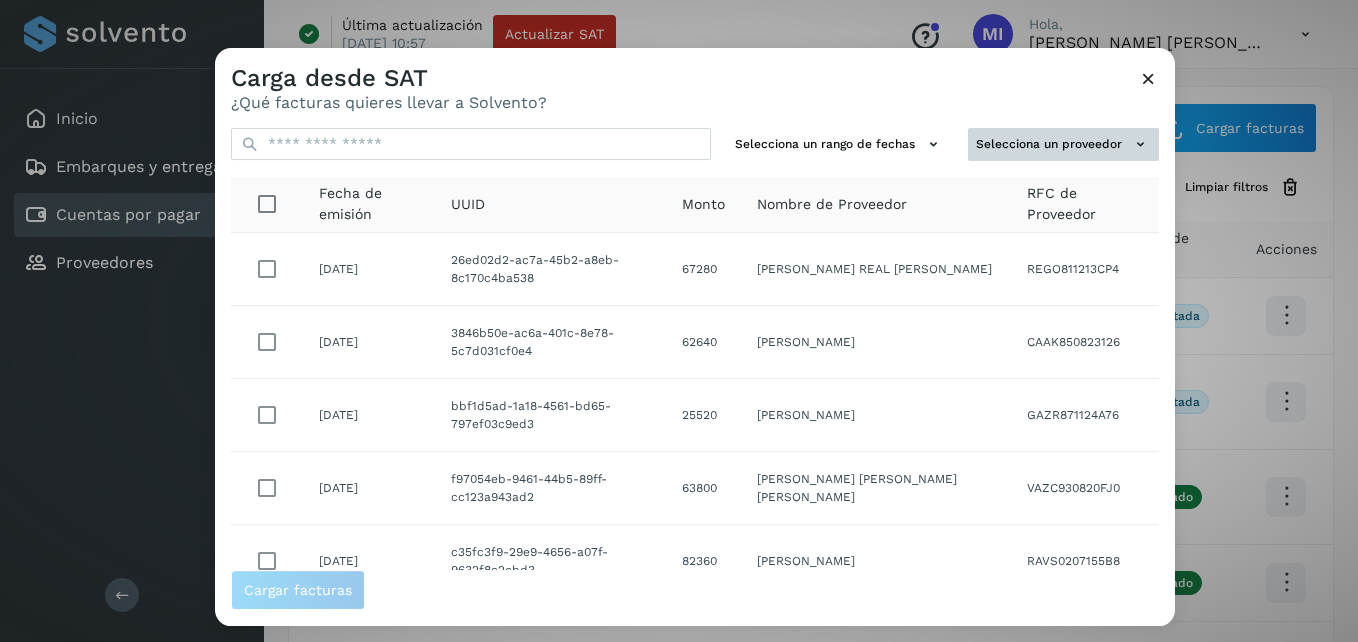 click 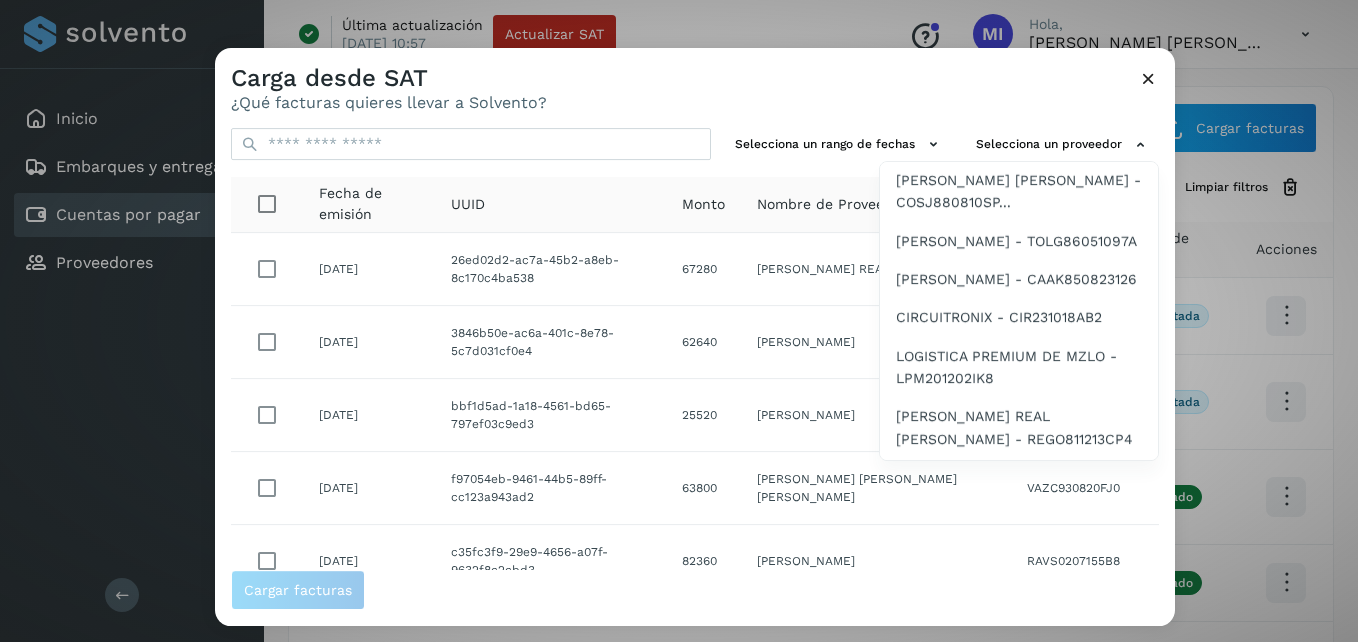 scroll, scrollTop: 260, scrollLeft: 0, axis: vertical 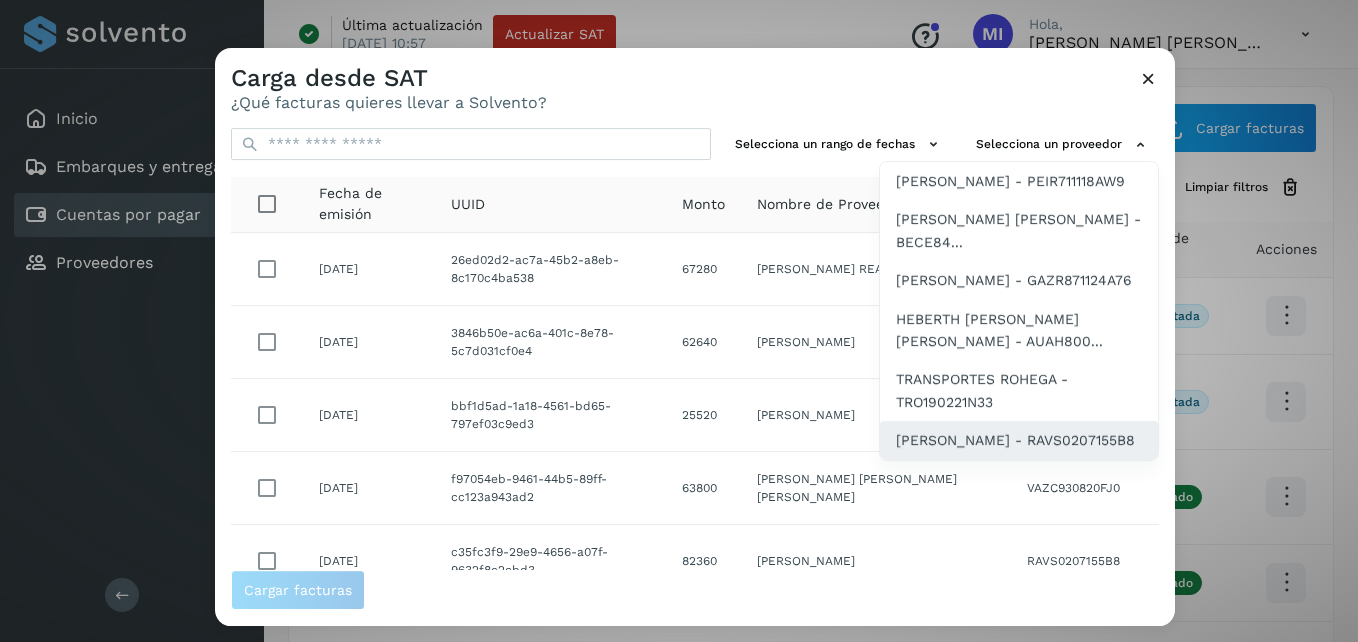 click on "SOFIA RAMIREZ VEGA - RAVS0207155B8" 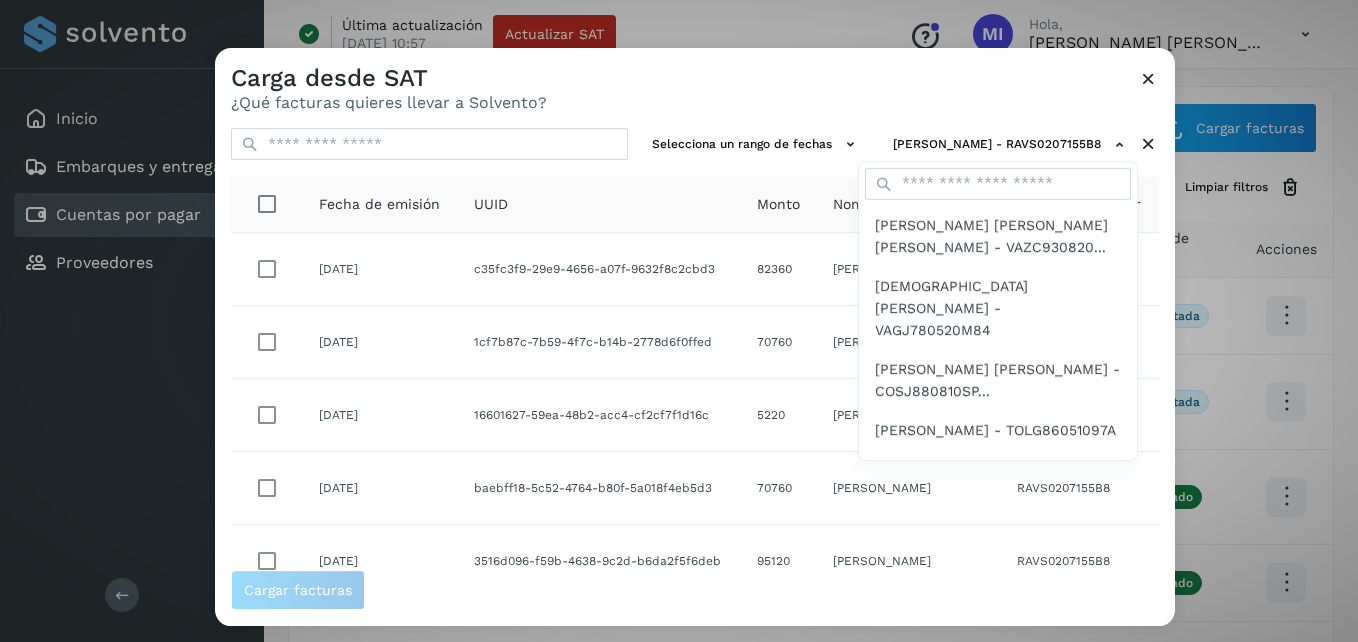 click at bounding box center [894, 369] 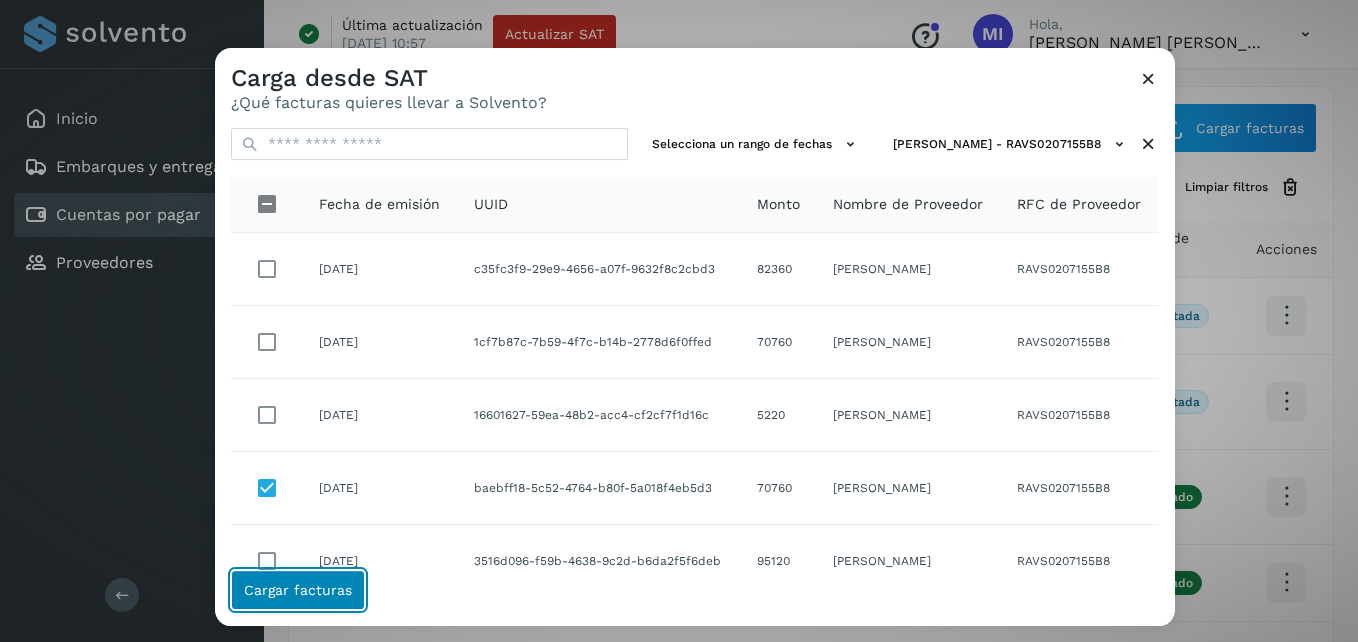 click on "Cargar facturas" 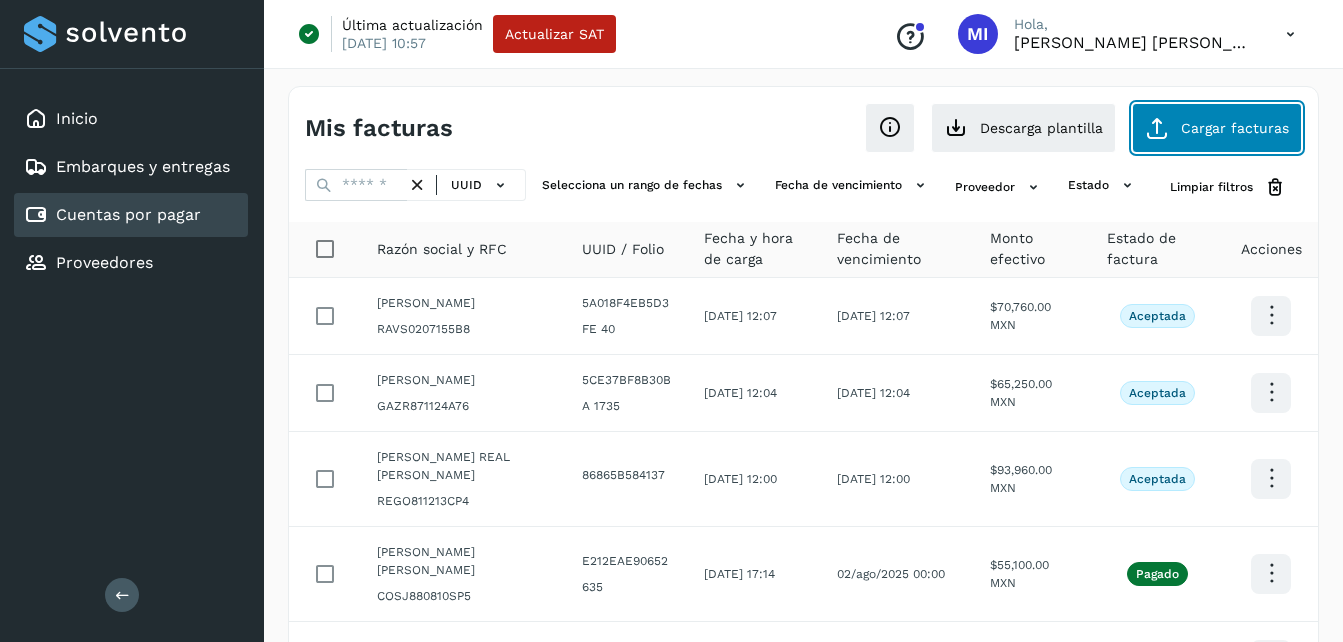 click on "Cargar facturas" 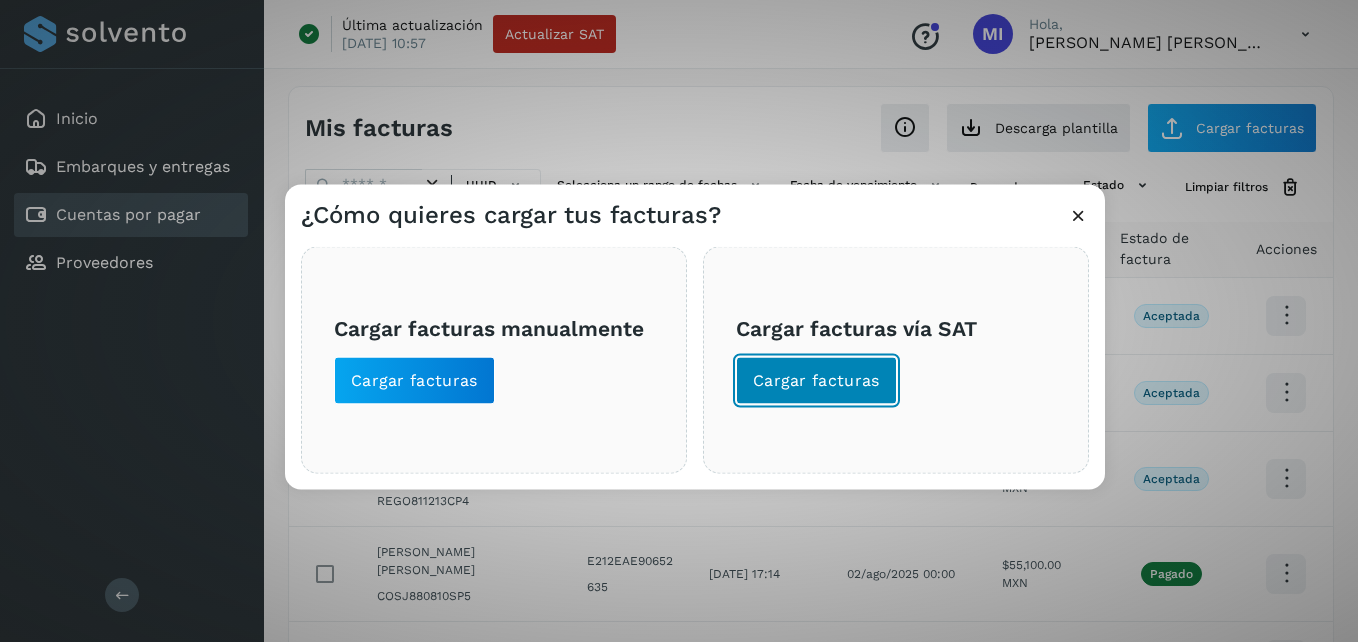 click on "Cargar facturas" 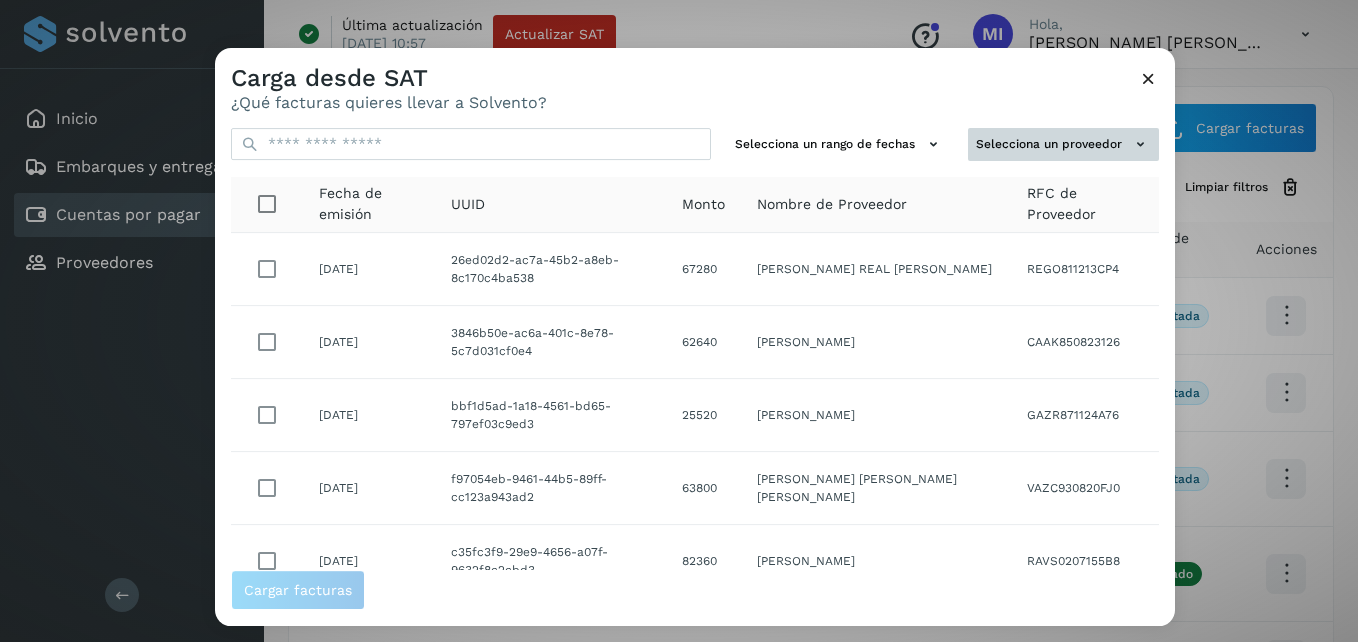 click 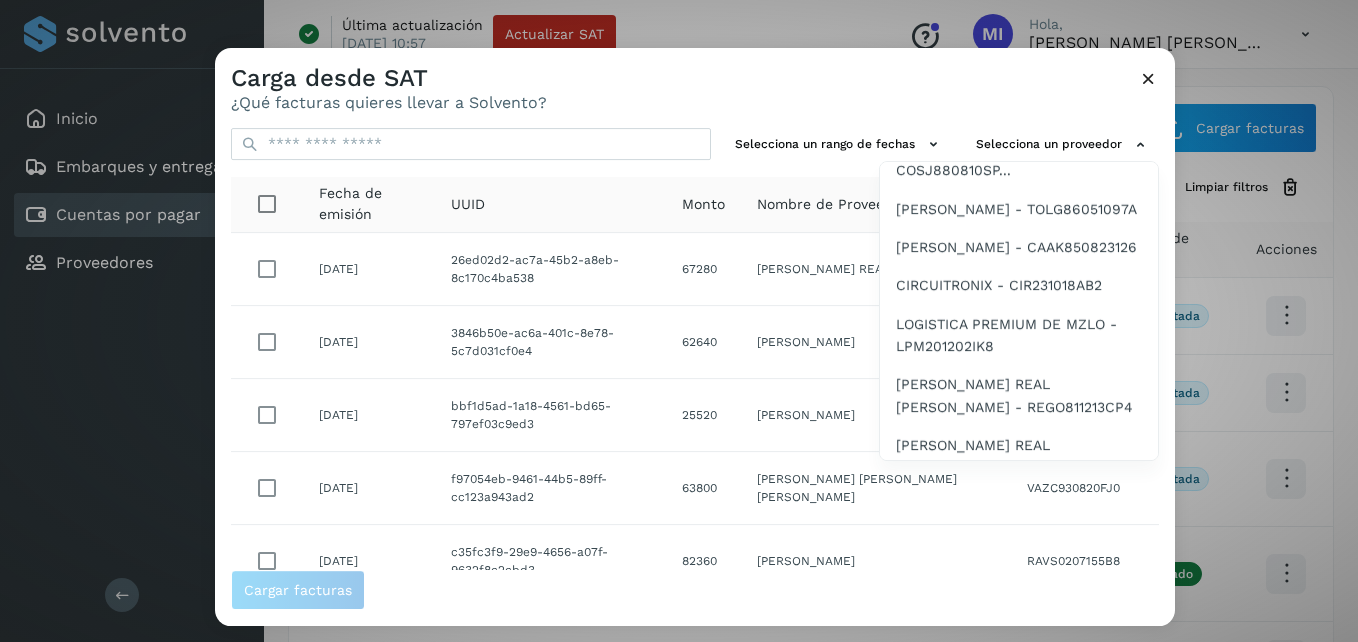 scroll, scrollTop: 225, scrollLeft: 0, axis: vertical 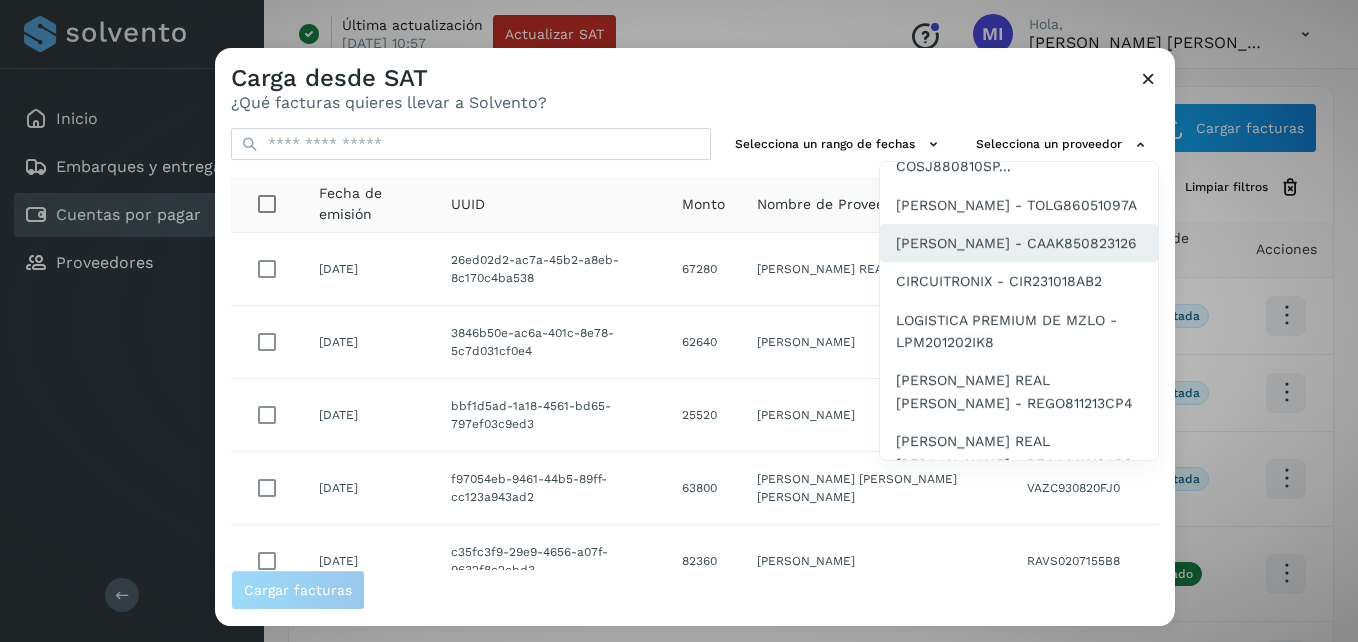 click on "KARINA CAMPOS ACEVEDO - CAAK850823126" at bounding box center (1016, 243) 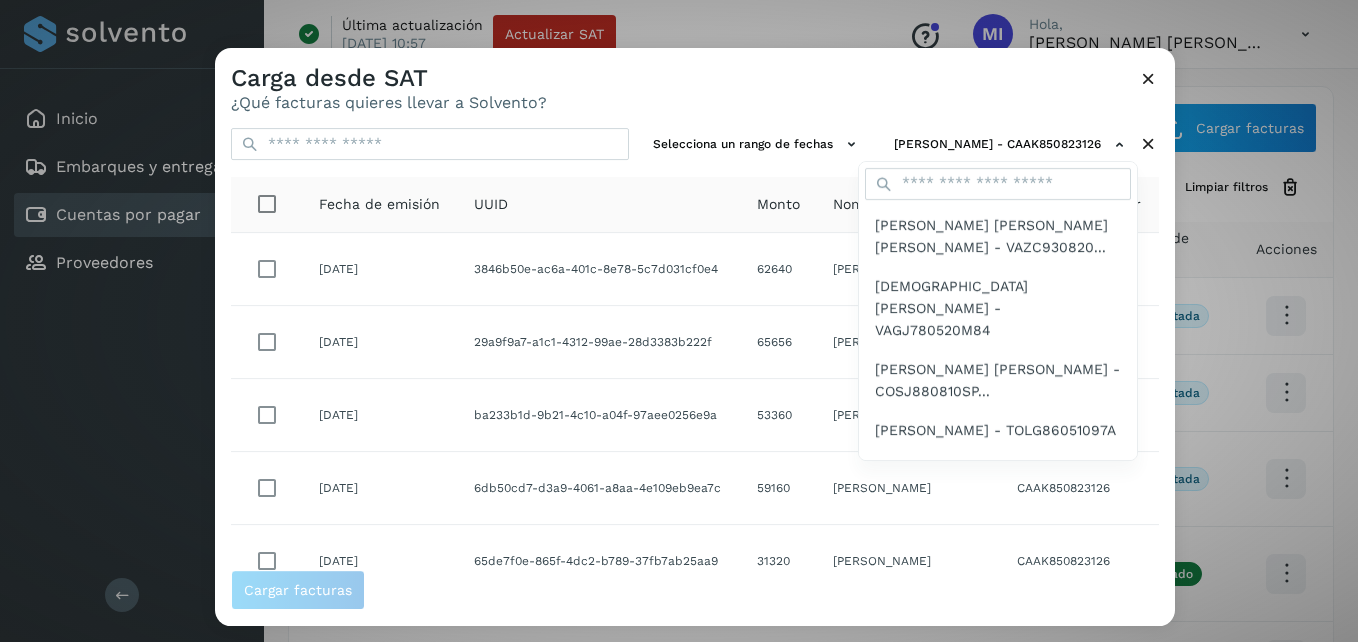 drag, startPoint x: 1165, startPoint y: 318, endPoint x: 1165, endPoint y: 368, distance: 50 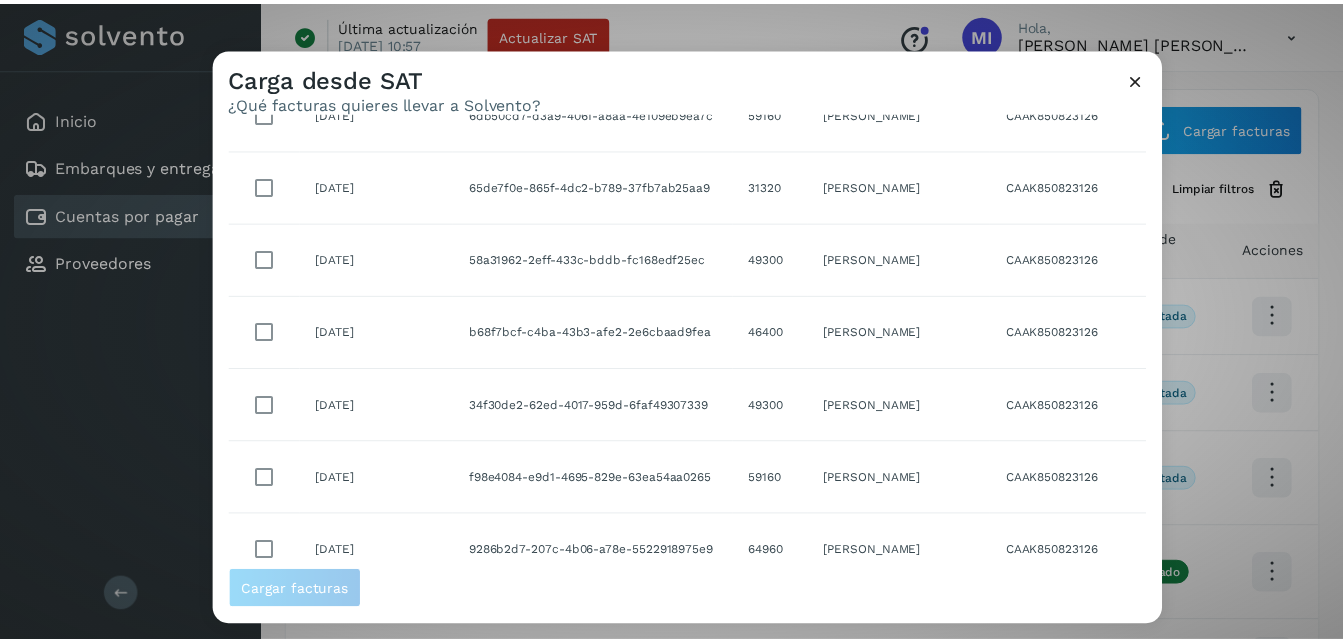 scroll, scrollTop: 400, scrollLeft: 0, axis: vertical 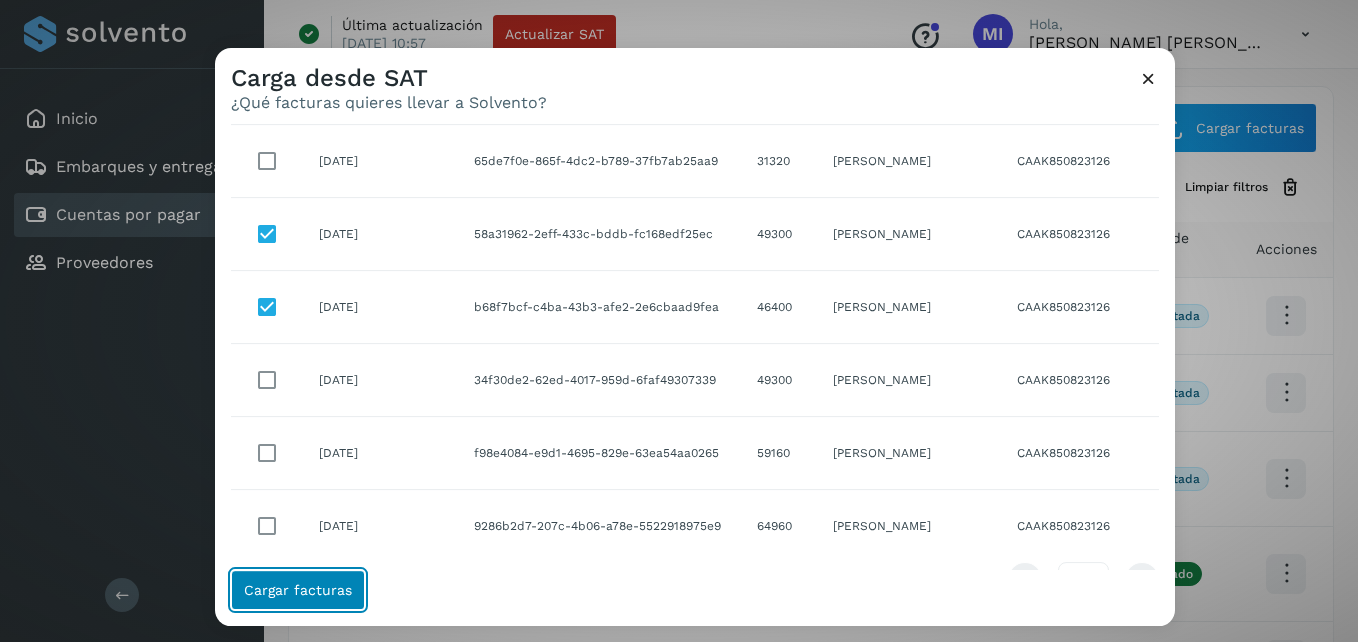 click on "Cargar facturas" 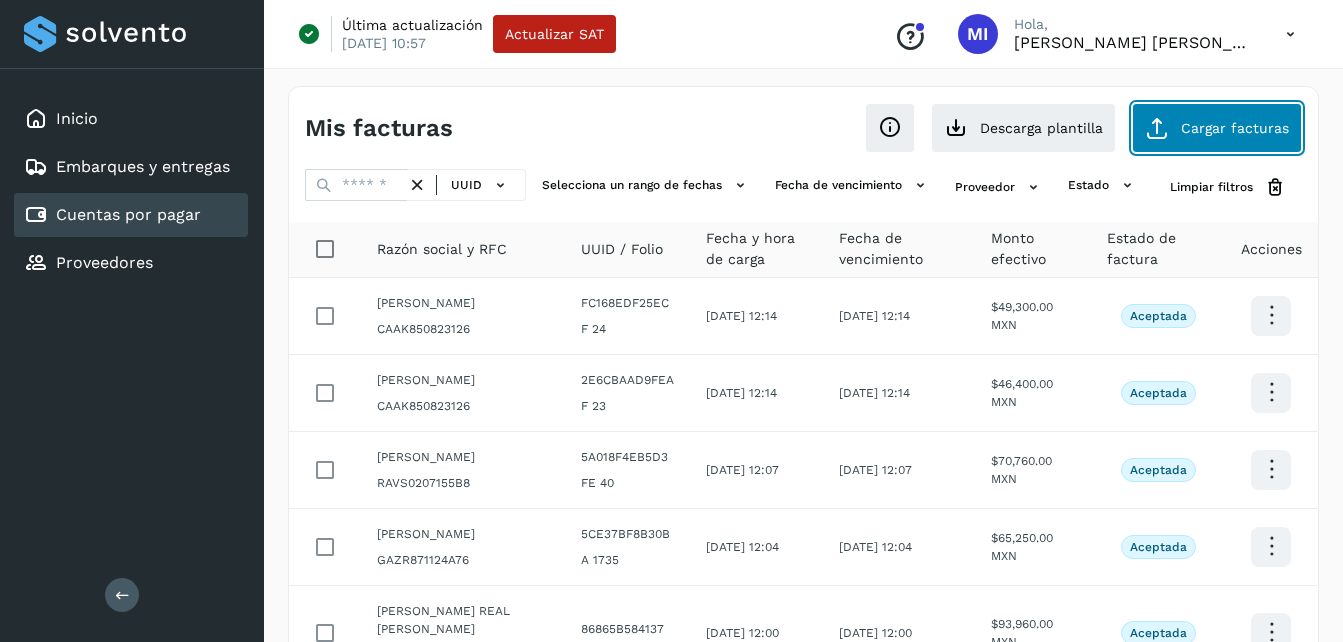 click on "Cargar facturas" 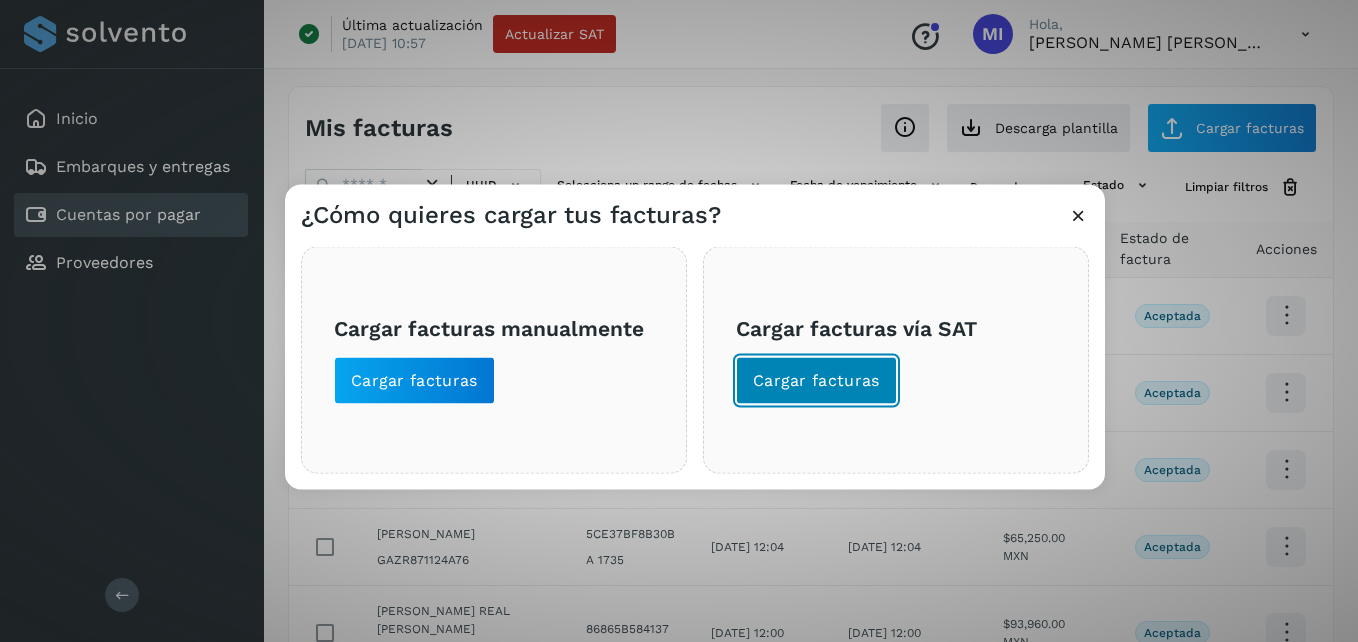 click on "Cargar facturas" at bounding box center (816, 381) 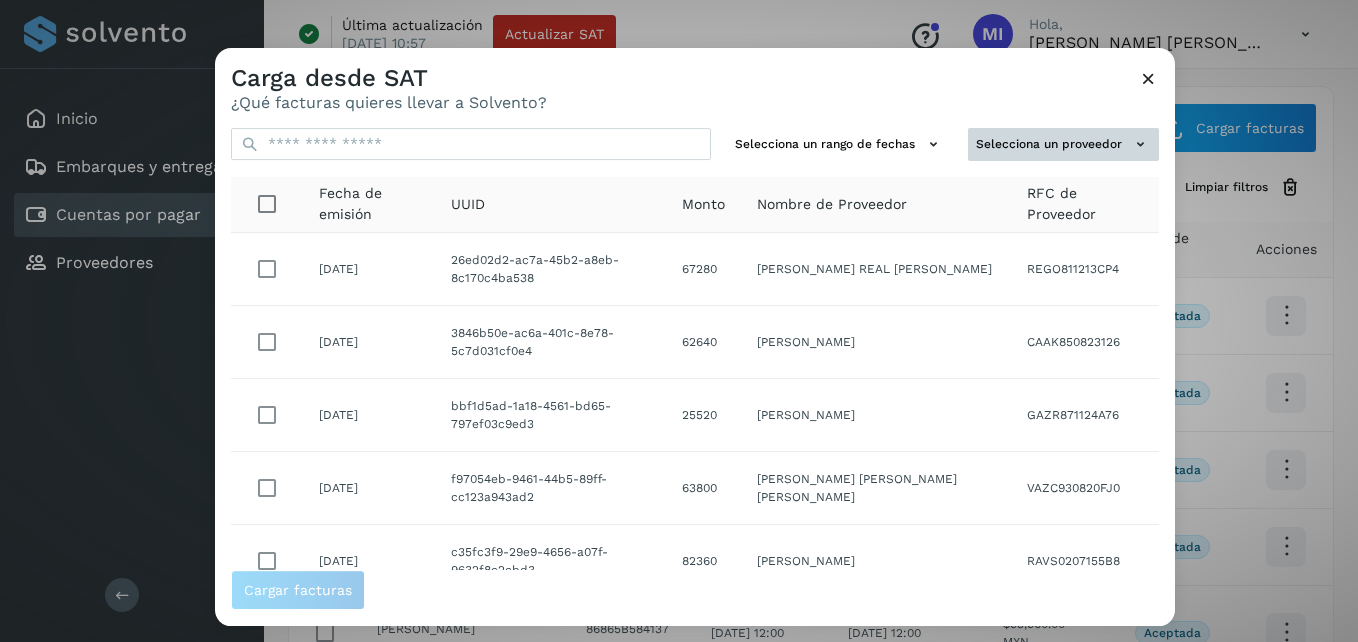 click 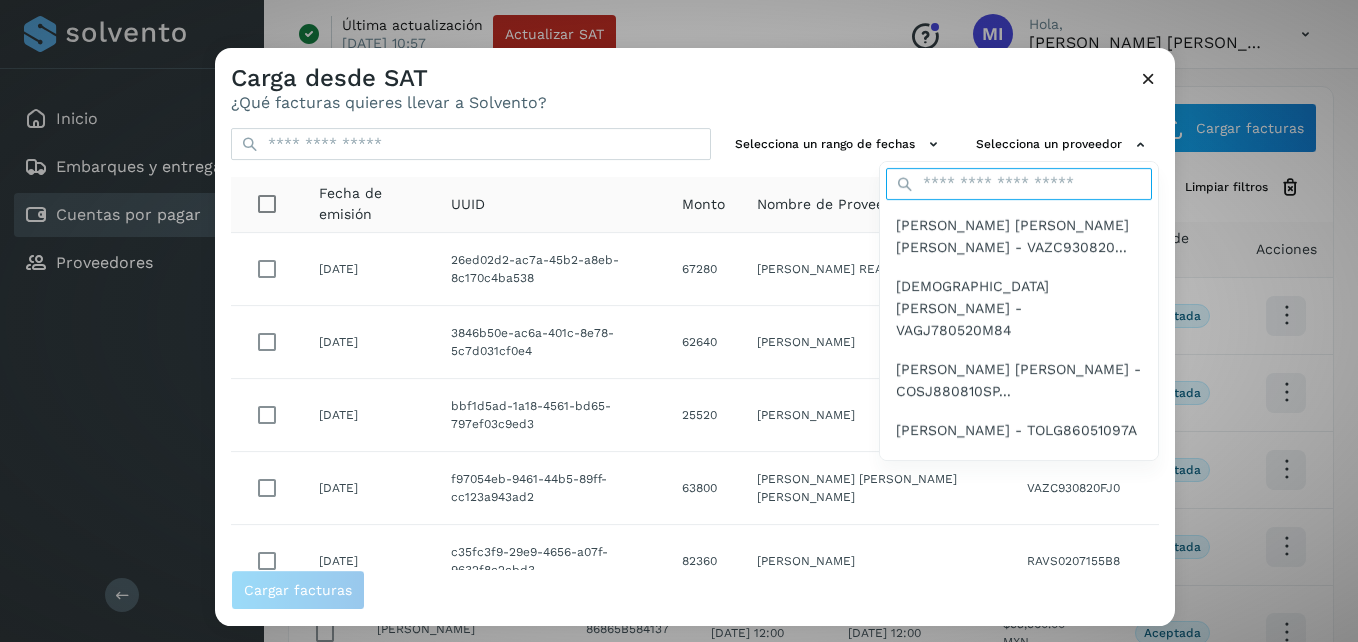 click at bounding box center [1019, 184] 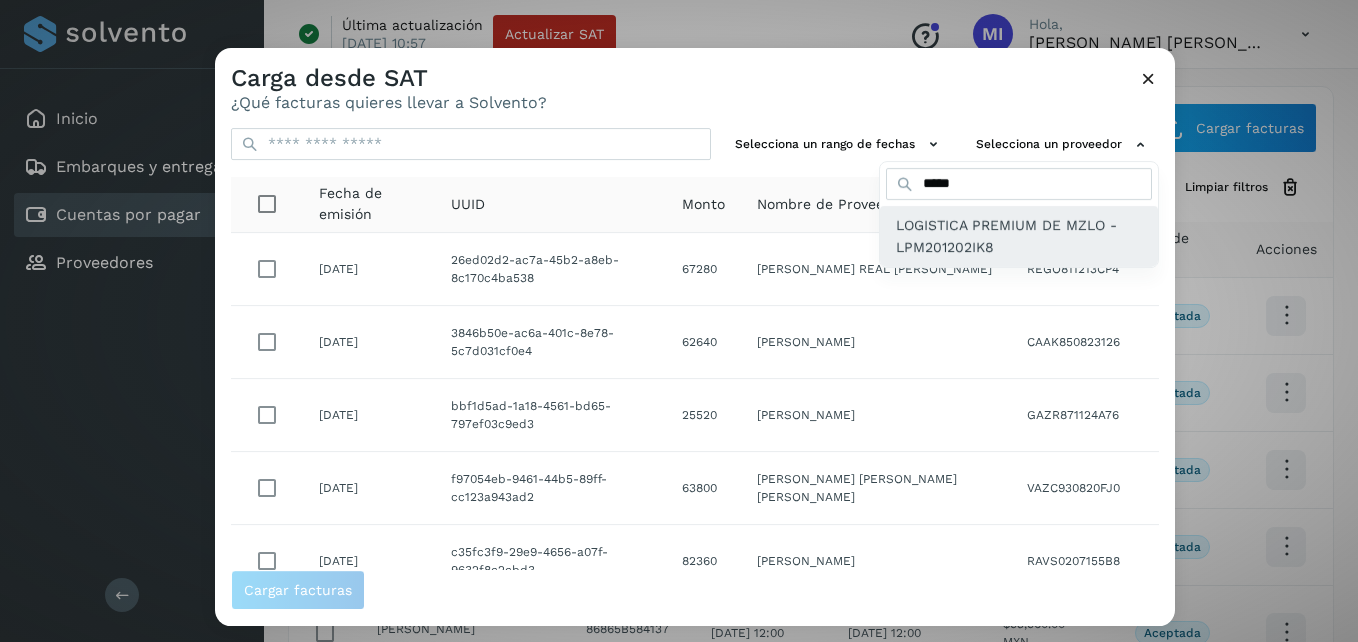 click on "LOGISTICA PREMIUM DE MZLO - LPM201202IK8" at bounding box center (1019, 236) 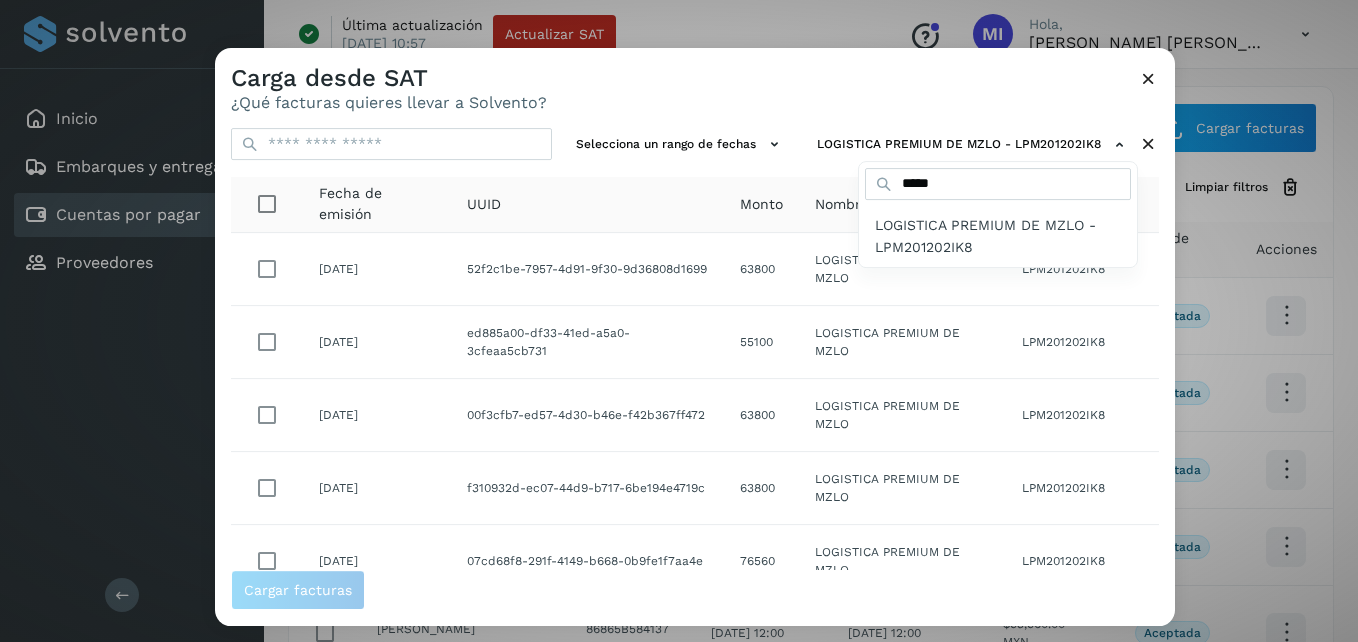 click on "LOGISTICA PREMIUM DE MZLO - LPM201202IK8" at bounding box center [998, 236] 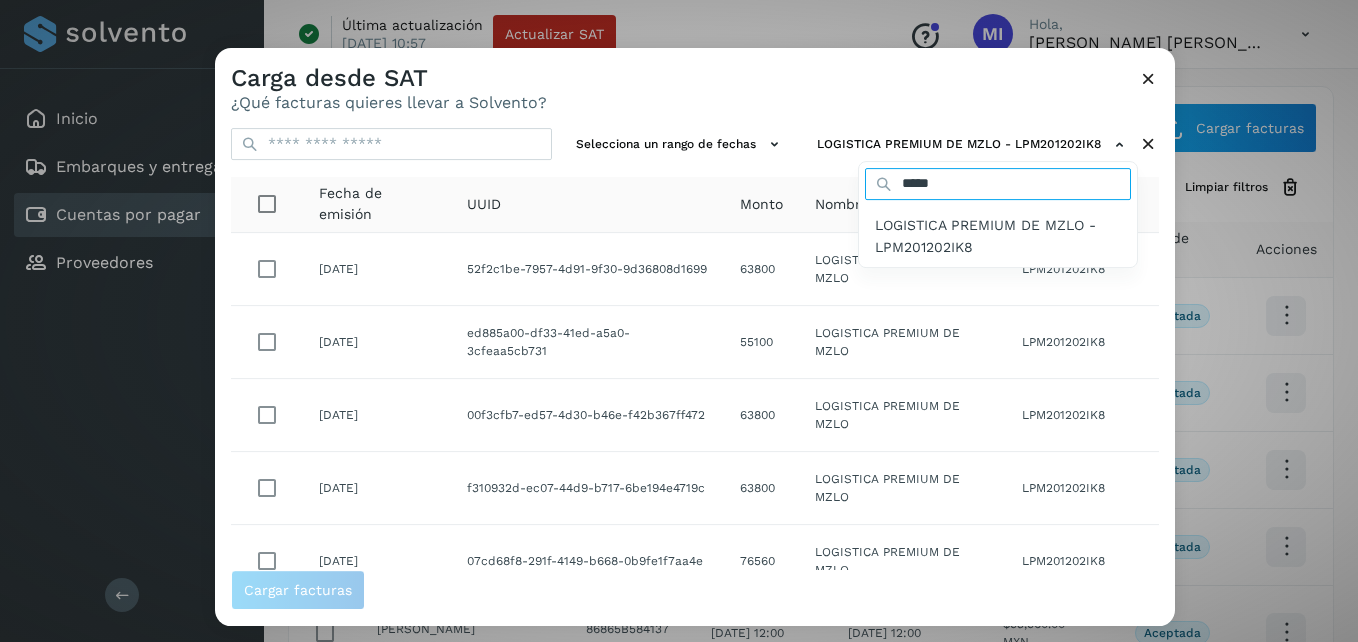 drag, startPoint x: 1012, startPoint y: 180, endPoint x: 820, endPoint y: 180, distance: 192 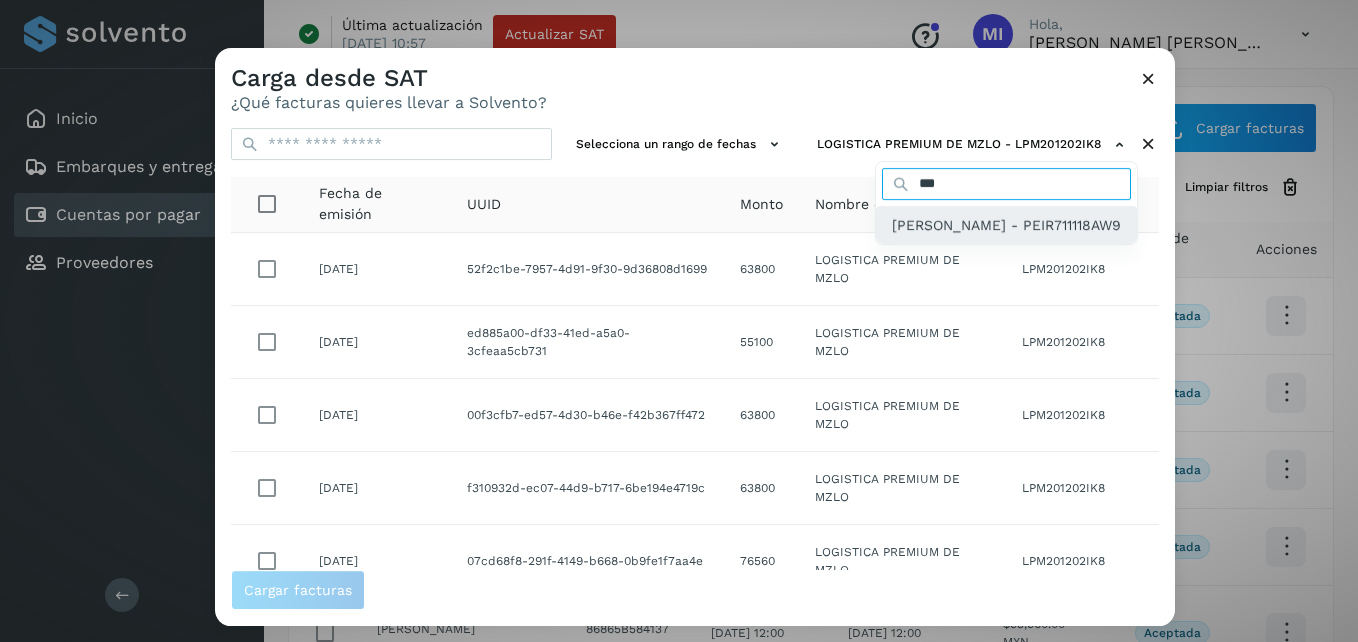type on "***" 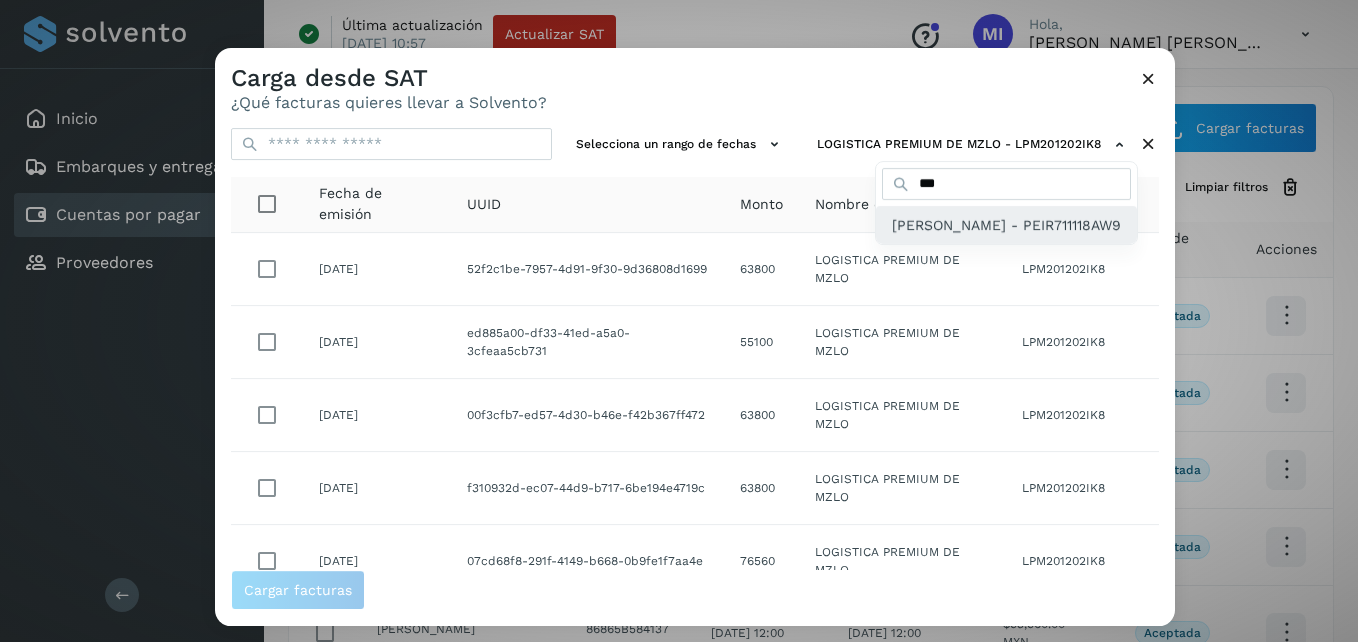 click on "RAFAEL PEREZ IBARRA - PEIR711118AW9" at bounding box center (1006, 225) 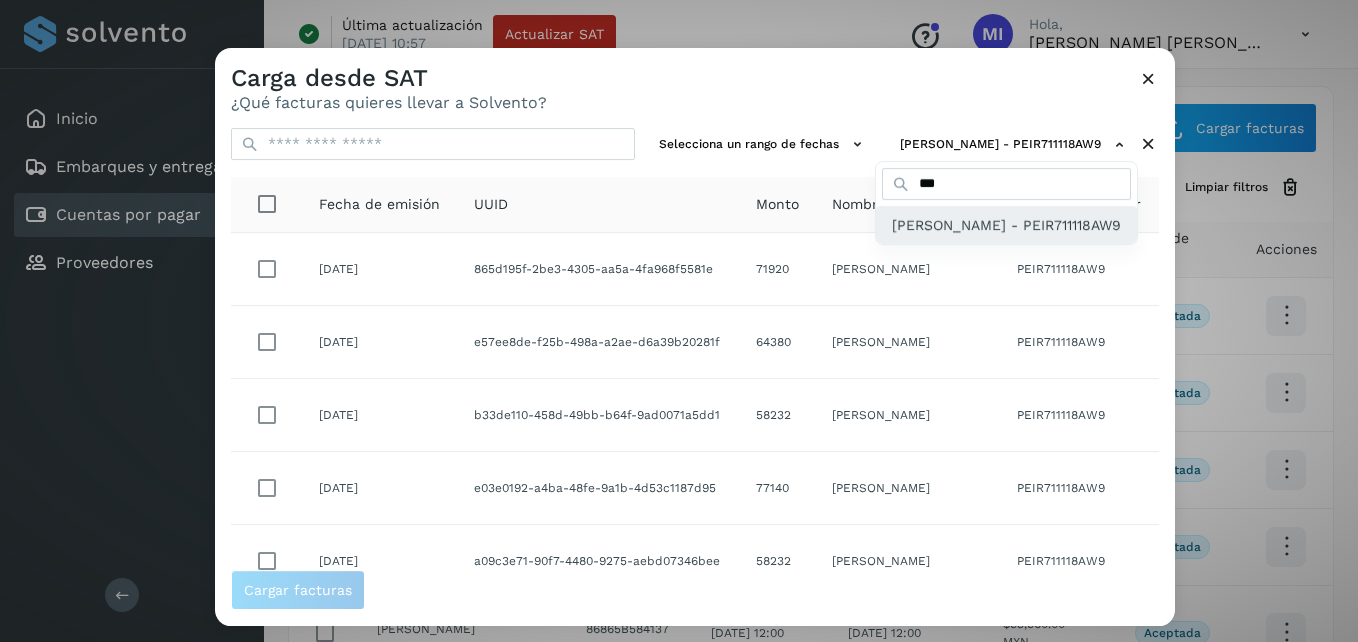 click on "RAFAEL PEREZ IBARRA - PEIR711118AW9" at bounding box center (1006, 225) 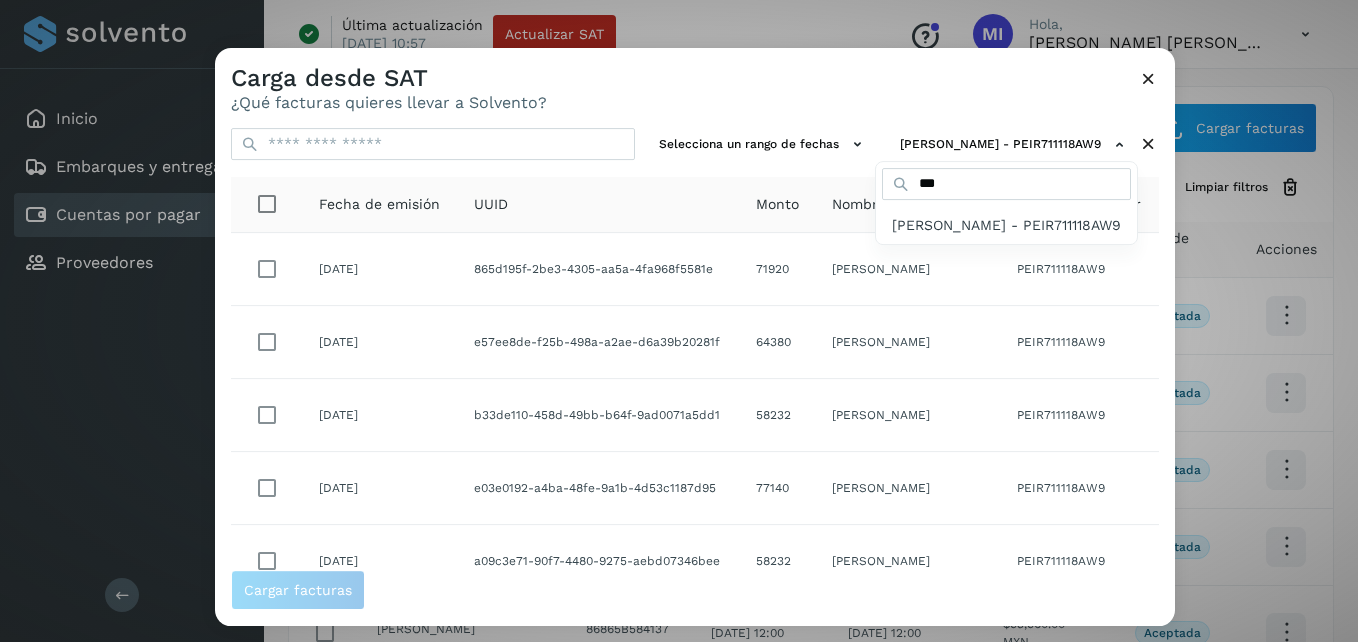 drag, startPoint x: 1011, startPoint y: 347, endPoint x: 1046, endPoint y: 347, distance: 35 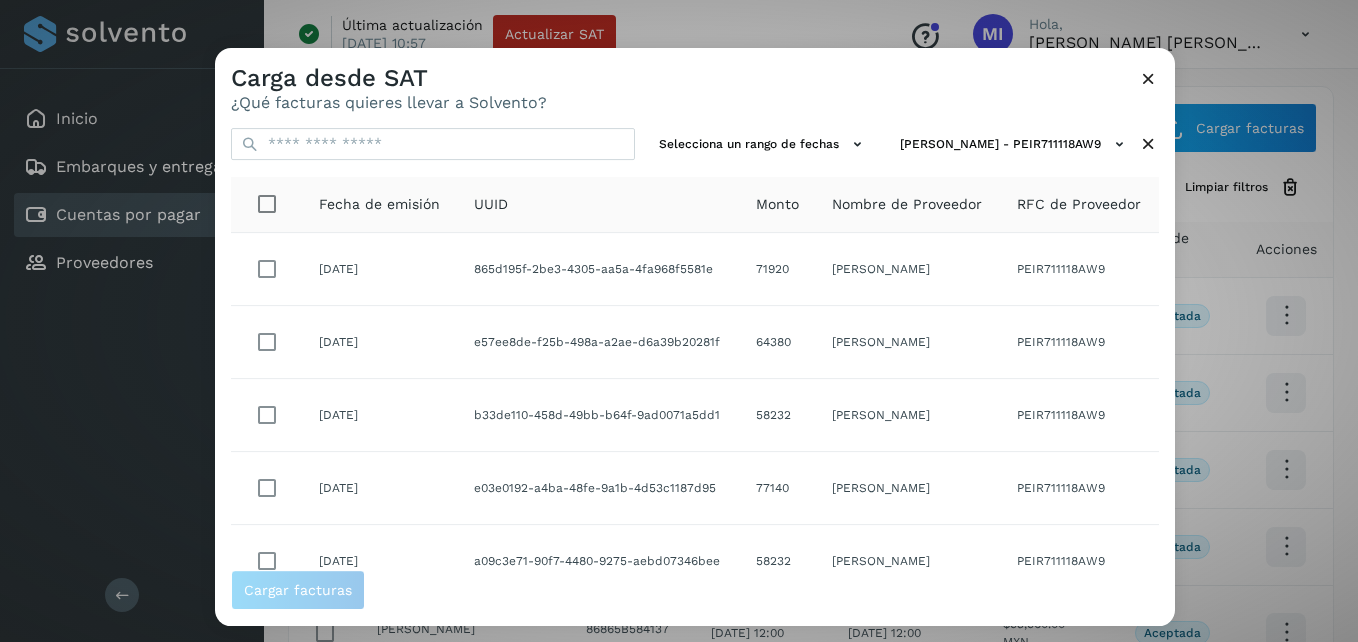 click at bounding box center [1148, 78] 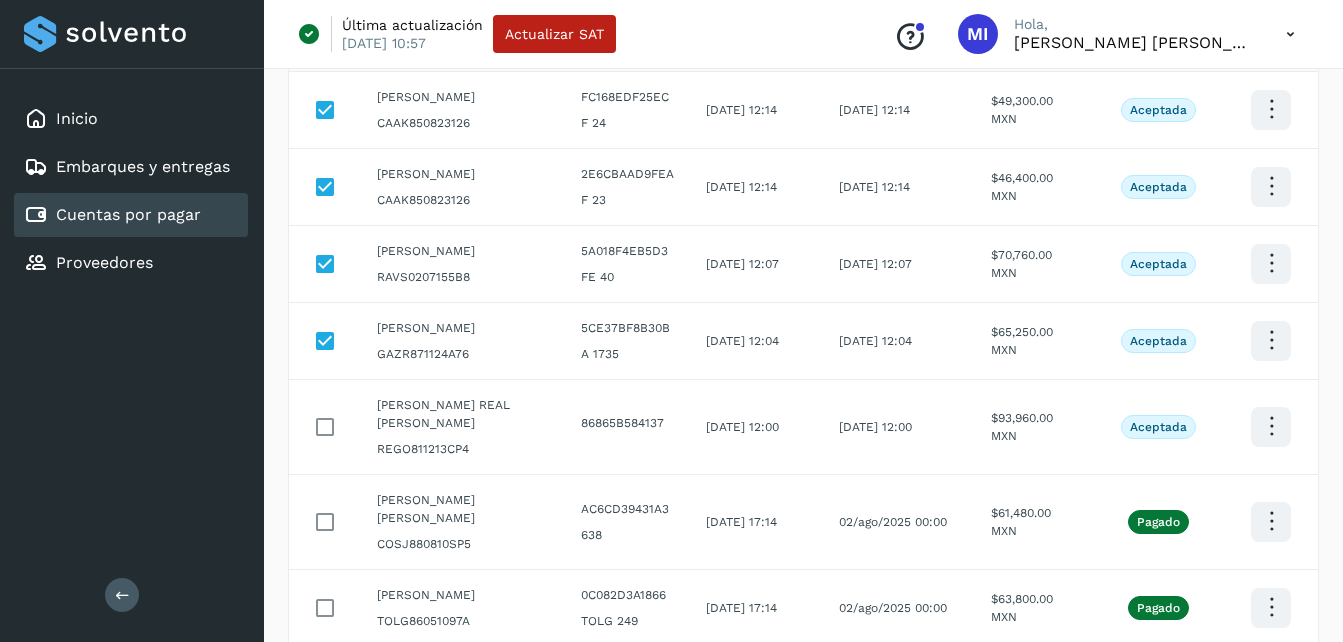 scroll, scrollTop: 260, scrollLeft: 0, axis: vertical 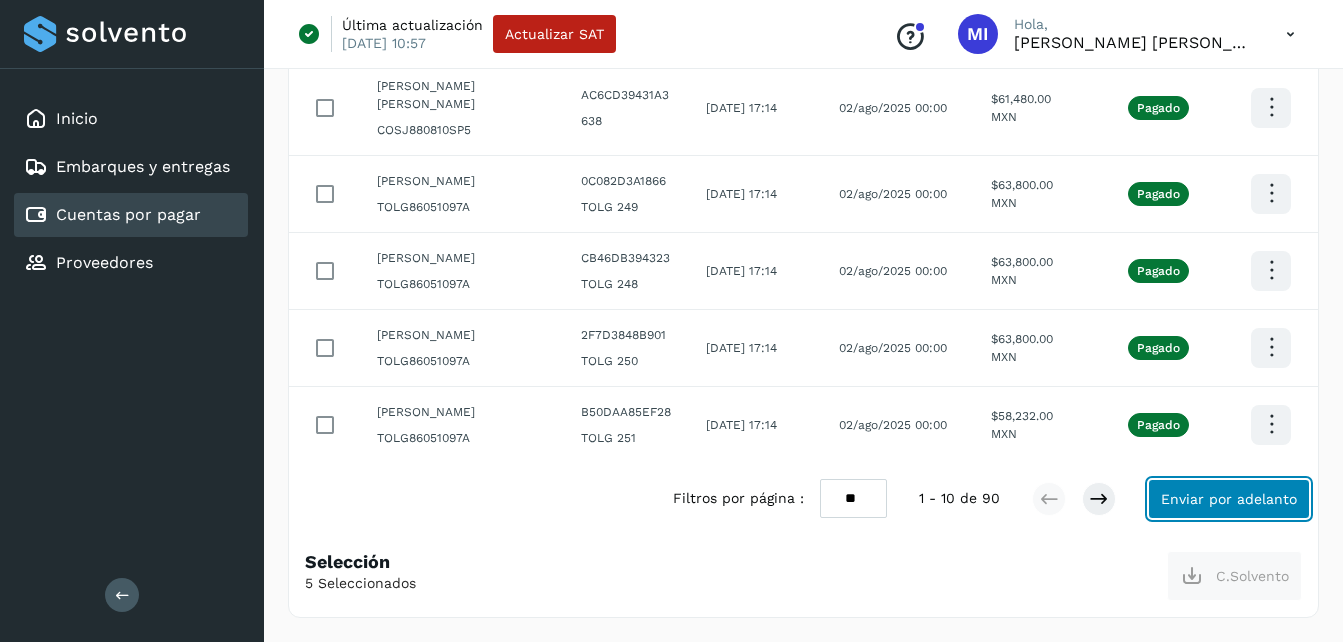 click on "Enviar por adelanto" 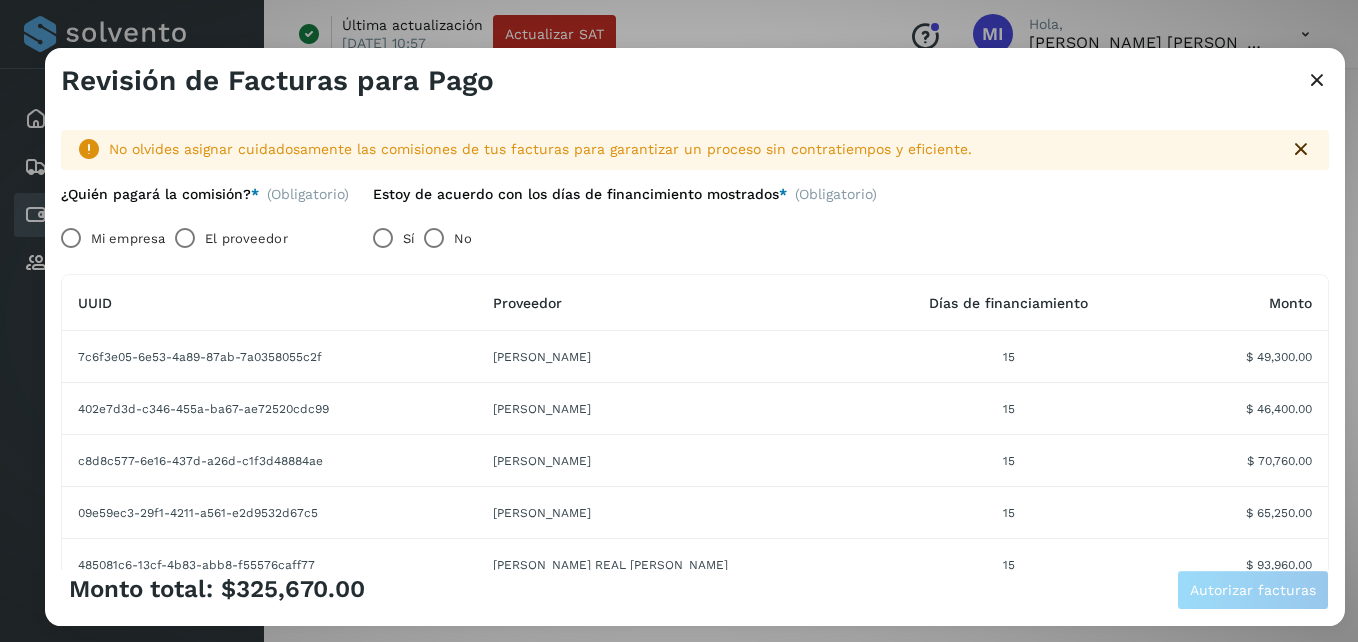 click on "Mi empresa" at bounding box center (128, 238) 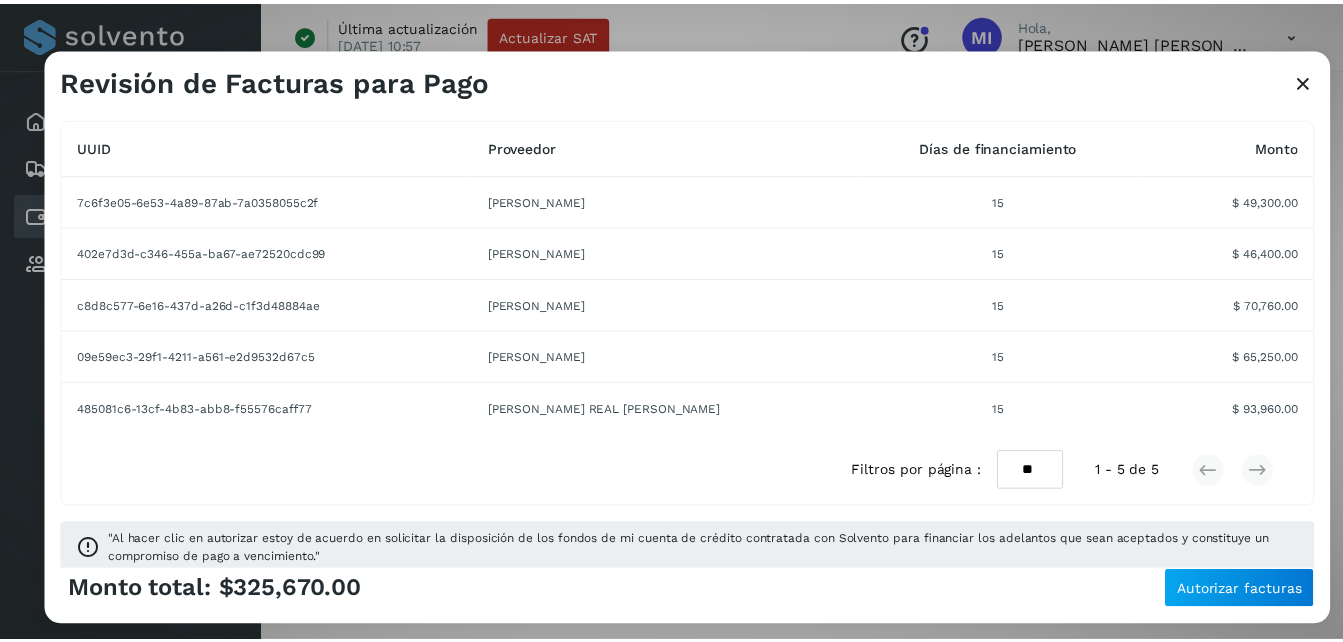 scroll, scrollTop: 171, scrollLeft: 0, axis: vertical 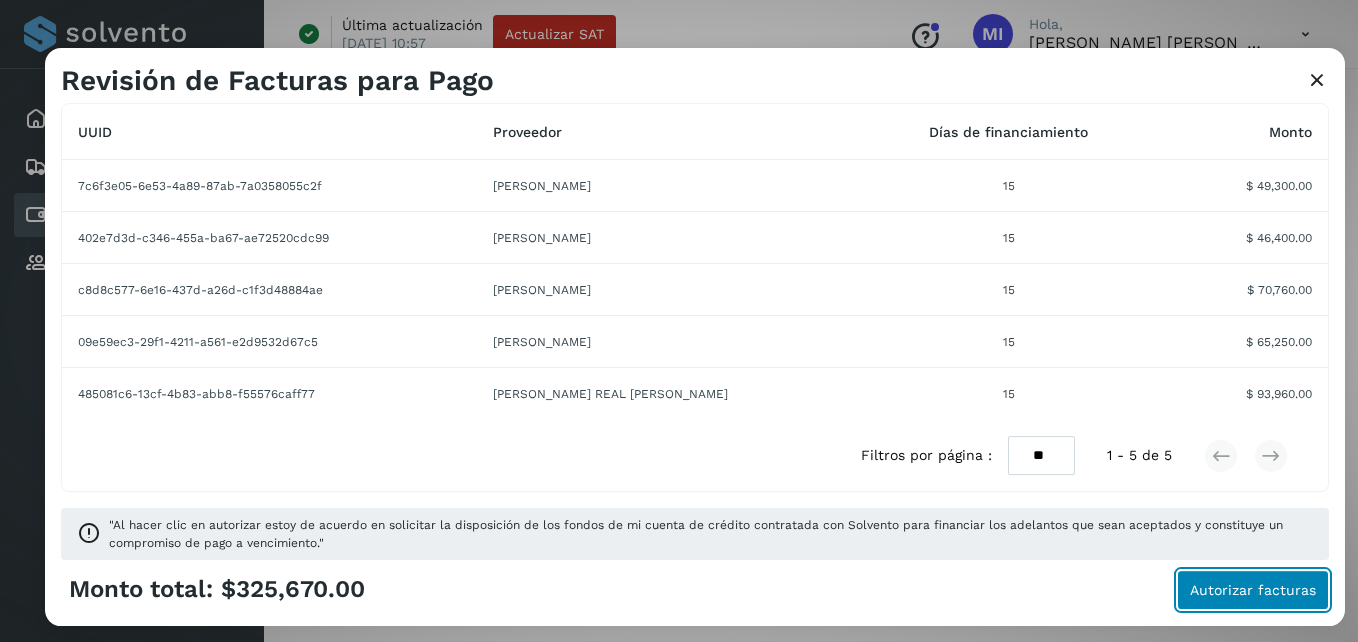 click on "Autorizar facturas" 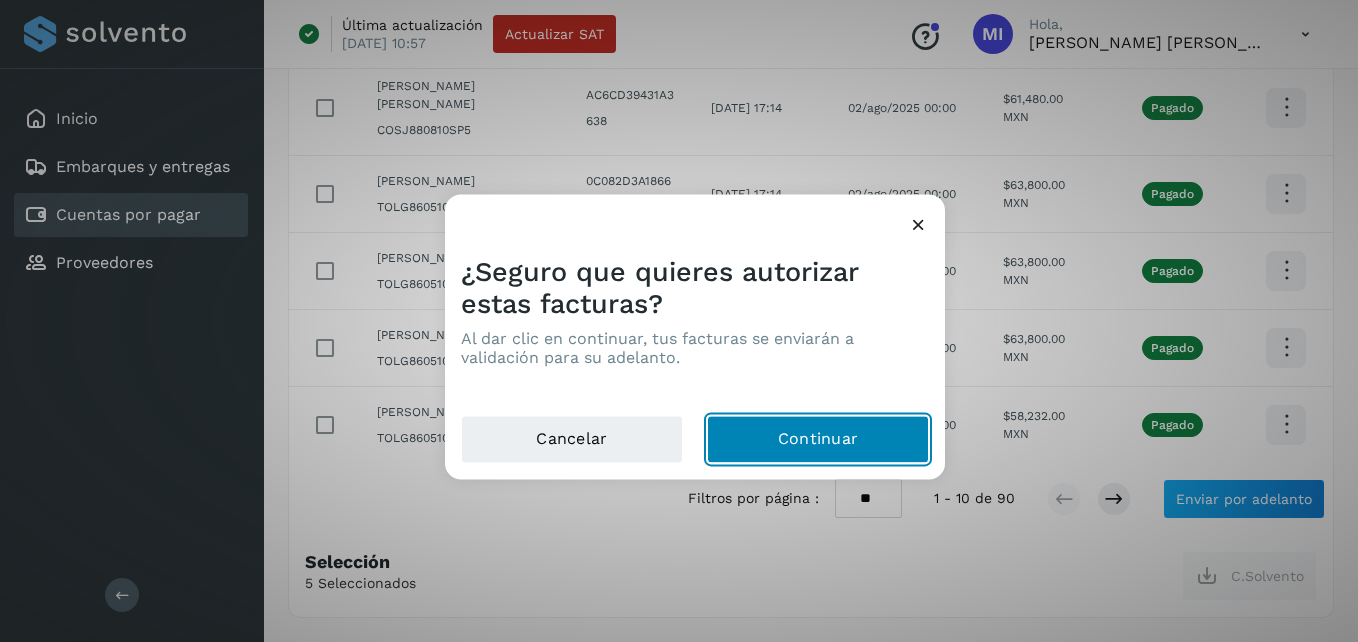 click on "Continuar" 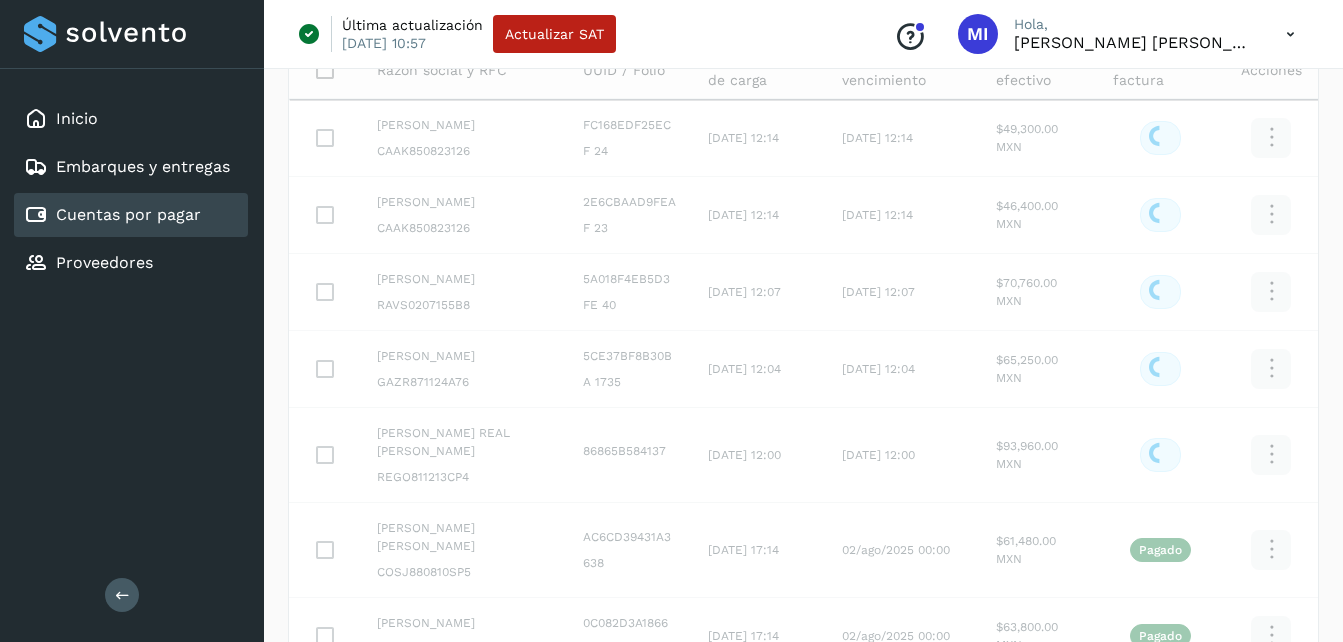 scroll, scrollTop: 185, scrollLeft: 0, axis: vertical 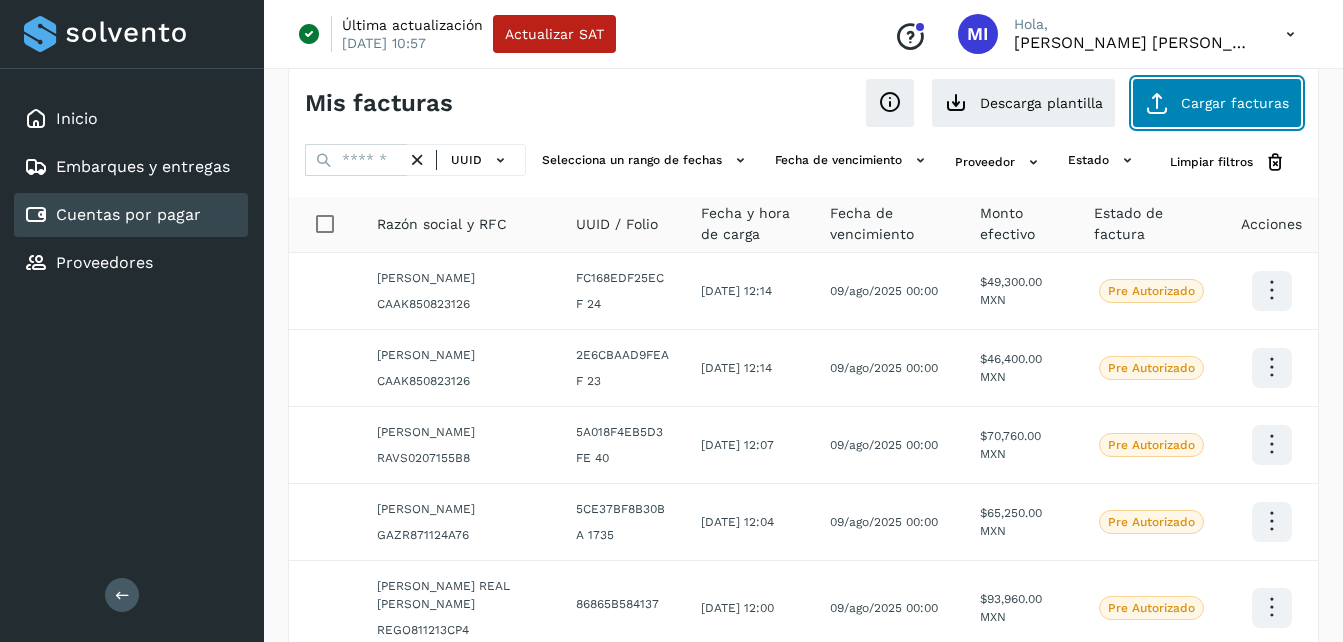 click on "Cargar facturas" 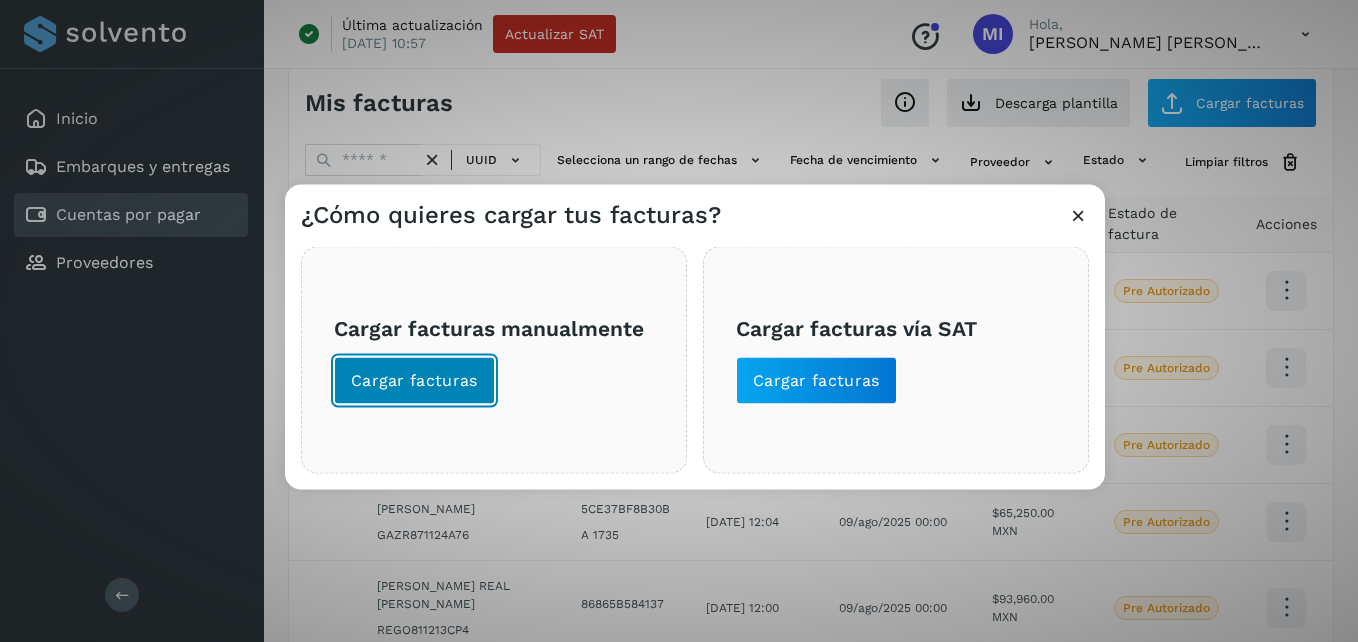 click on "Cargar facturas" 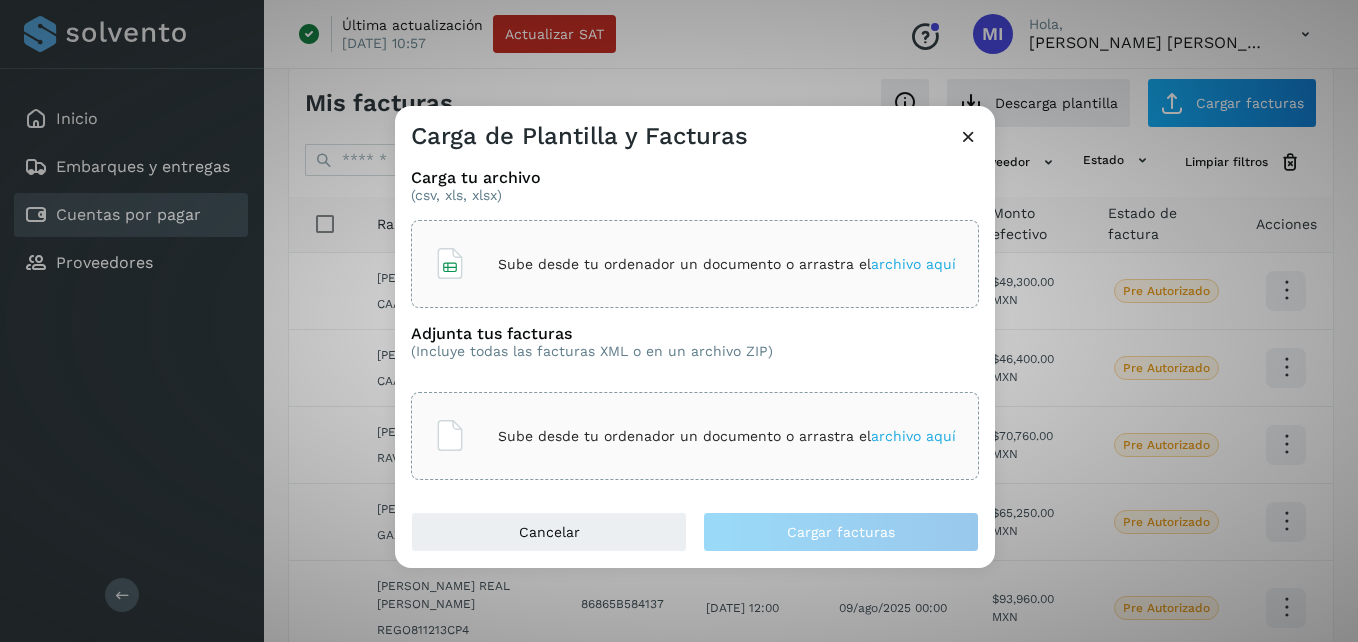 click on "Carga tu archivo (csv, xls, xlsx) Sube desde tu ordenador un documento o arrastra el  archivo aquí Adjunta tus facturas (Incluye todas las facturas XML o en un archivo ZIP) Sube desde tu ordenador un documento o arrastra el  archivo aquí" at bounding box center [695, 332] 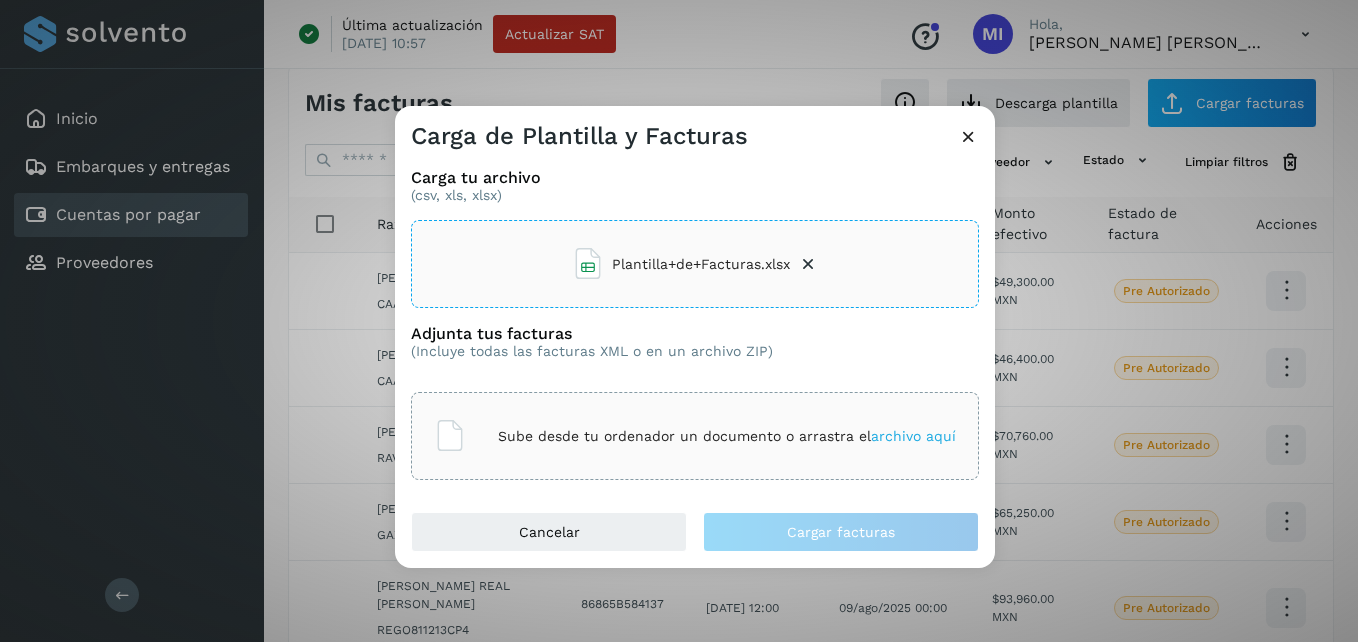 click on "Sube desde tu ordenador un documento o arrastra el  archivo aquí" 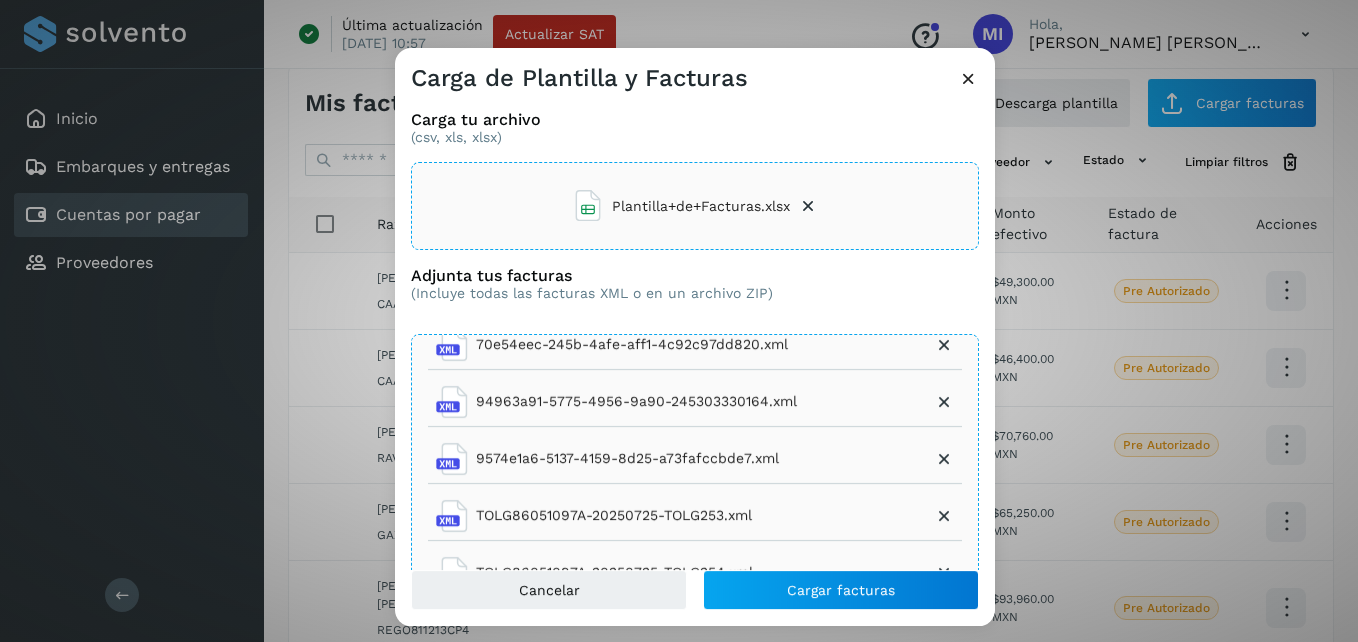 scroll, scrollTop: 274, scrollLeft: 0, axis: vertical 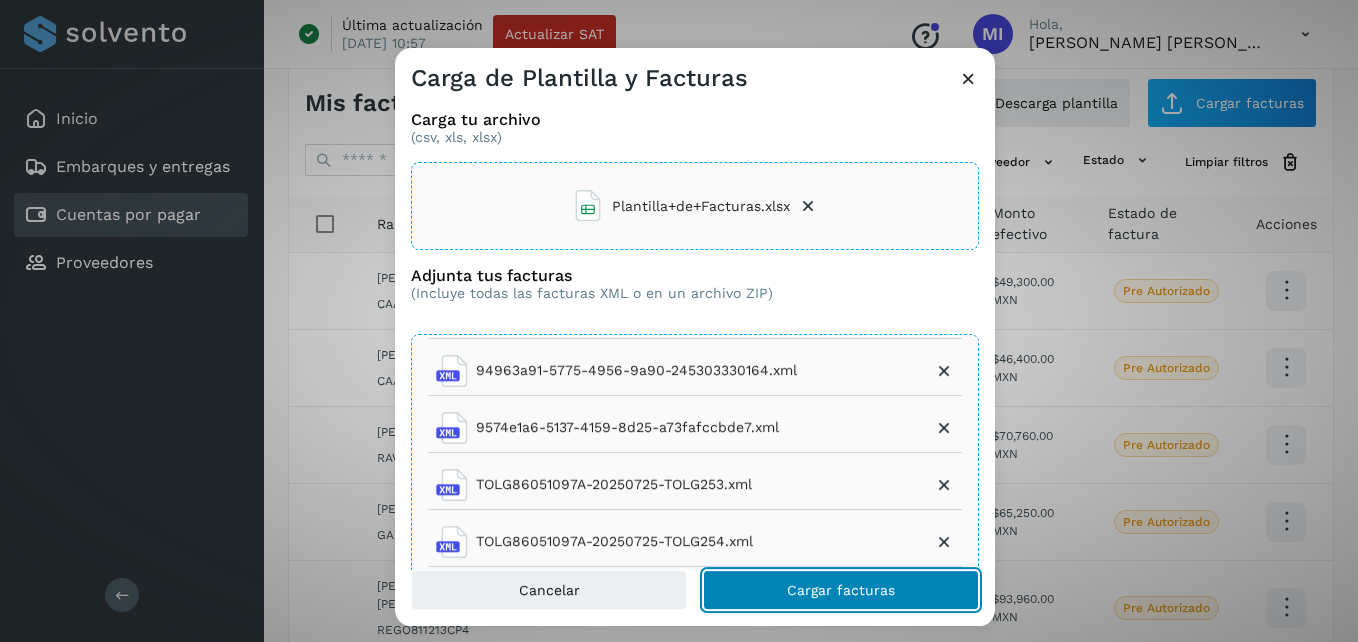 click on "Cargar facturas" 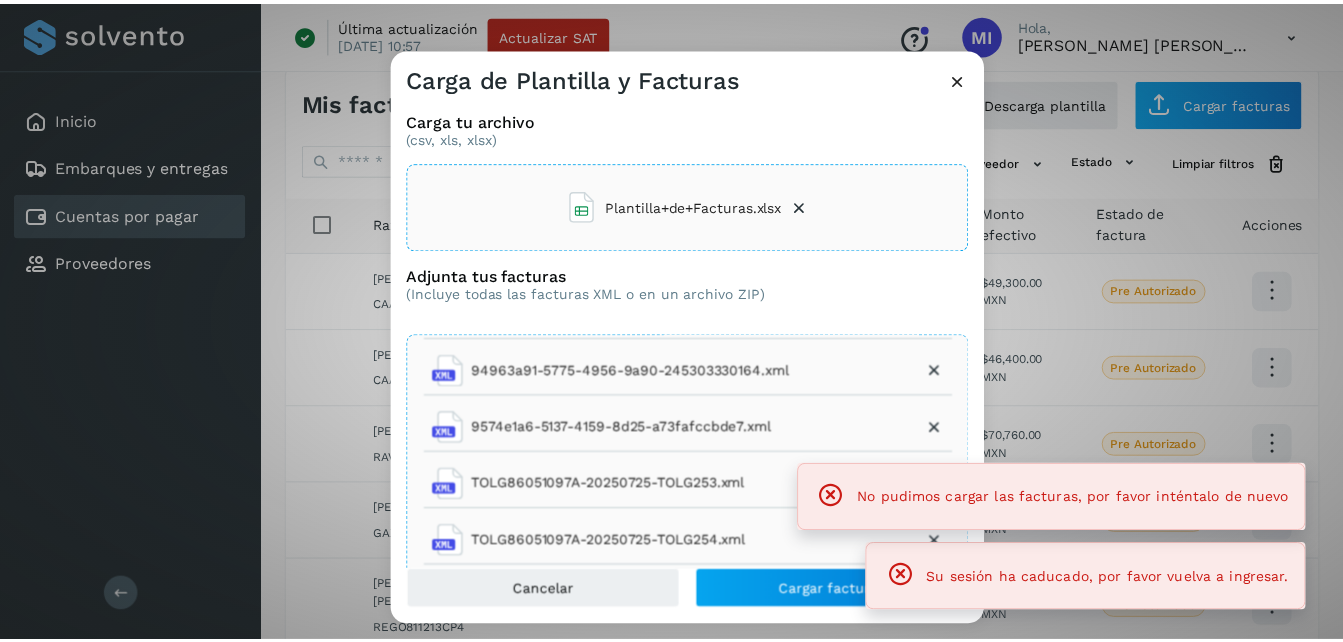 scroll, scrollTop: 0, scrollLeft: 0, axis: both 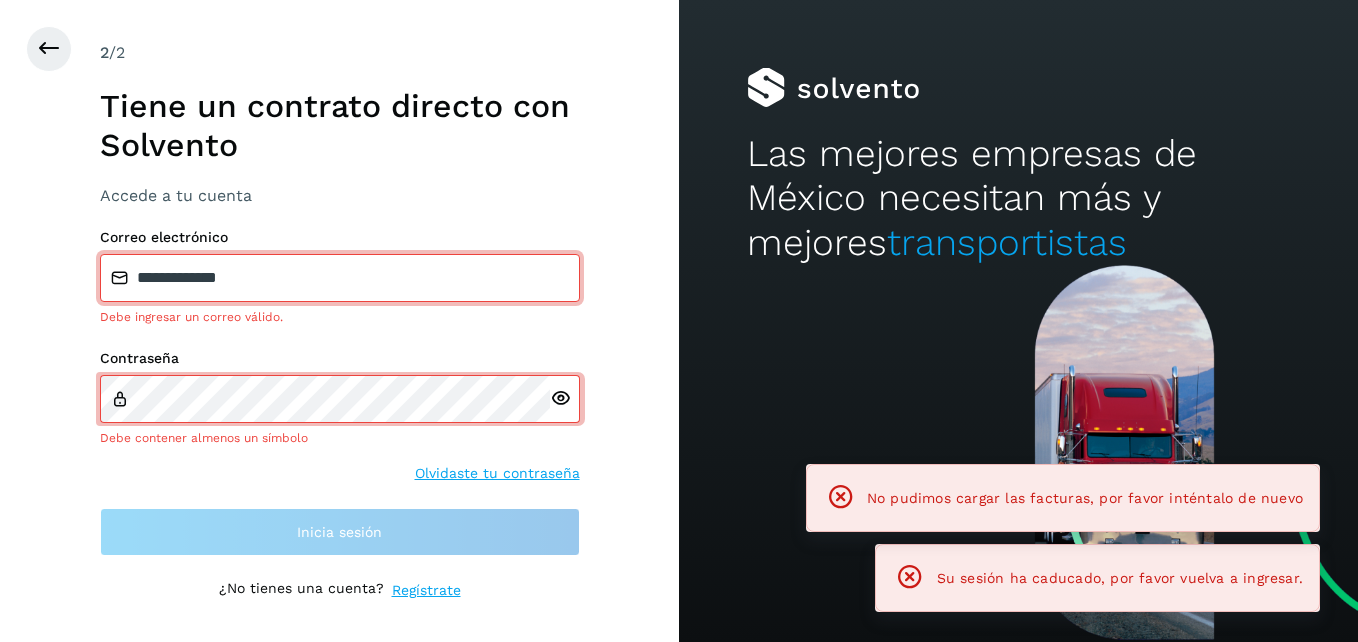 drag, startPoint x: 413, startPoint y: 244, endPoint x: 274, endPoint y: 253, distance: 139.29106 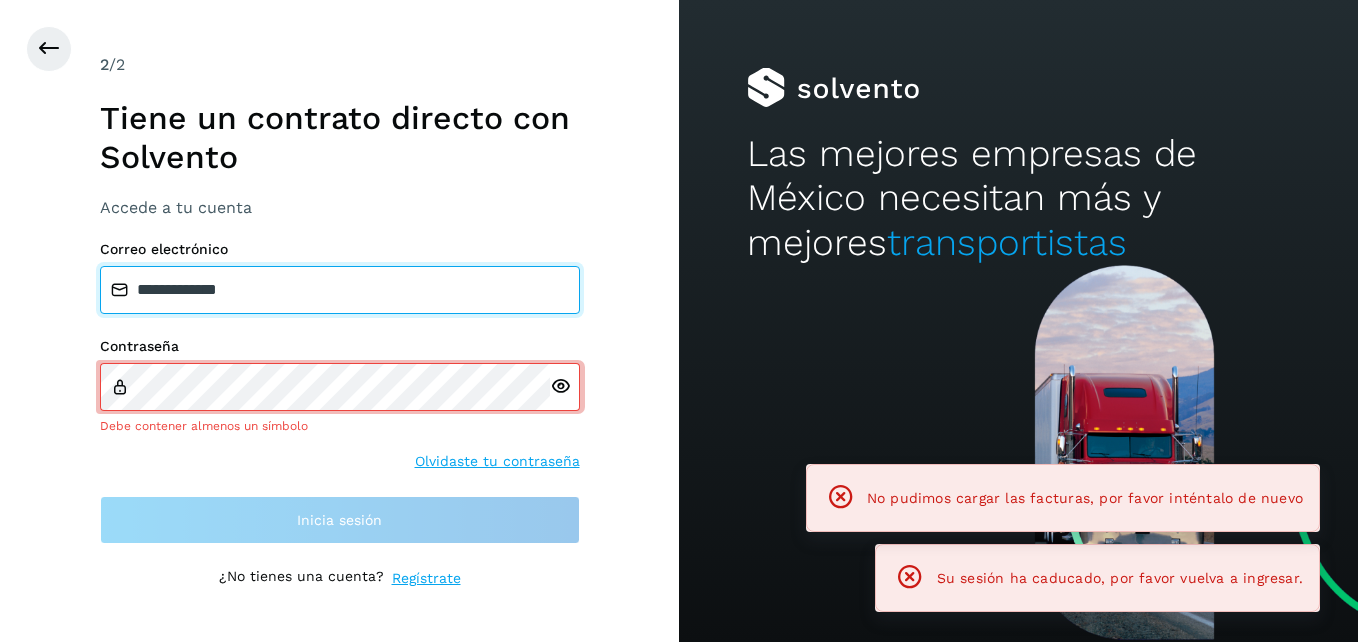 drag, startPoint x: 317, startPoint y: 259, endPoint x: 0, endPoint y: 220, distance: 319.39005 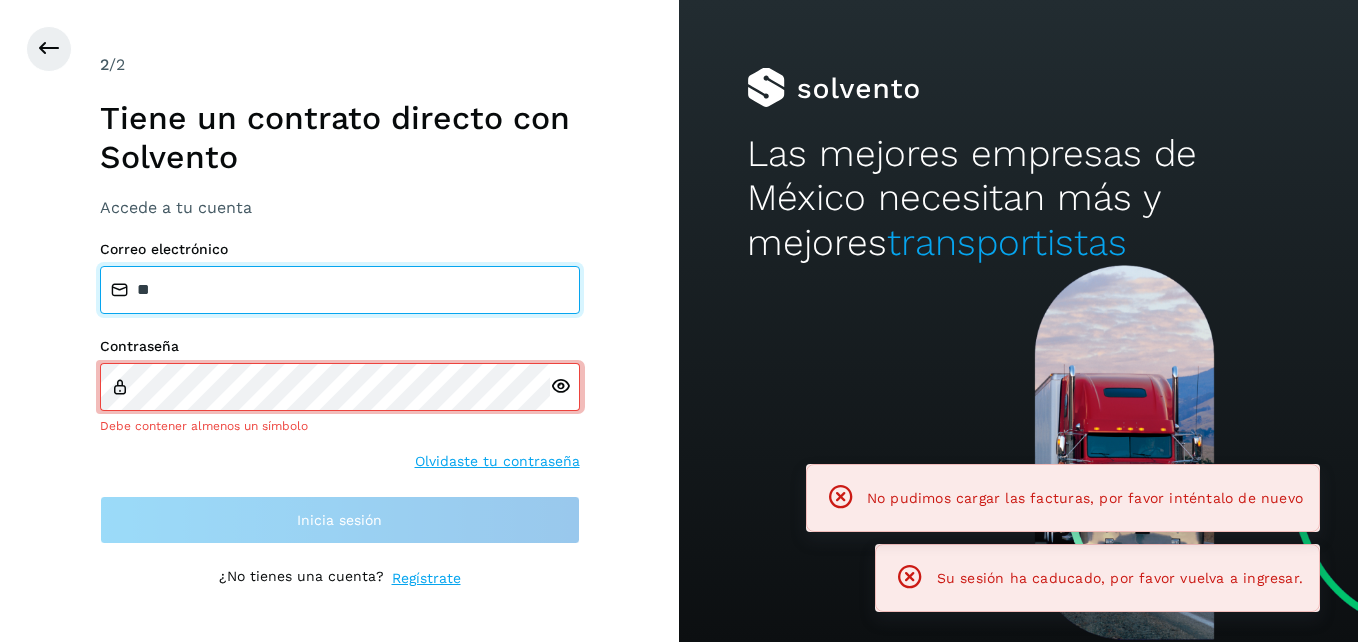 type on "**********" 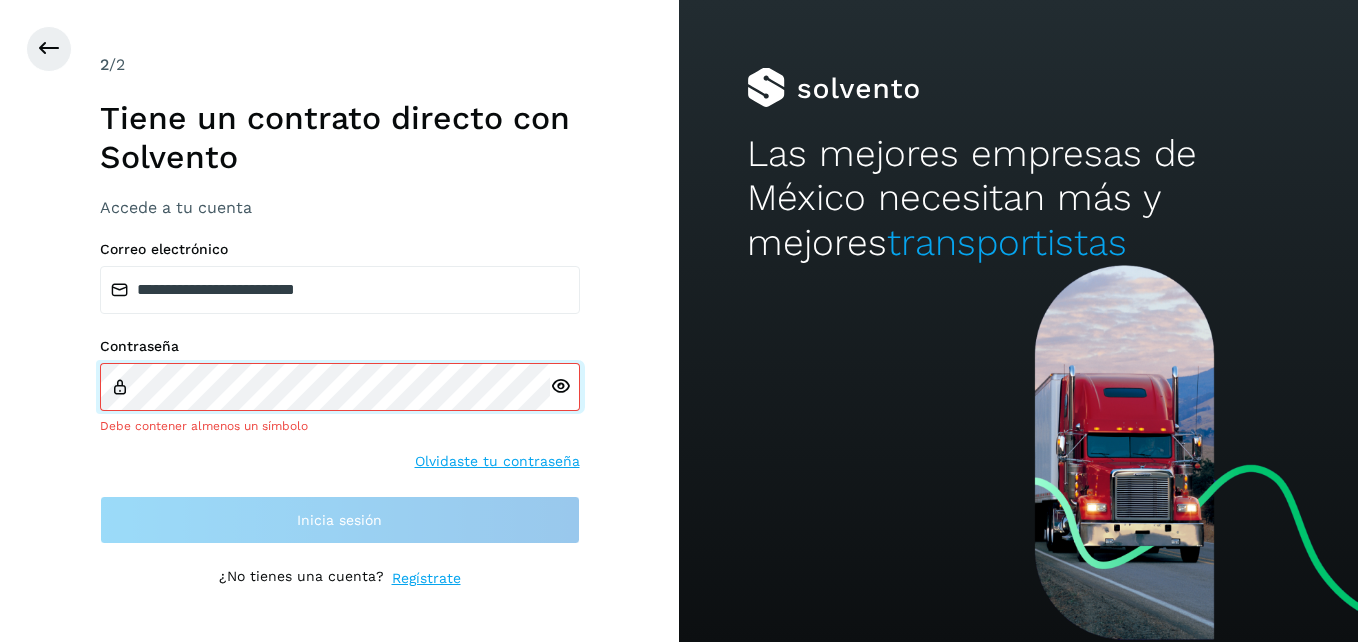 click on "**********" at bounding box center [339, 321] 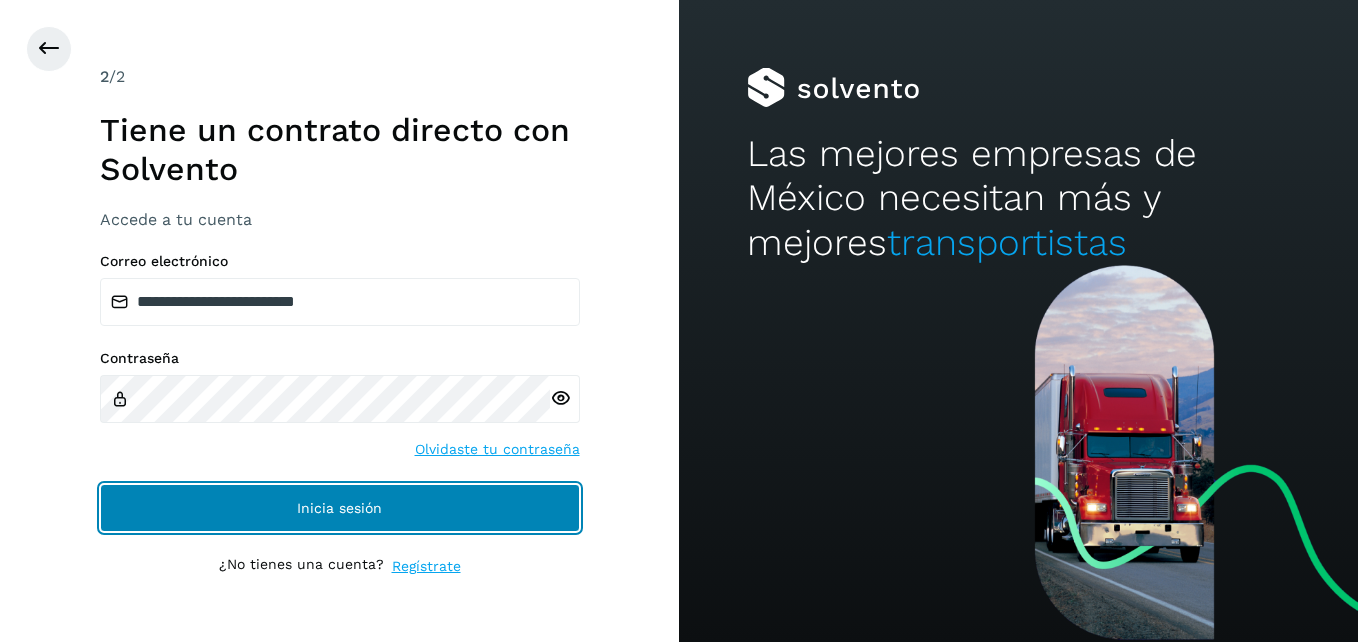 type 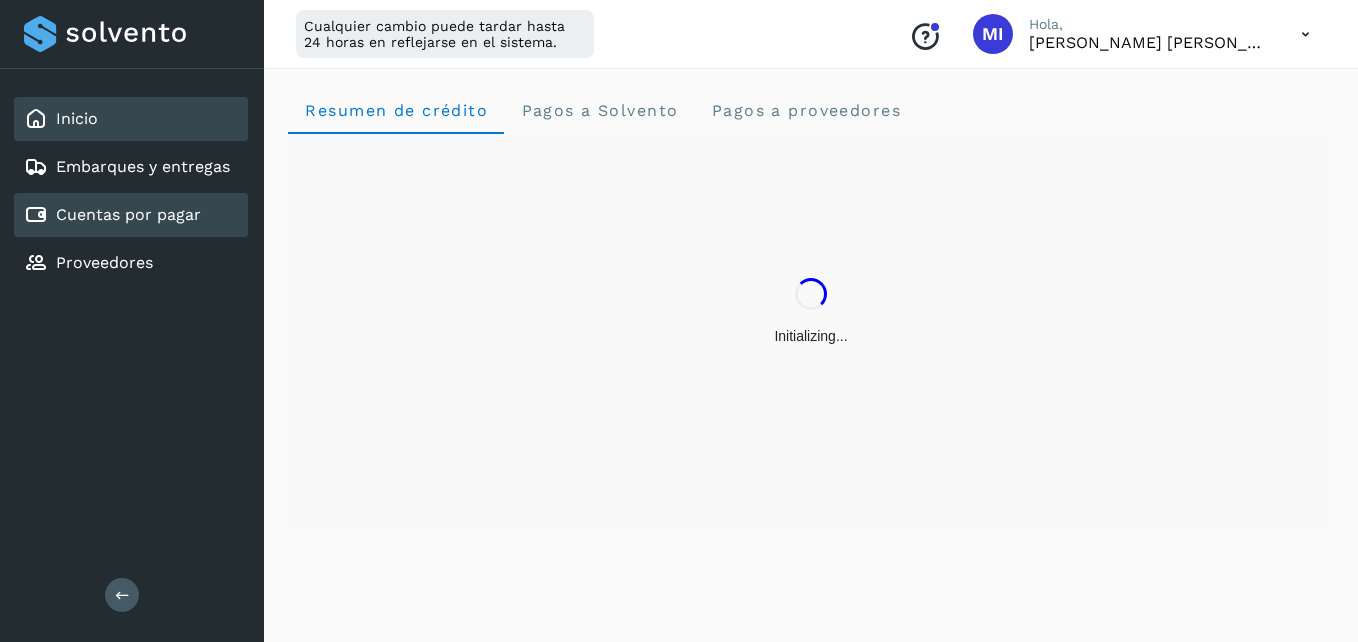 click on "Cuentas por pagar" at bounding box center (128, 214) 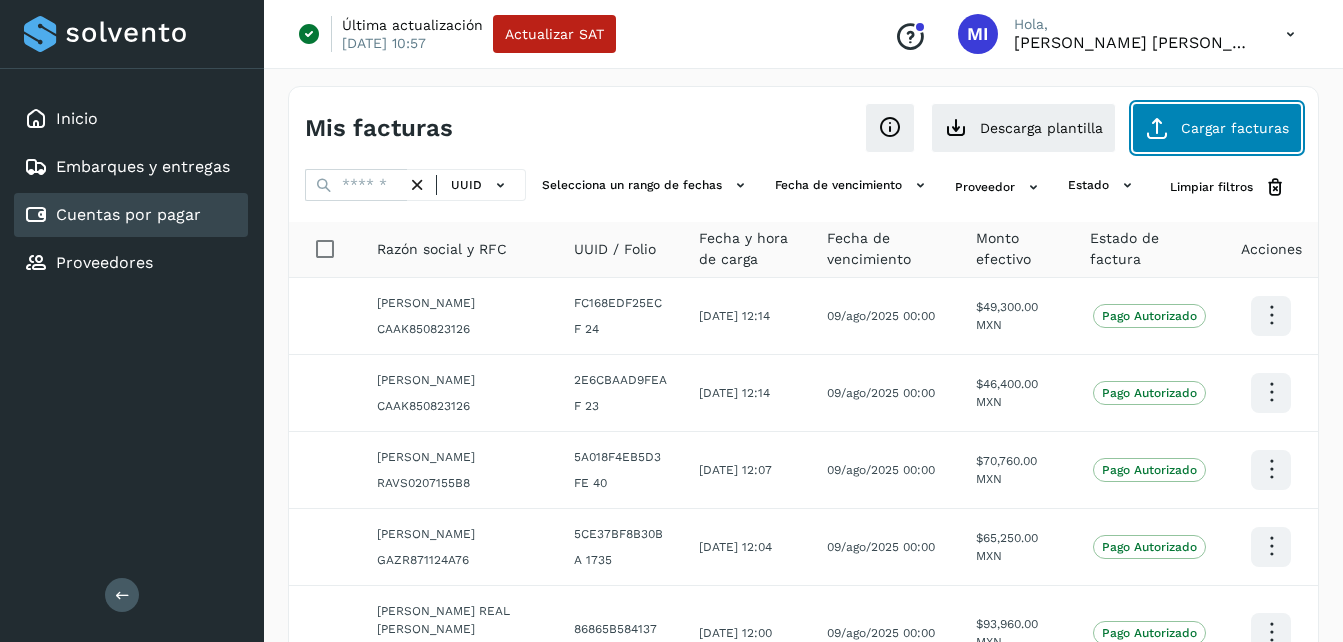 click on "Cargar facturas" 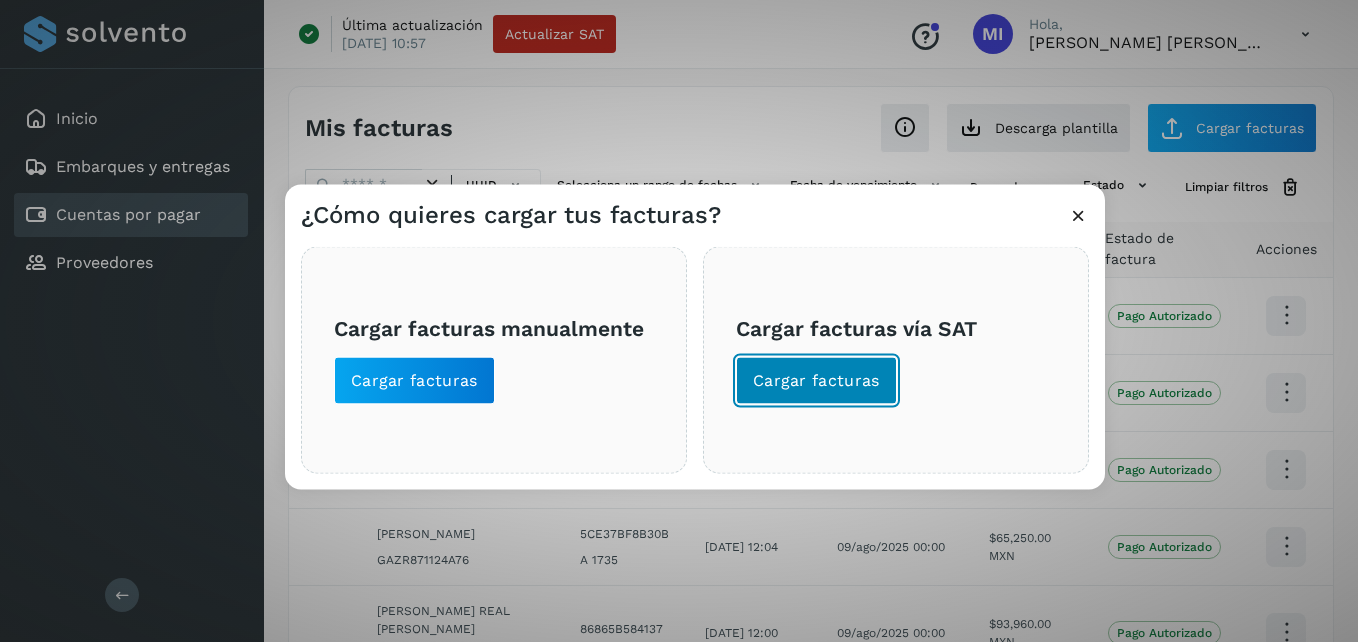 click on "Cargar facturas" 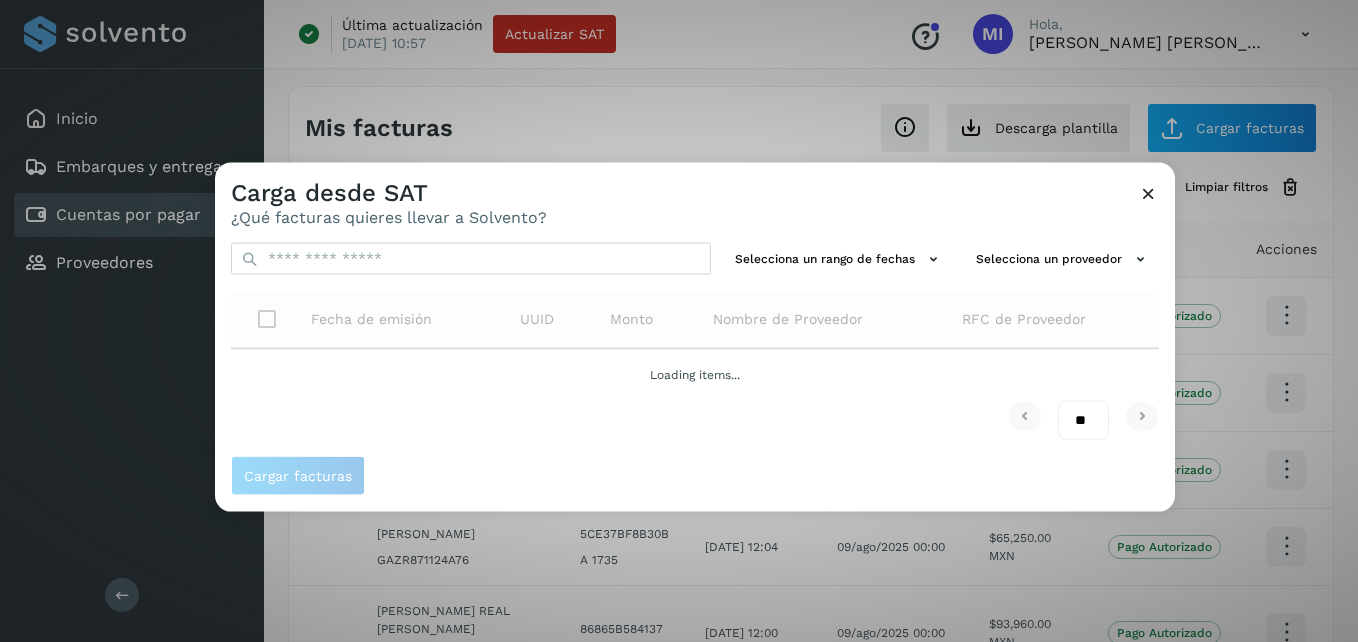 click at bounding box center (1148, 193) 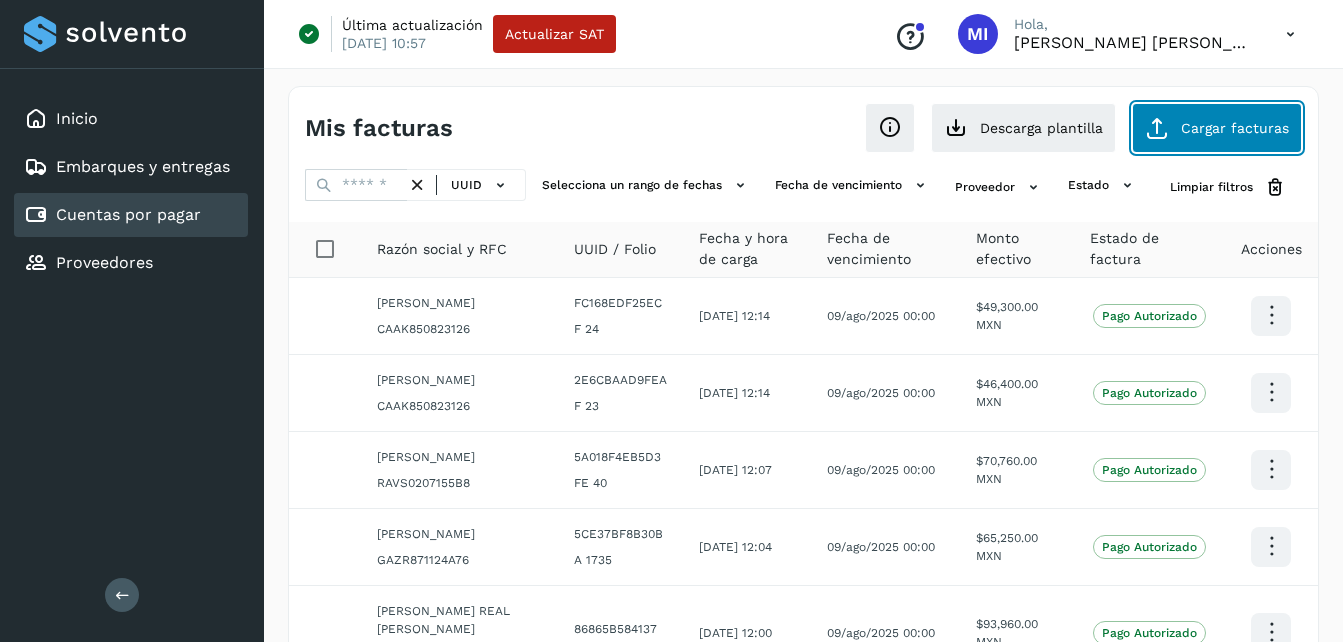 click on "Cargar facturas" 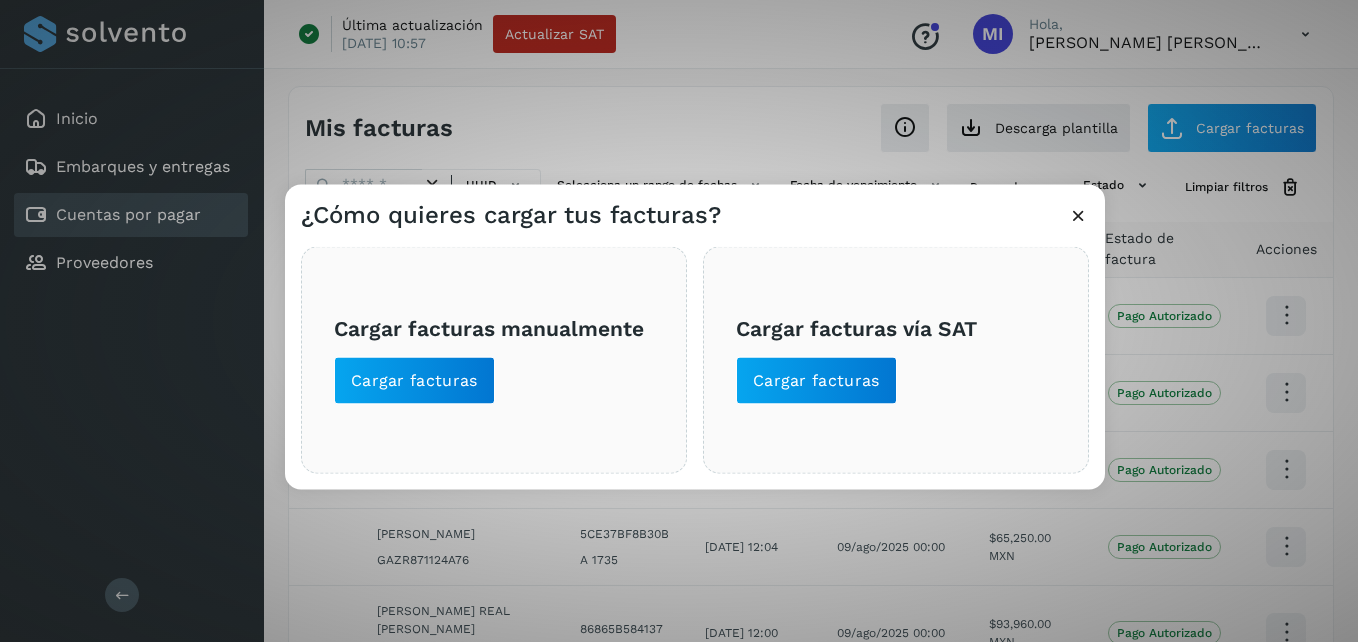 click on "Cargar facturas manualmente Cargar facturas" at bounding box center [494, 360] 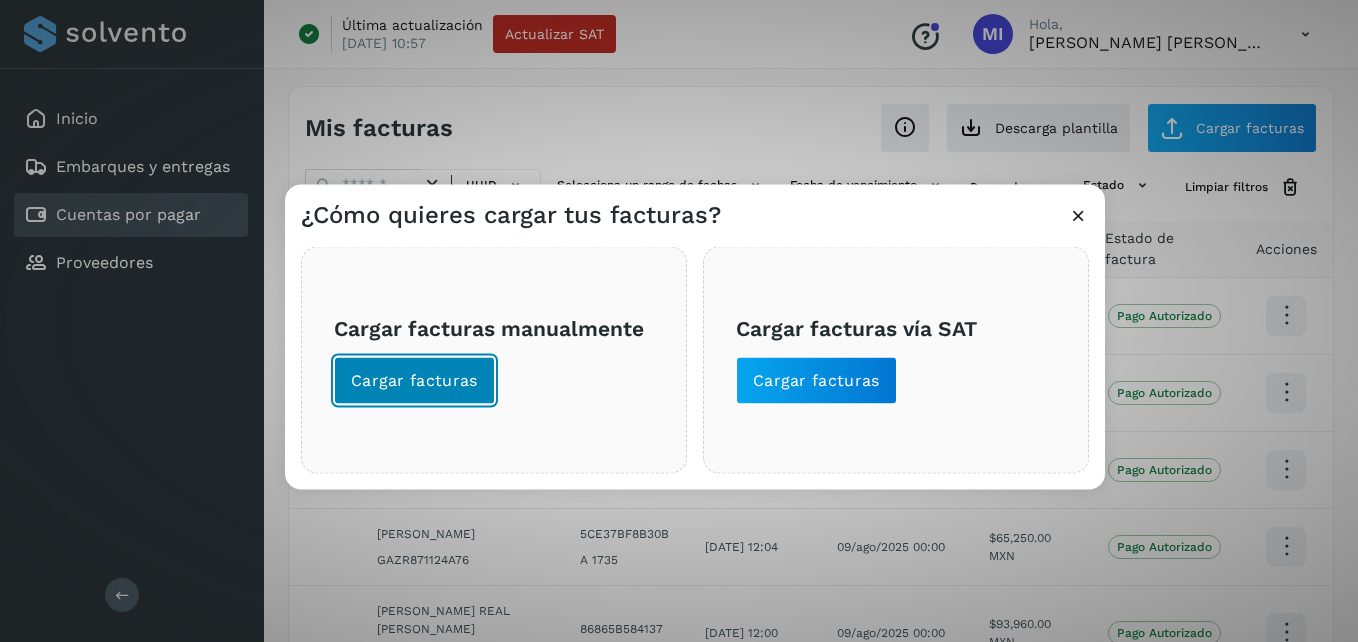 click on "Cargar facturas" 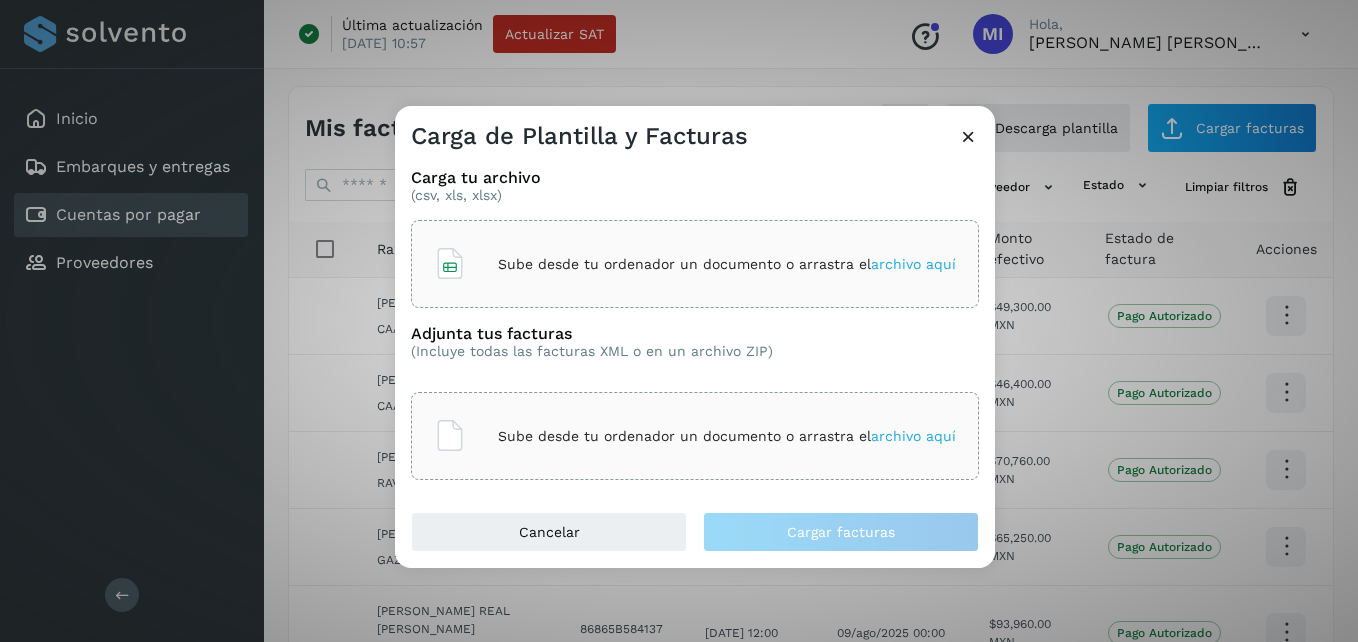 click on "Sube desde tu ordenador un documento o arrastra el  archivo aquí" 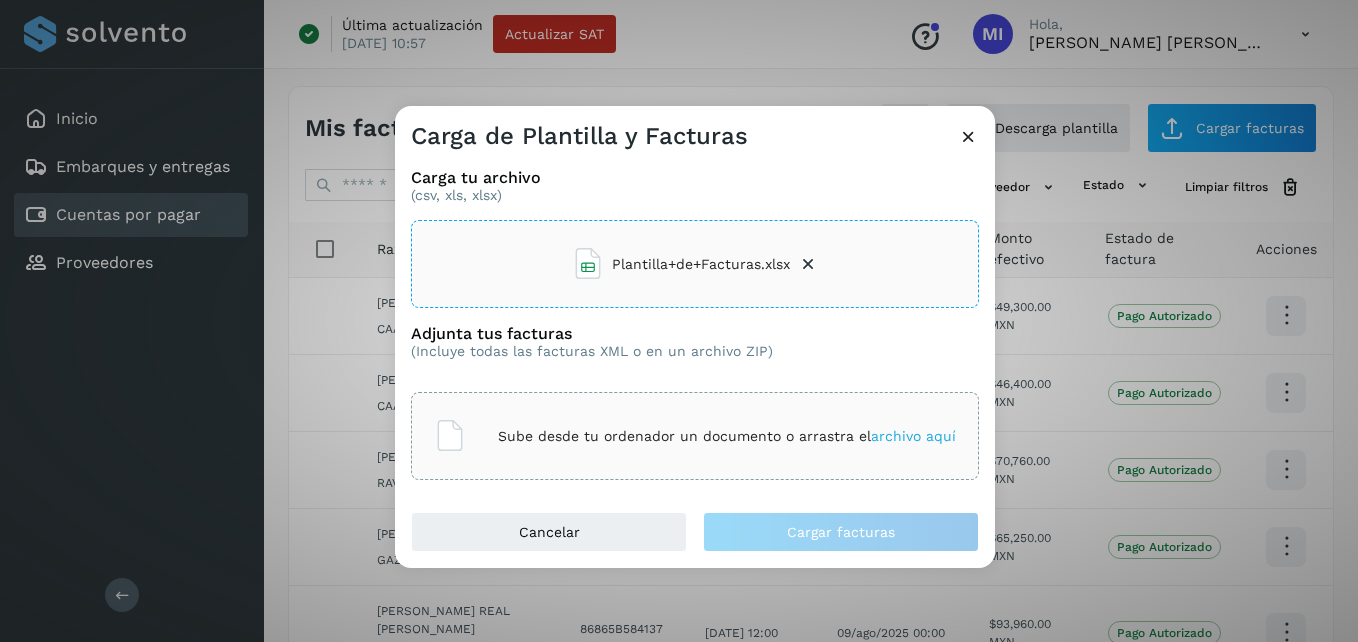 click on "Sube desde tu ordenador un documento o arrastra el  archivo aquí" 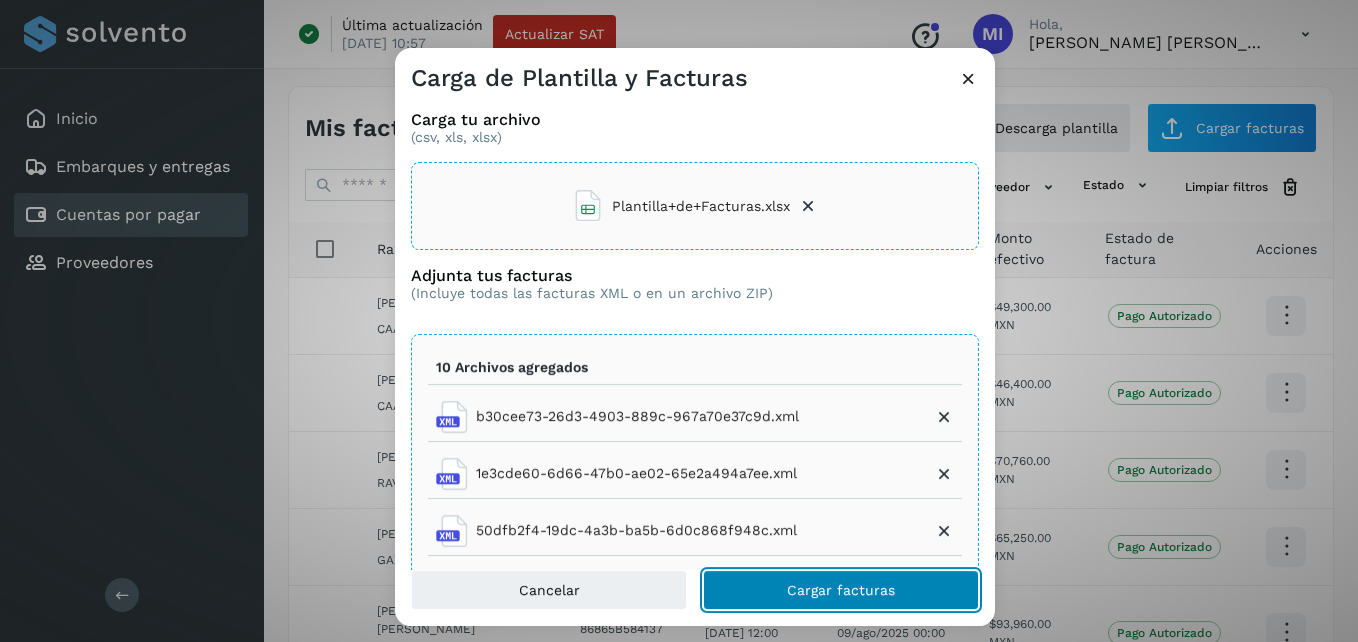 click on "Cargar facturas" 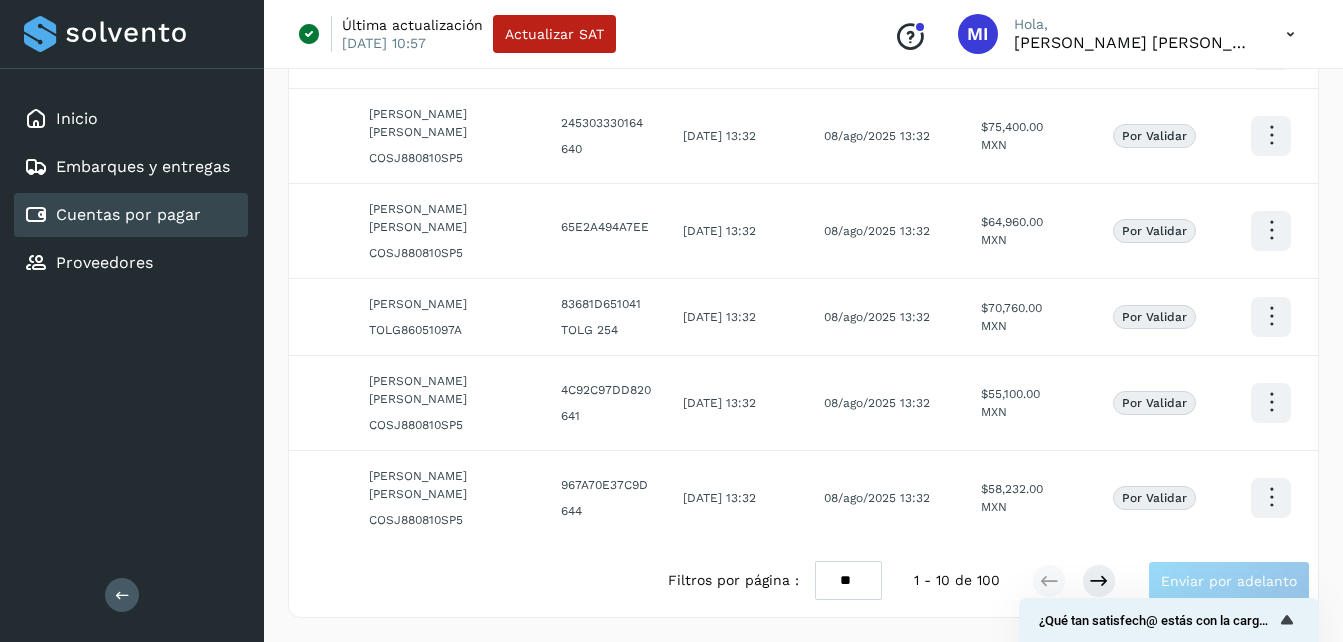 scroll, scrollTop: 682, scrollLeft: 0, axis: vertical 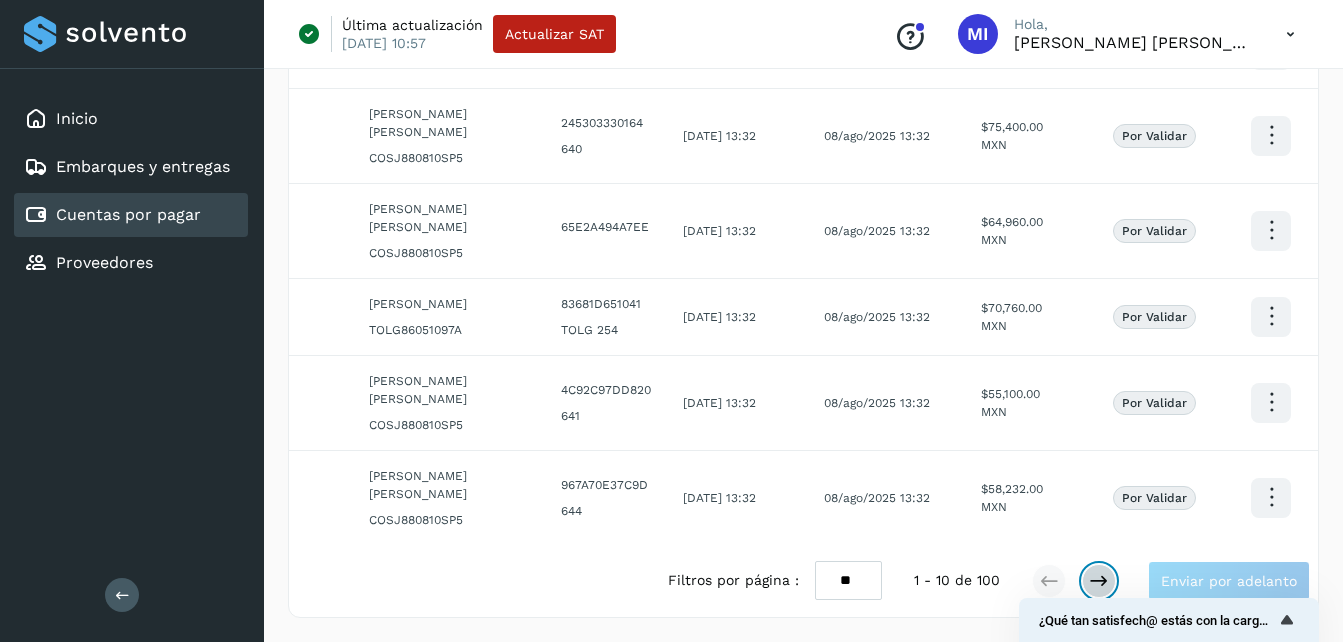 click at bounding box center [1099, 581] 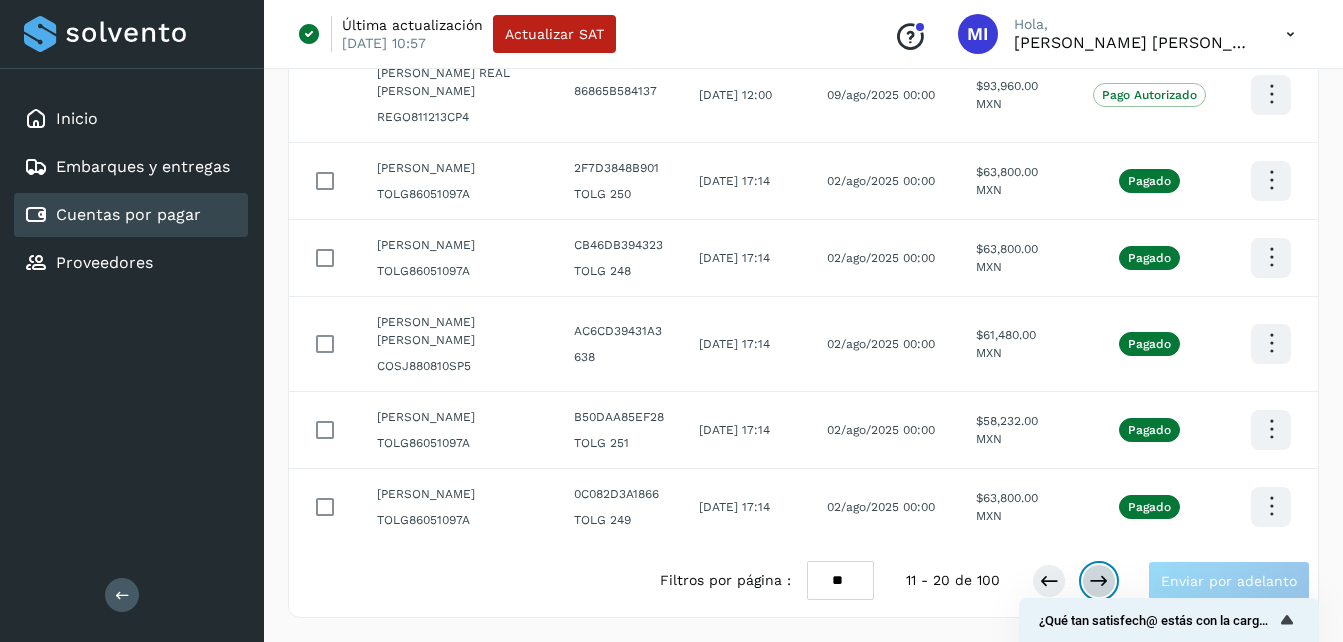 scroll, scrollTop: 646, scrollLeft: 0, axis: vertical 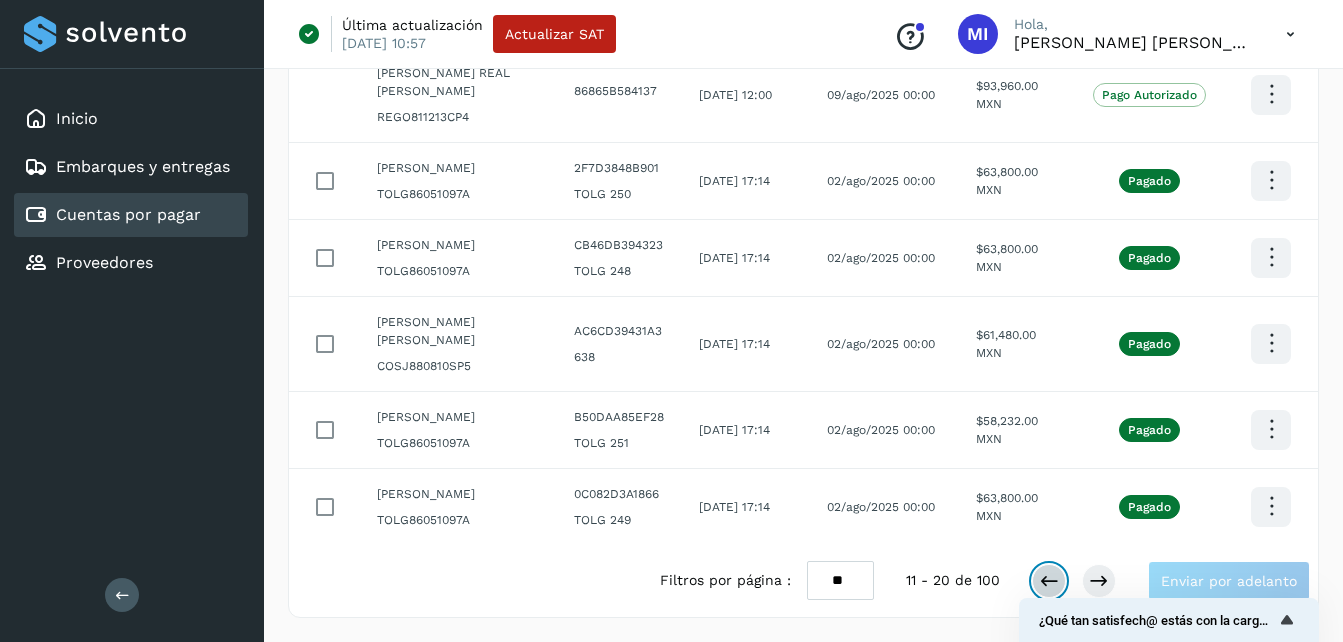 click at bounding box center (1049, 581) 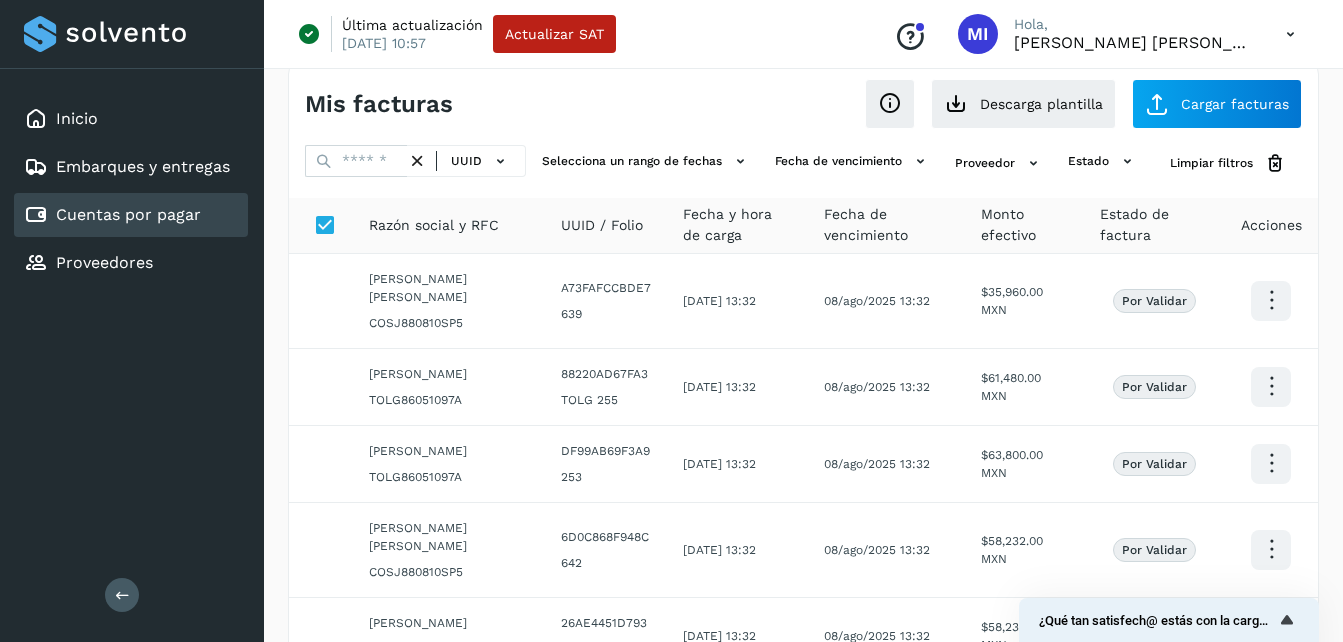 scroll, scrollTop: 0, scrollLeft: 0, axis: both 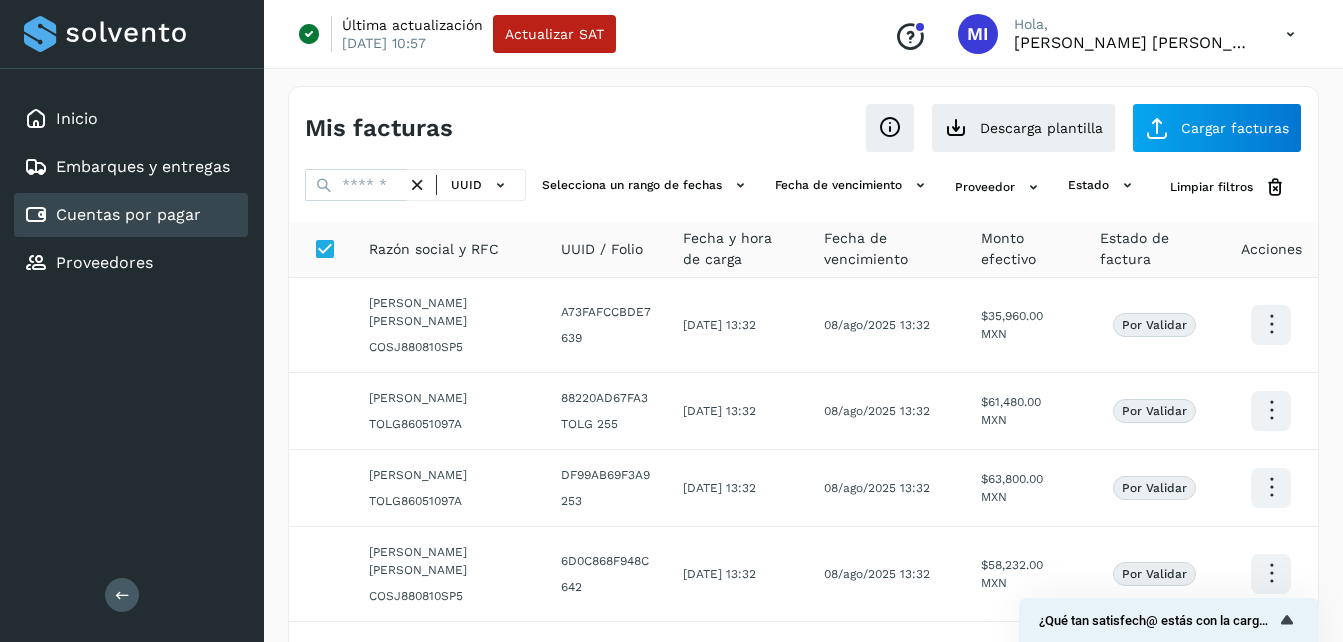 click on "Última actualización 20/jun/2025 10:57 Actualizar SAT
Conoce nuestros beneficios
MI Hola, MARIA ILIANA ARCHUNDIA LARA" at bounding box center [803, 34] 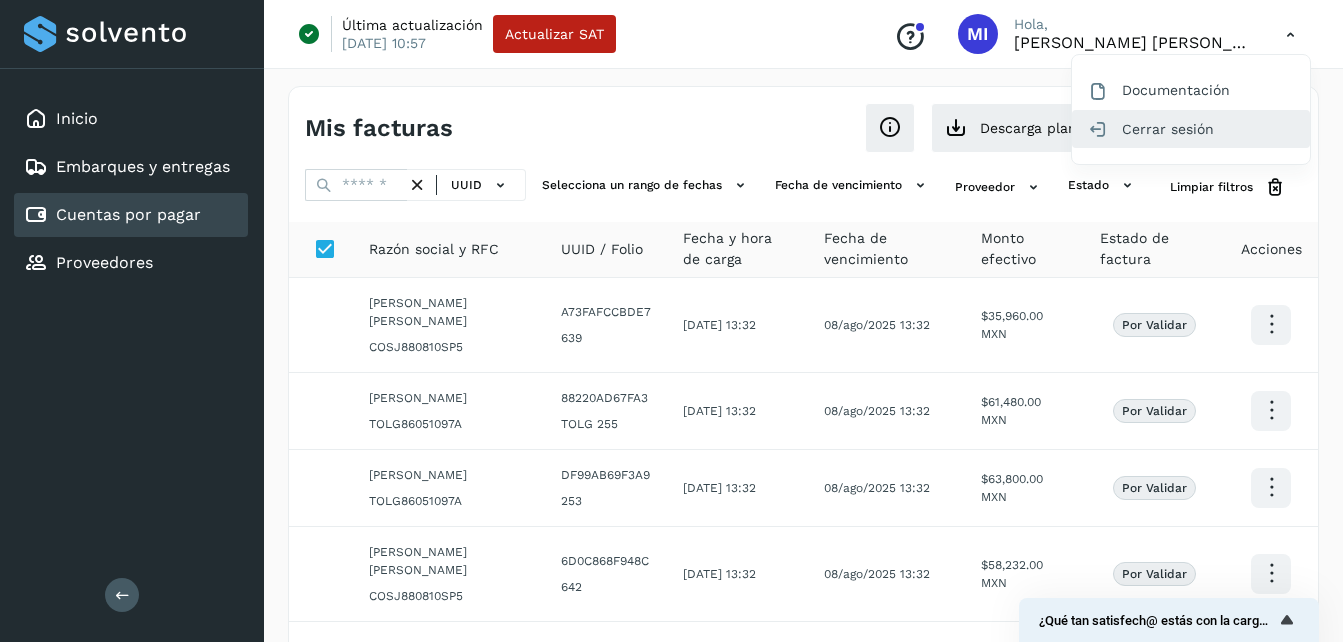 click on "Cerrar sesión" 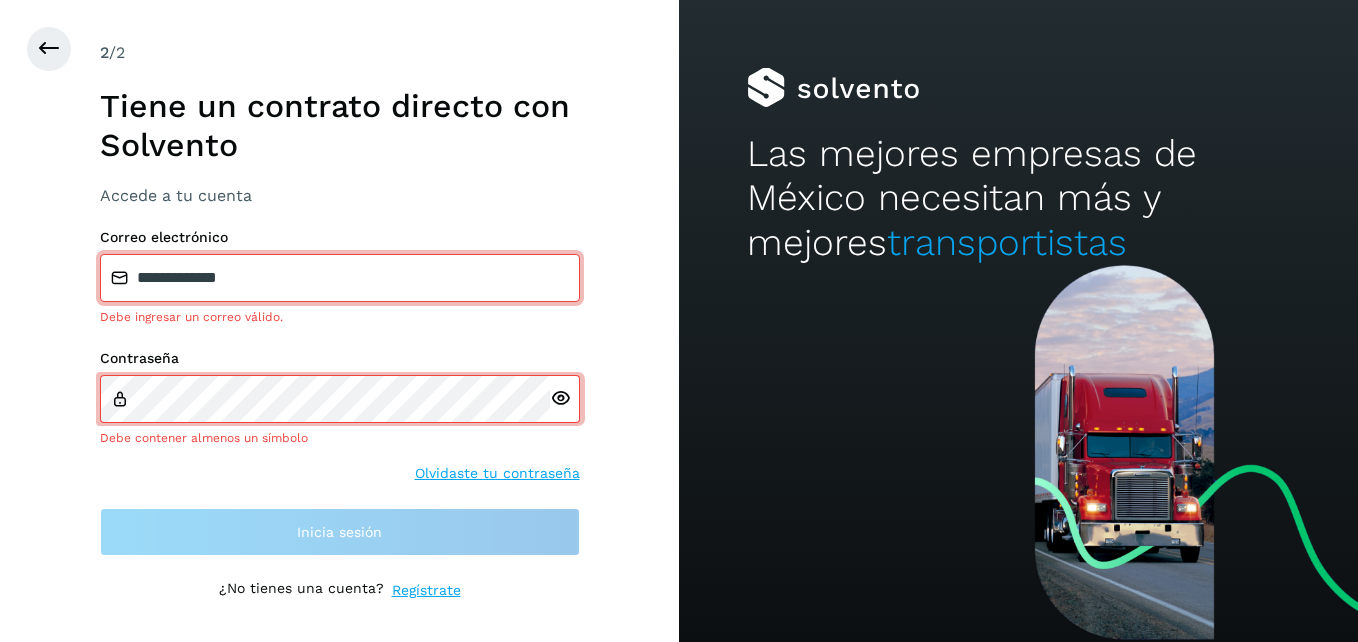 drag, startPoint x: 318, startPoint y: 270, endPoint x: 4, endPoint y: 278, distance: 314.1019 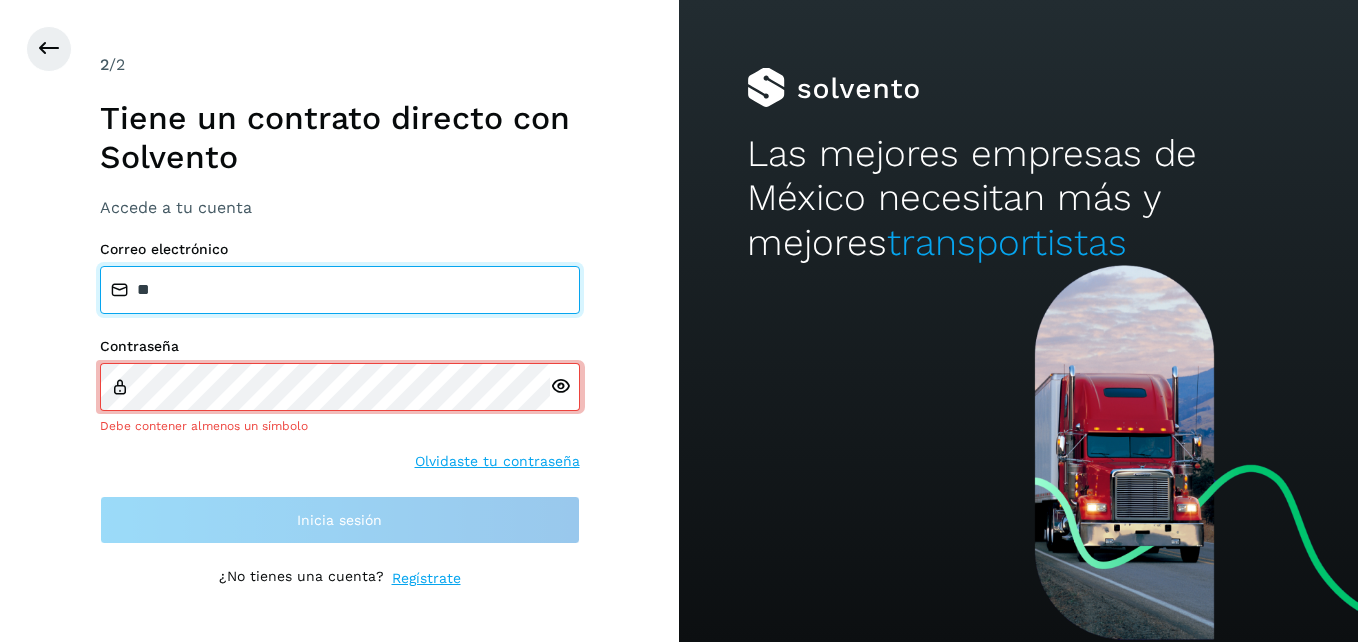type on "**********" 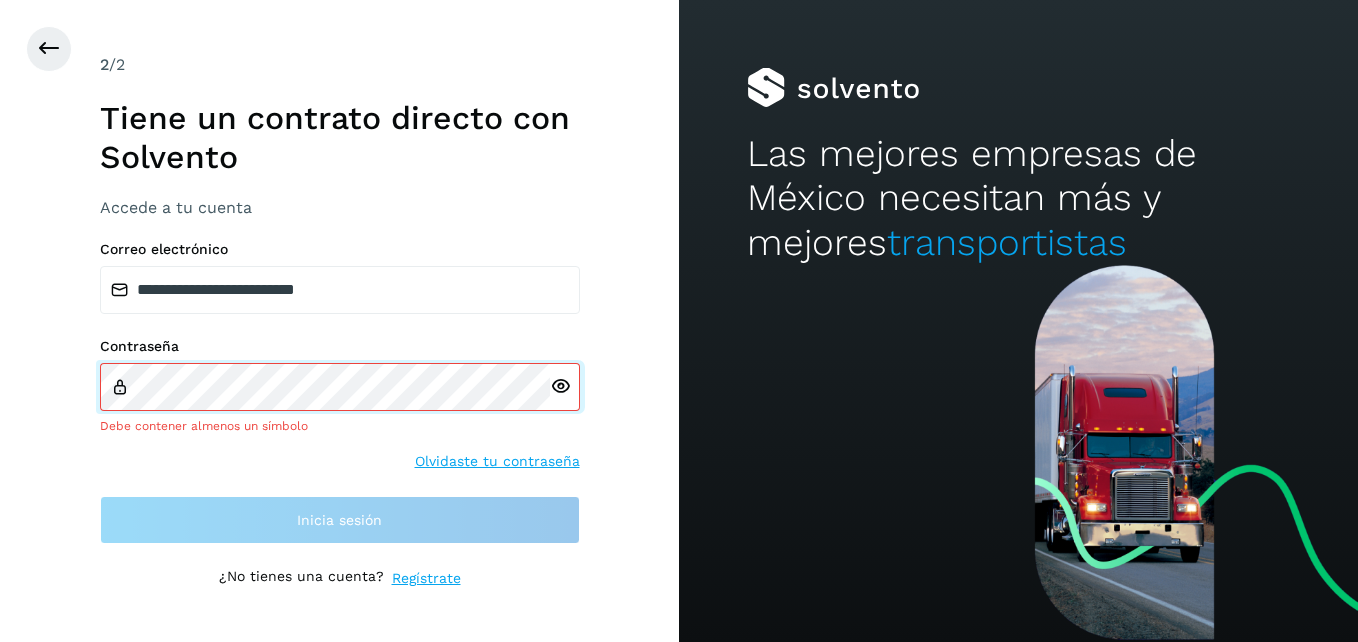 click on "**********" at bounding box center (339, 321) 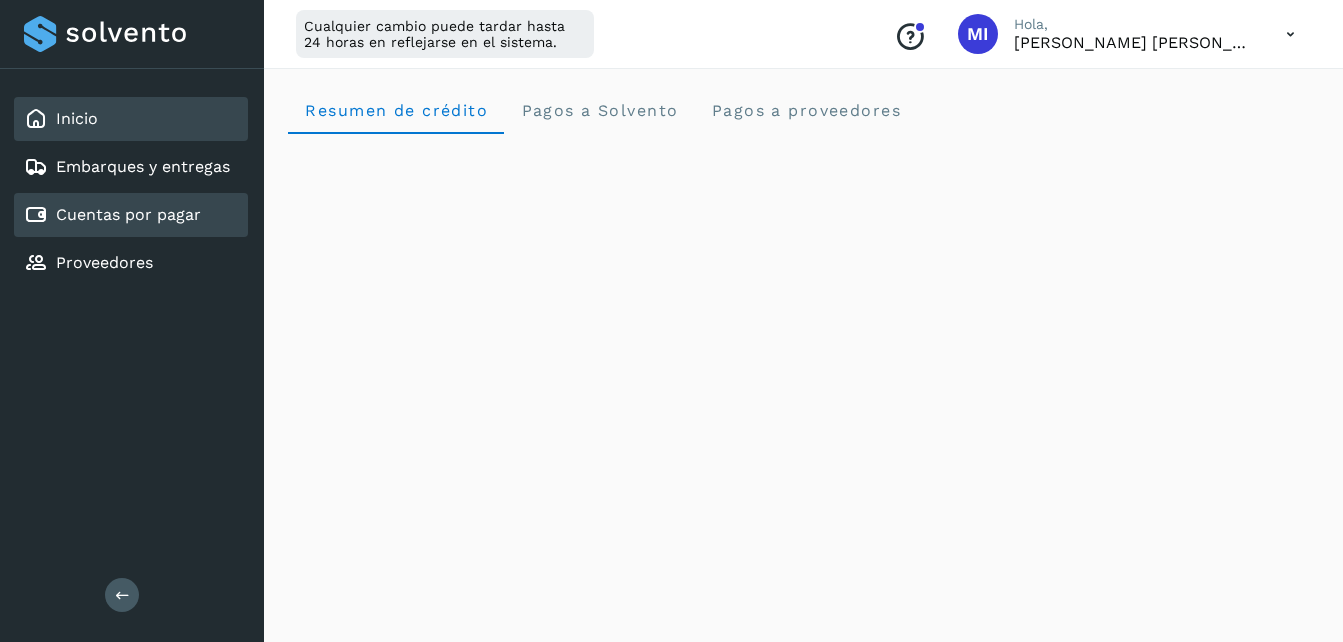 click on "Cuentas por pagar" at bounding box center (128, 214) 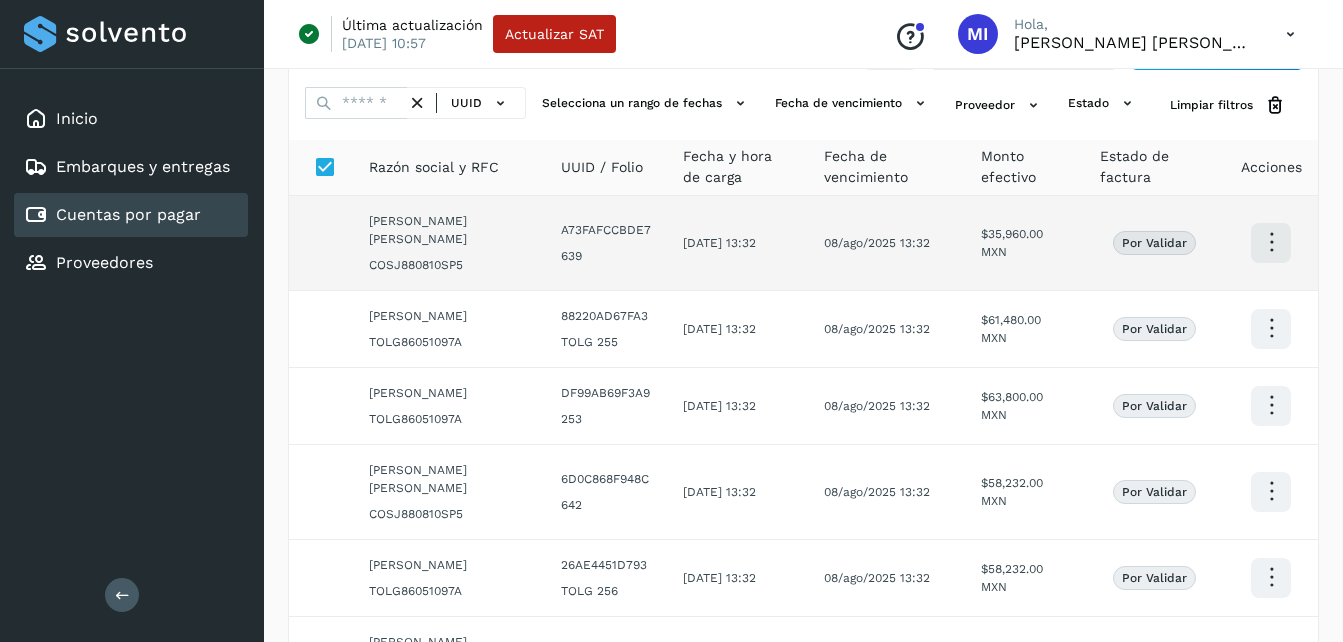scroll, scrollTop: 120, scrollLeft: 0, axis: vertical 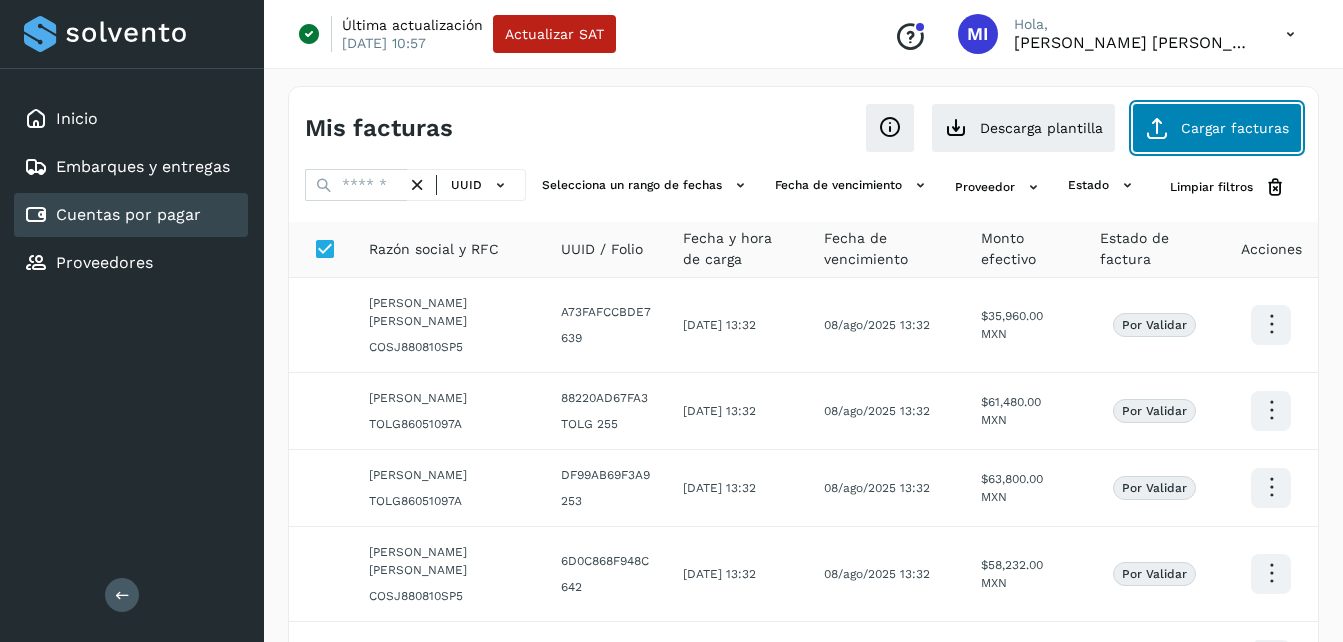 click on "Cargar facturas" 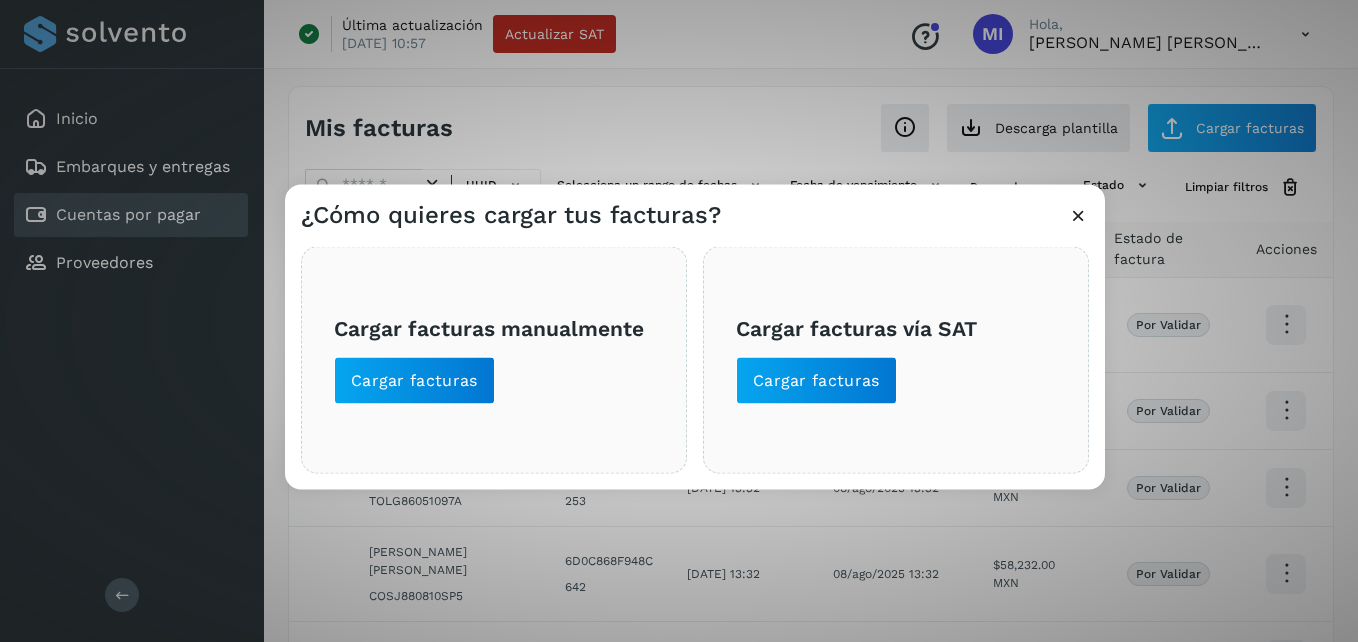 click on "Cargar facturas vía SAT Cargar facturas" at bounding box center (896, 359) 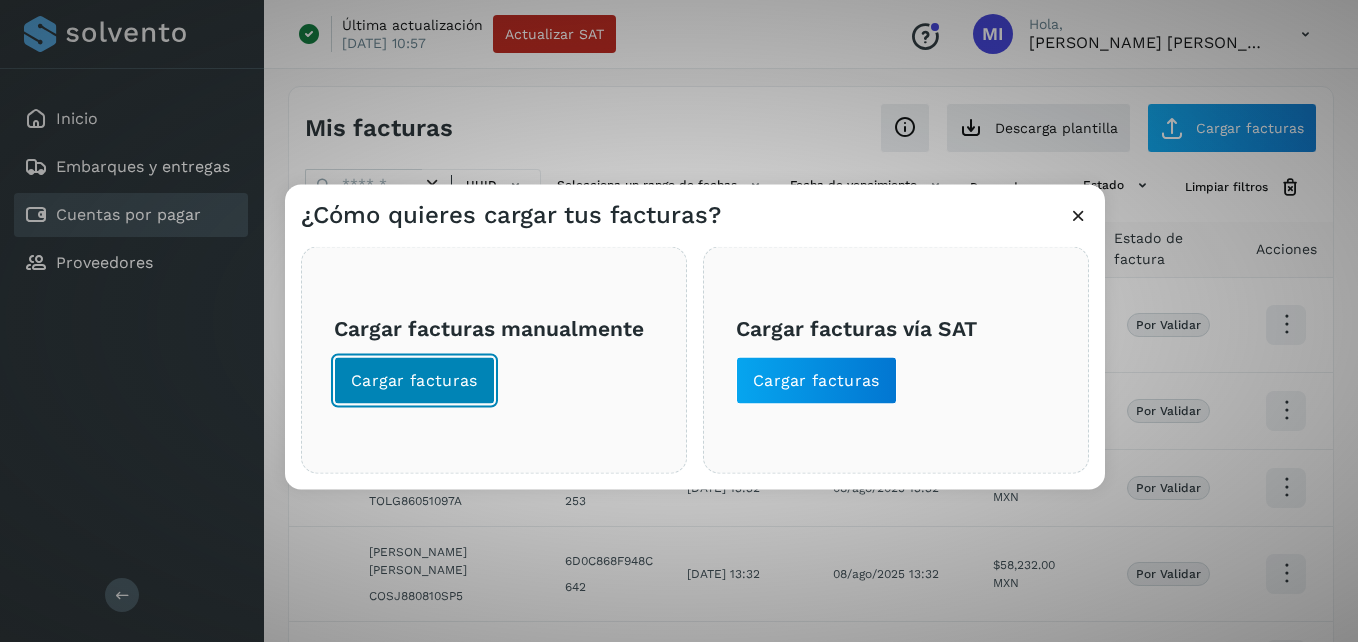 click on "Cargar facturas" at bounding box center [414, 381] 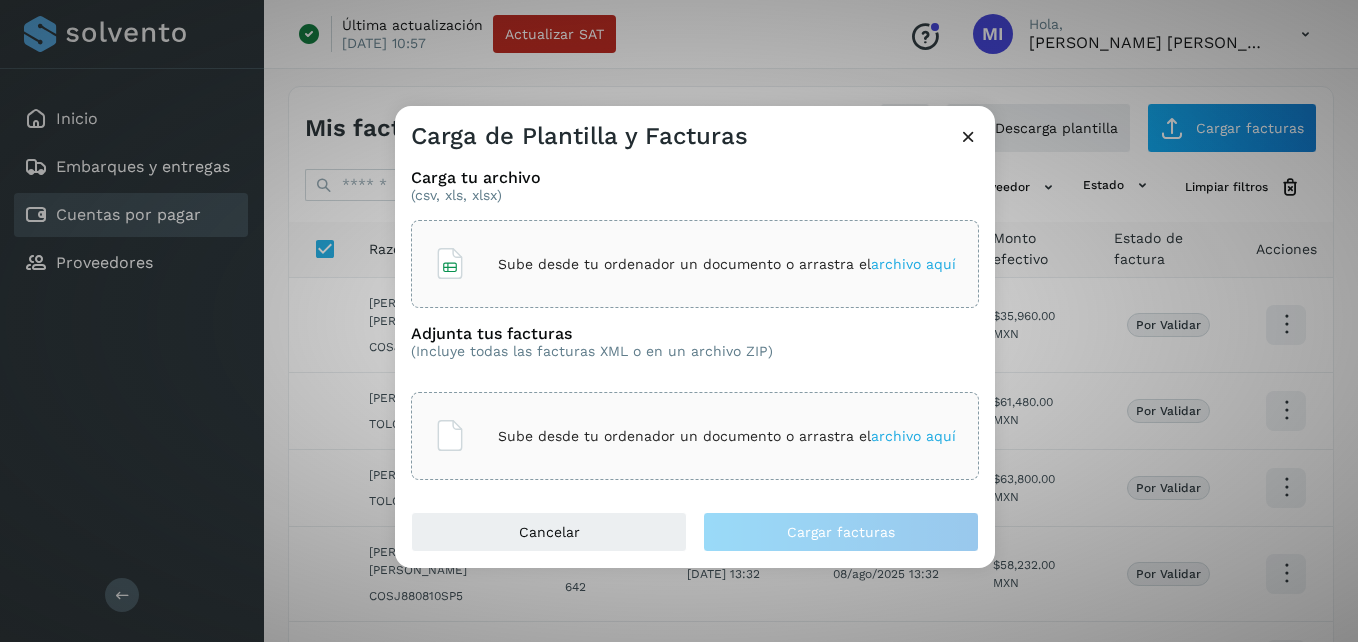 click on "Sube desde tu ordenador un documento o arrastra el  archivo aquí" 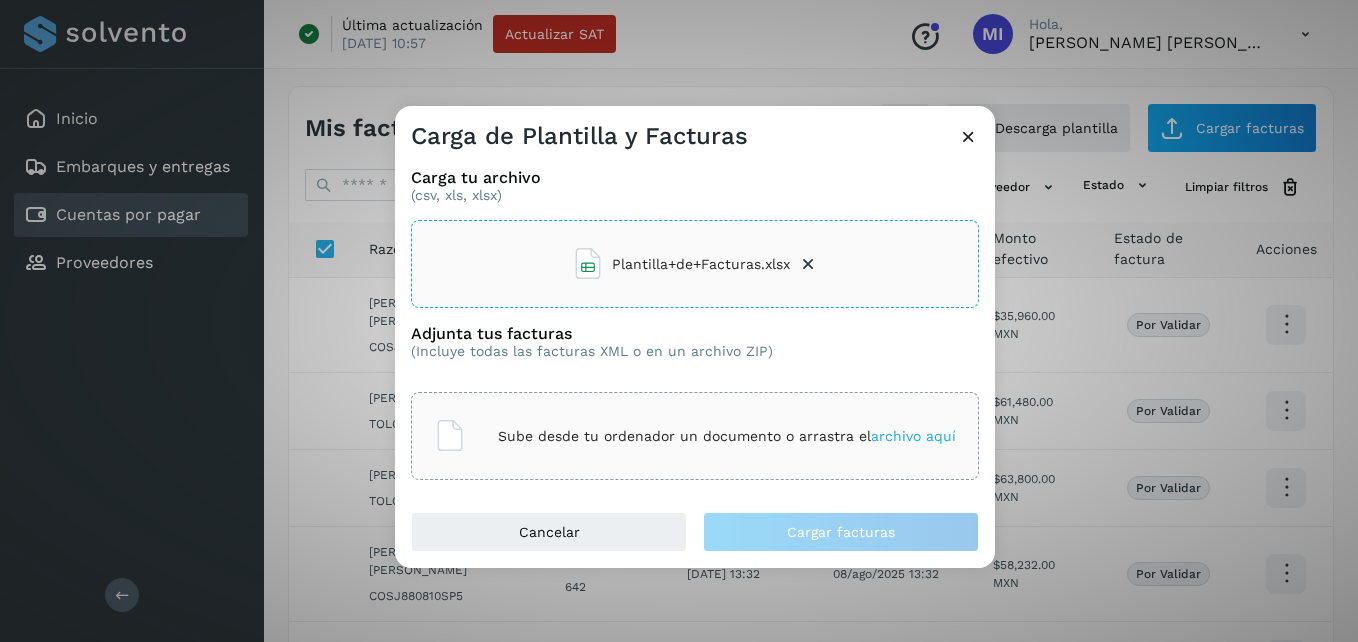 click on "Sube desde tu ordenador un documento o arrastra el  archivo aquí" 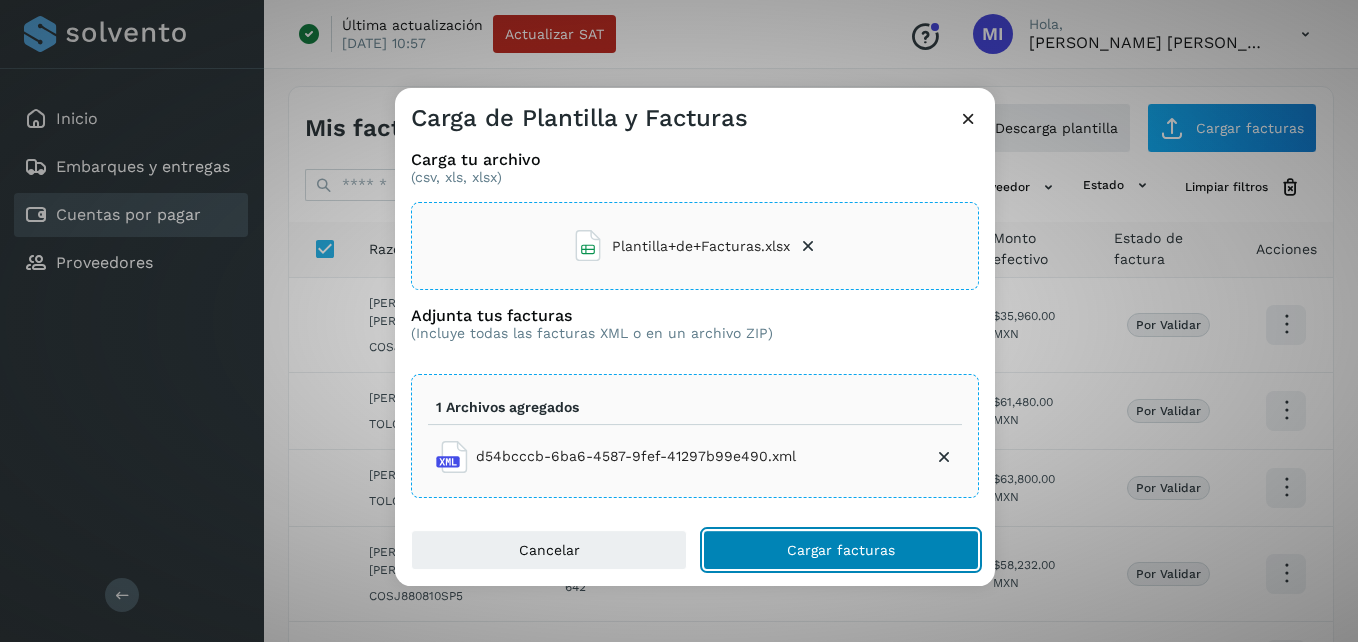 click on "Cargar facturas" 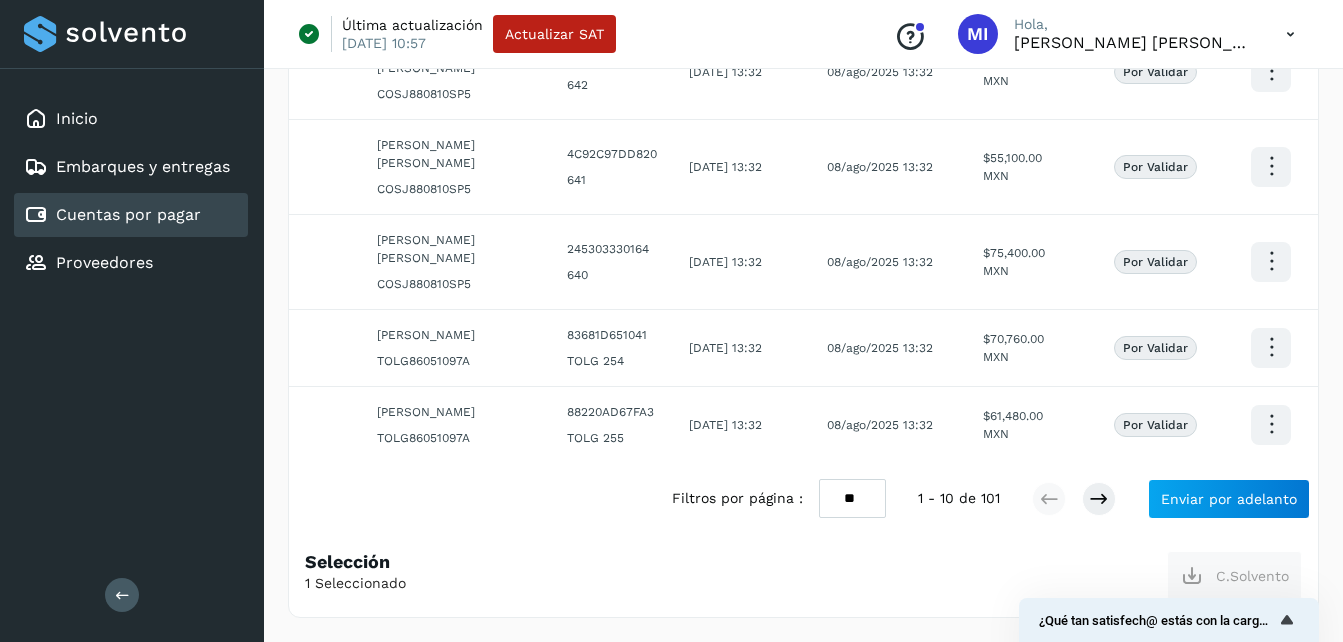 scroll, scrollTop: 741, scrollLeft: 0, axis: vertical 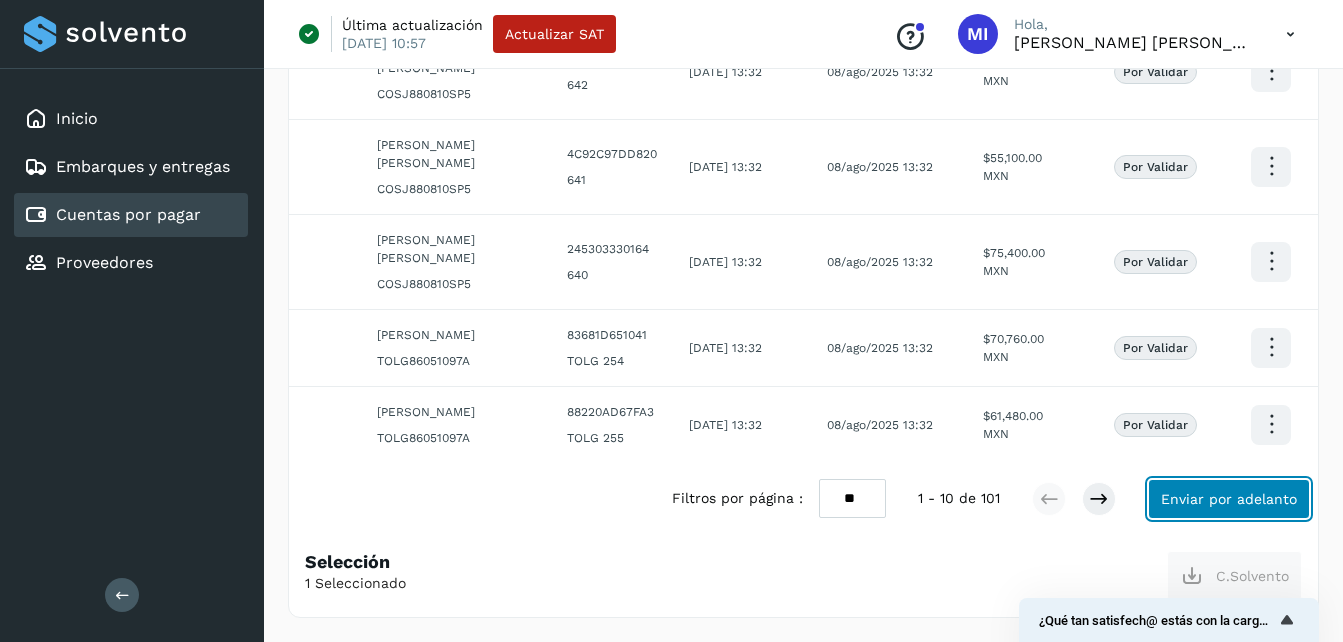click on "Enviar por adelanto" 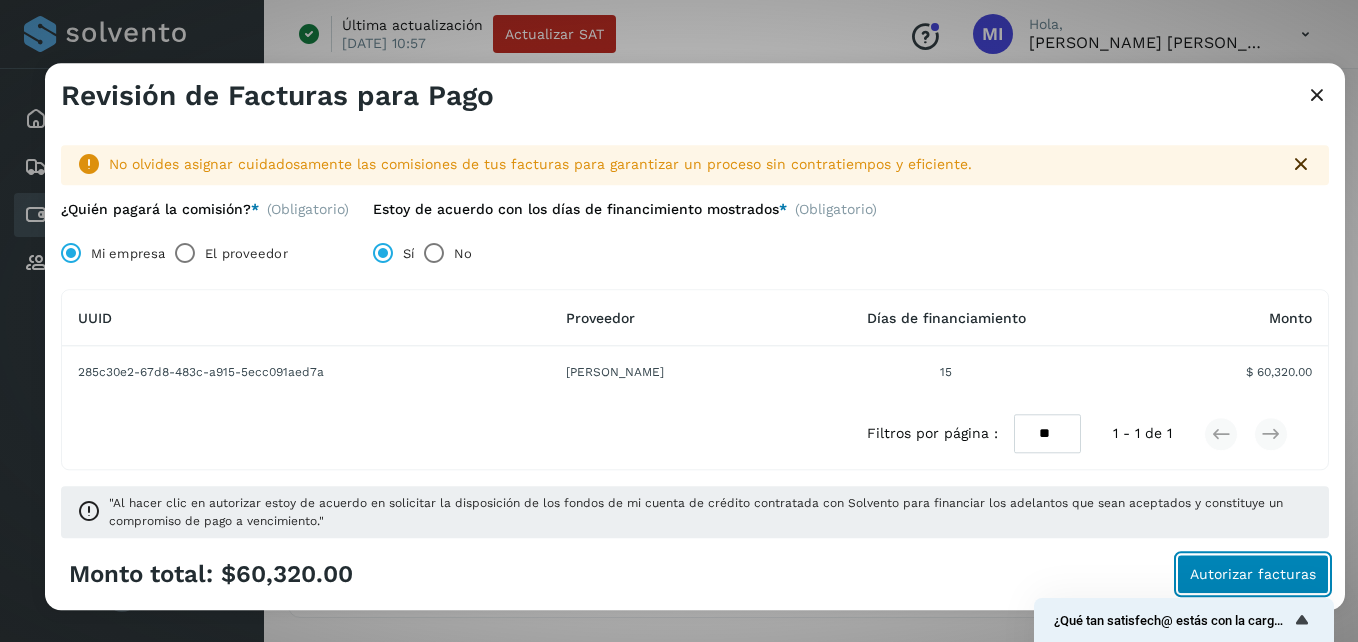 click on "Autorizar facturas" 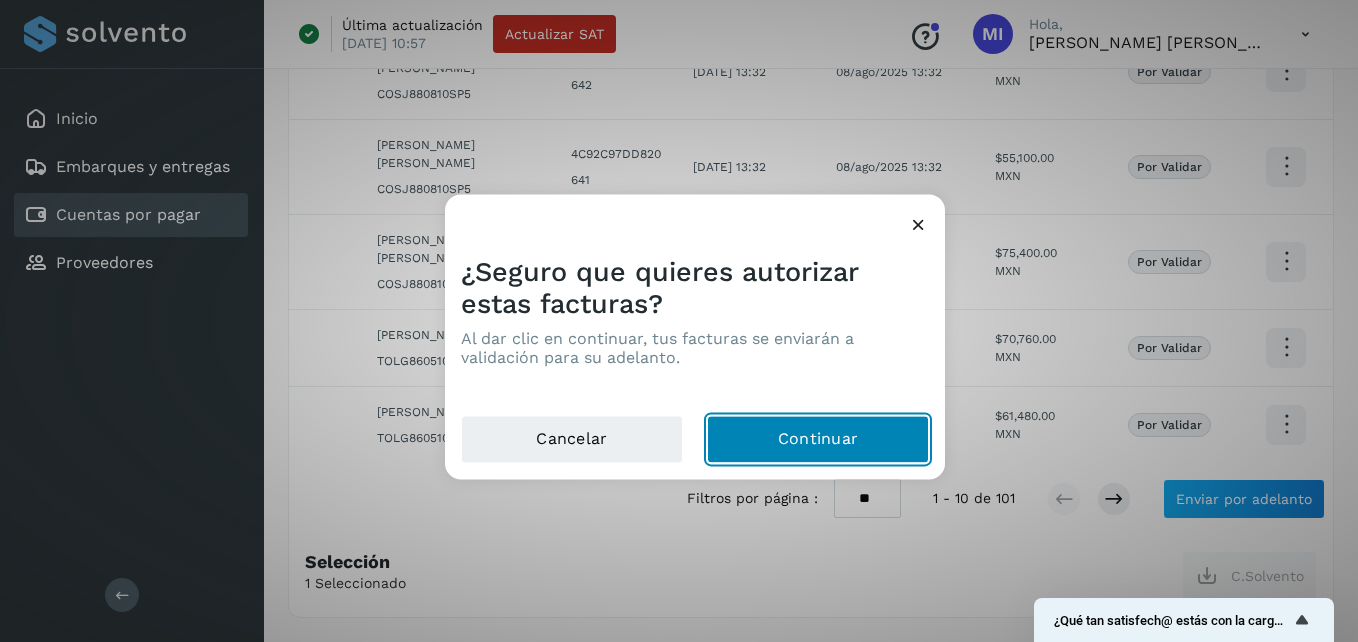 click on "Continuar" 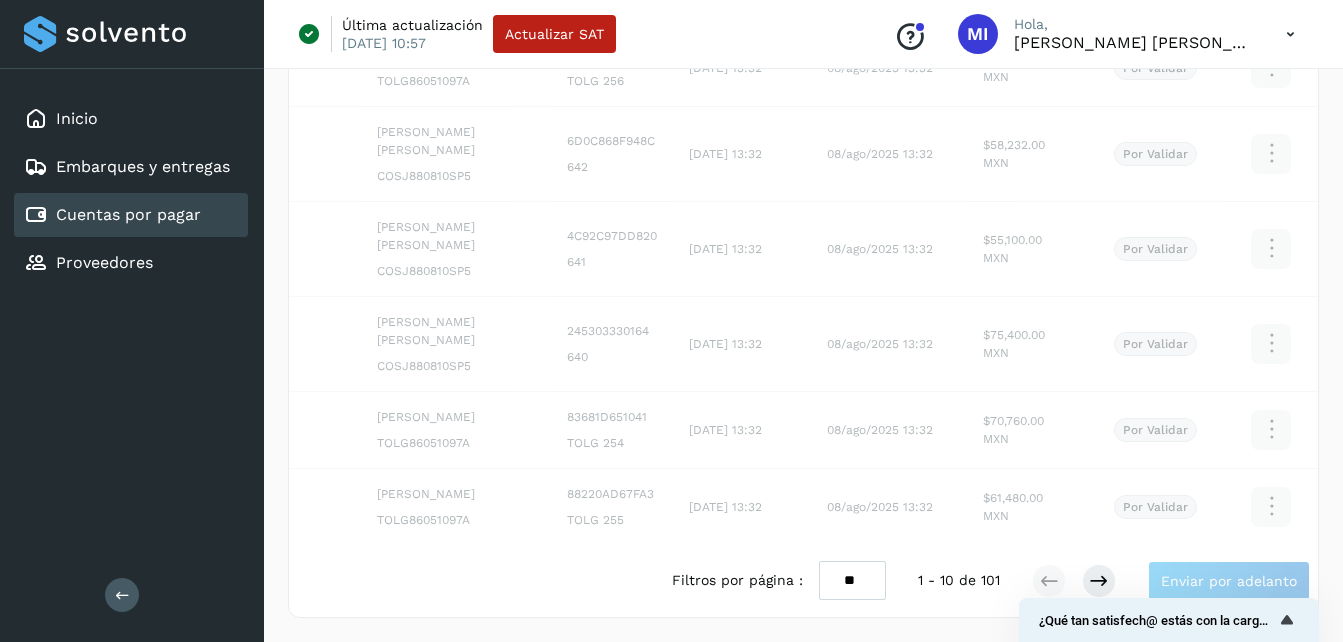 scroll, scrollTop: 104, scrollLeft: 0, axis: vertical 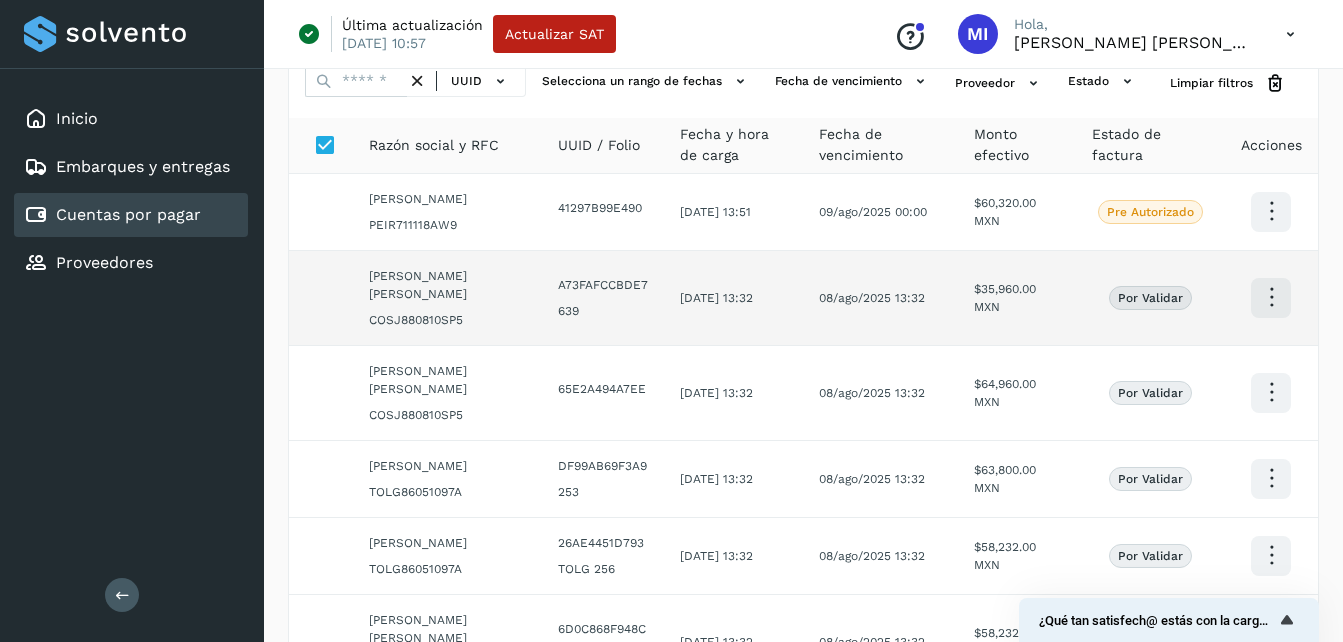 click on "JUAN LUIS CORDOVA SANCHEZ COSJ880810SP5" 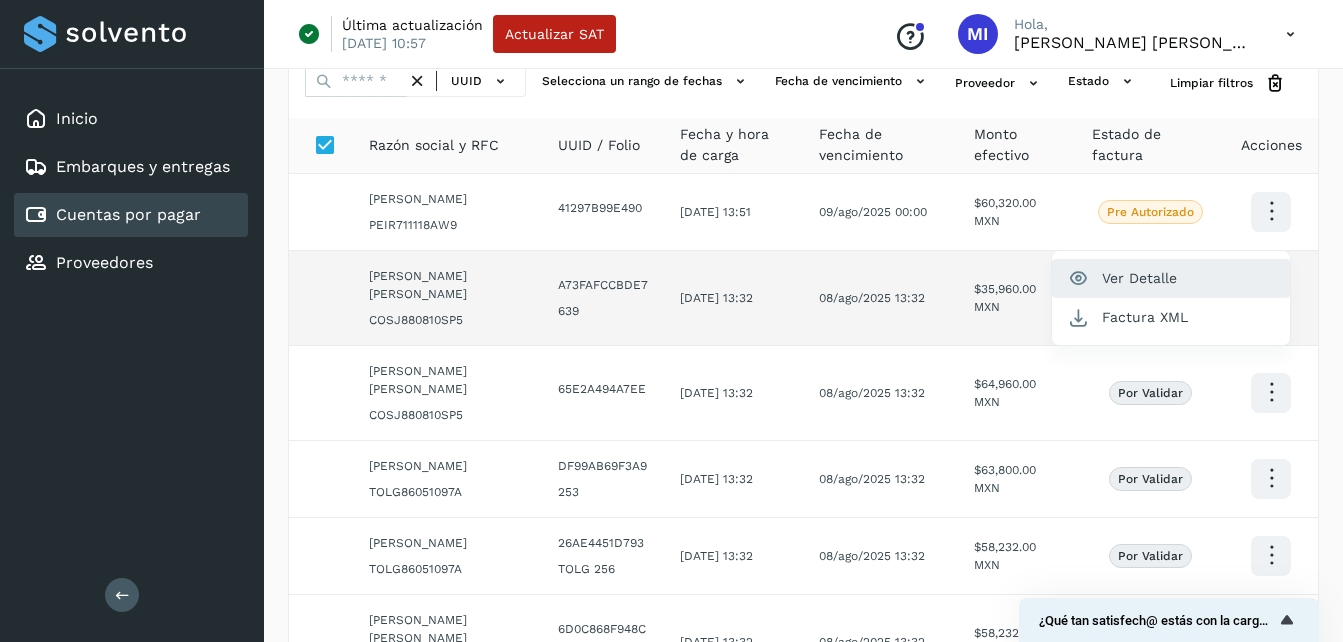 click on "Ver Detalle" 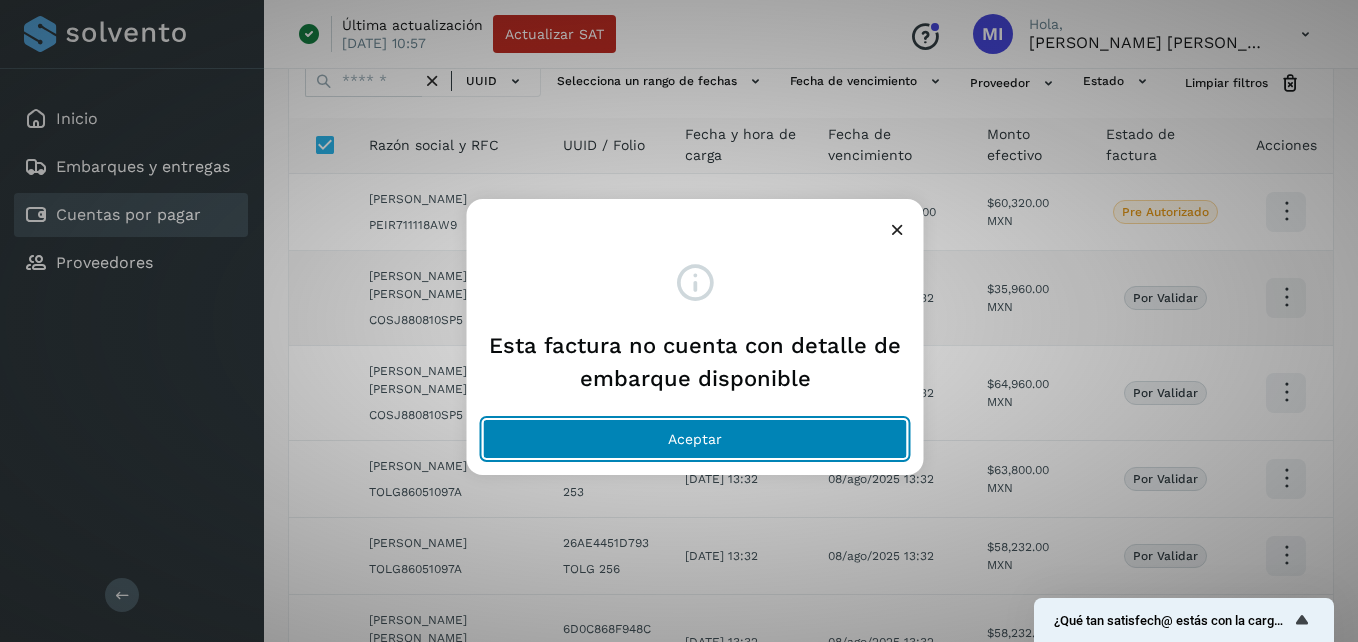 click on "Aceptar" at bounding box center [695, 439] 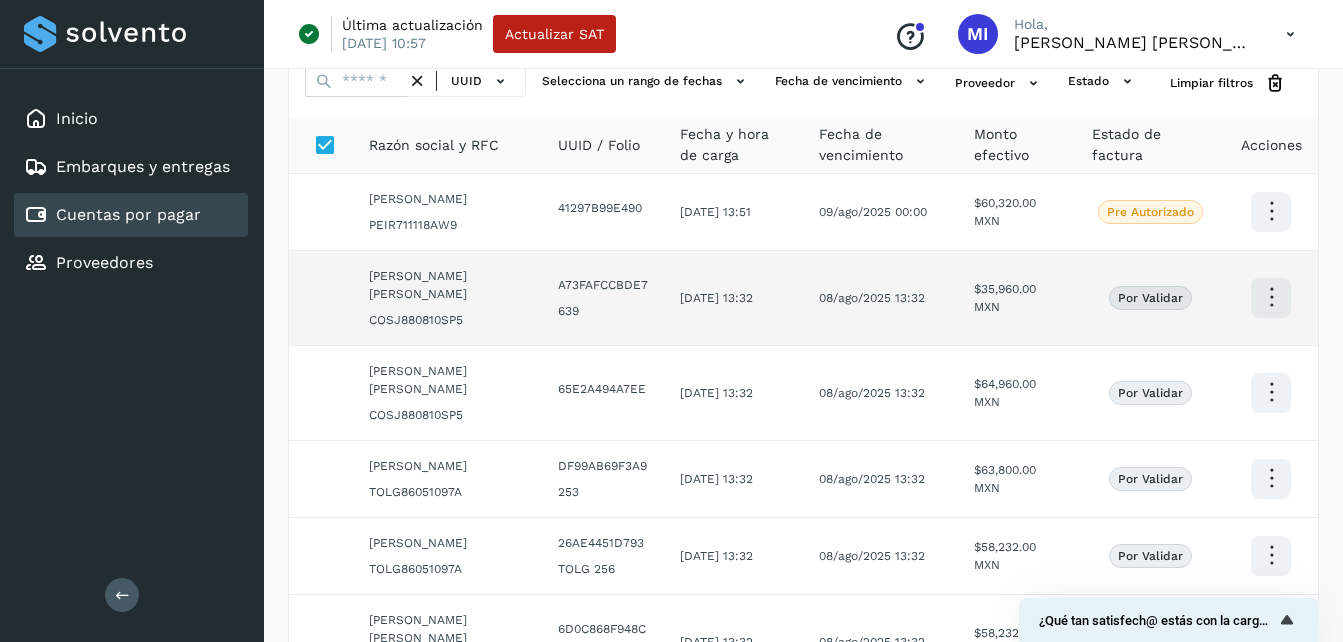 click at bounding box center [1271, 211] 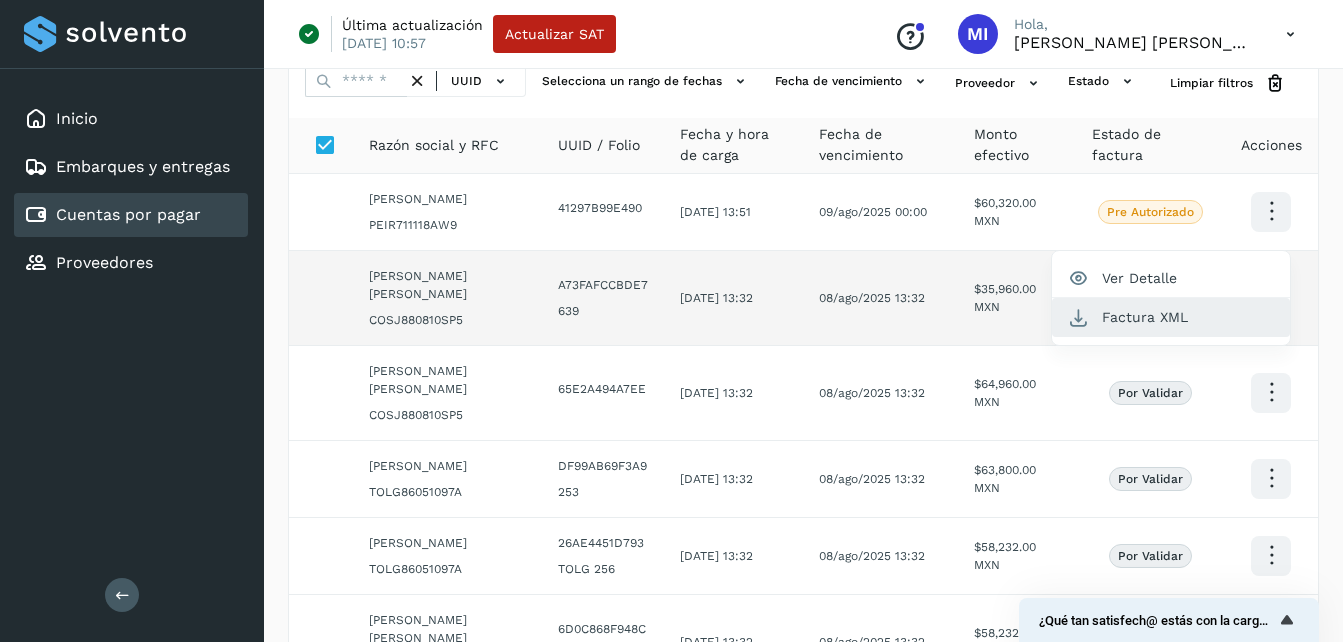 click on "Factura XML" 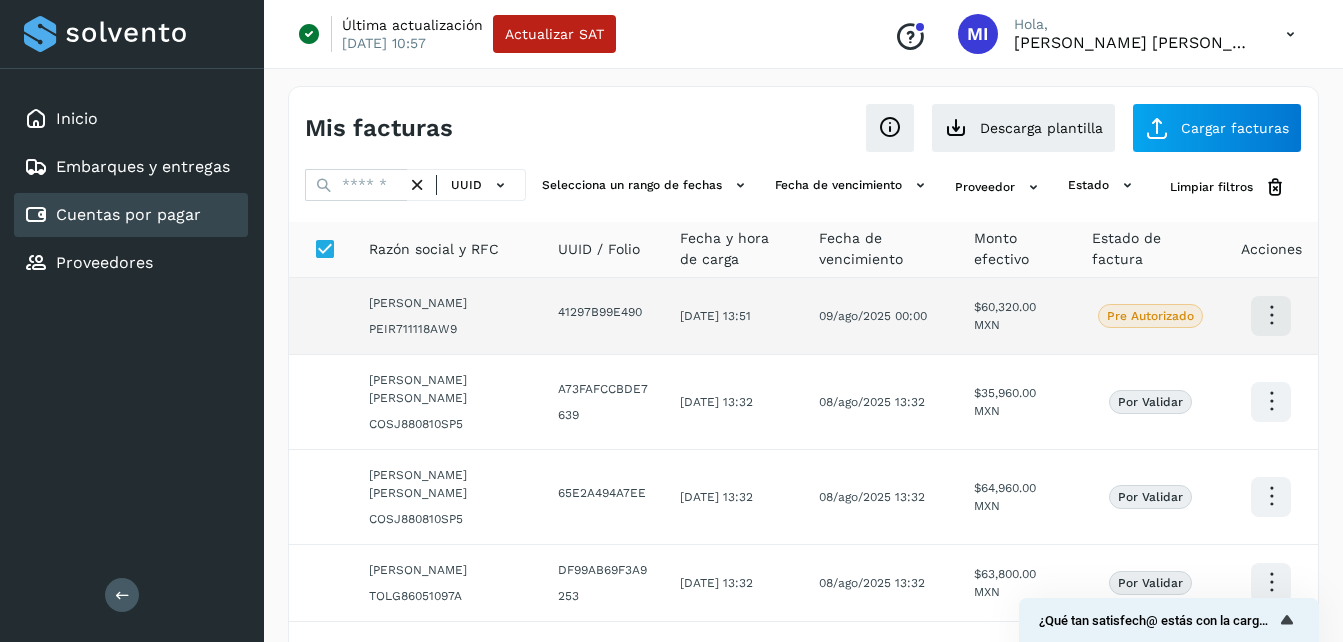 click 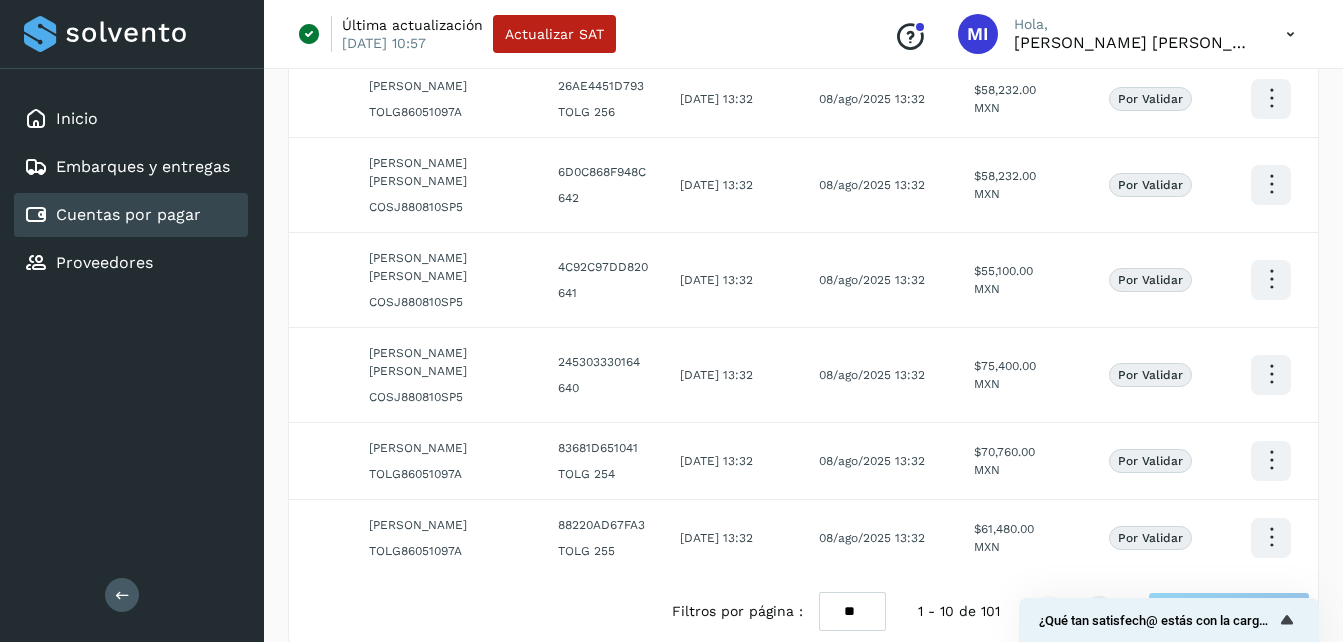scroll, scrollTop: 664, scrollLeft: 0, axis: vertical 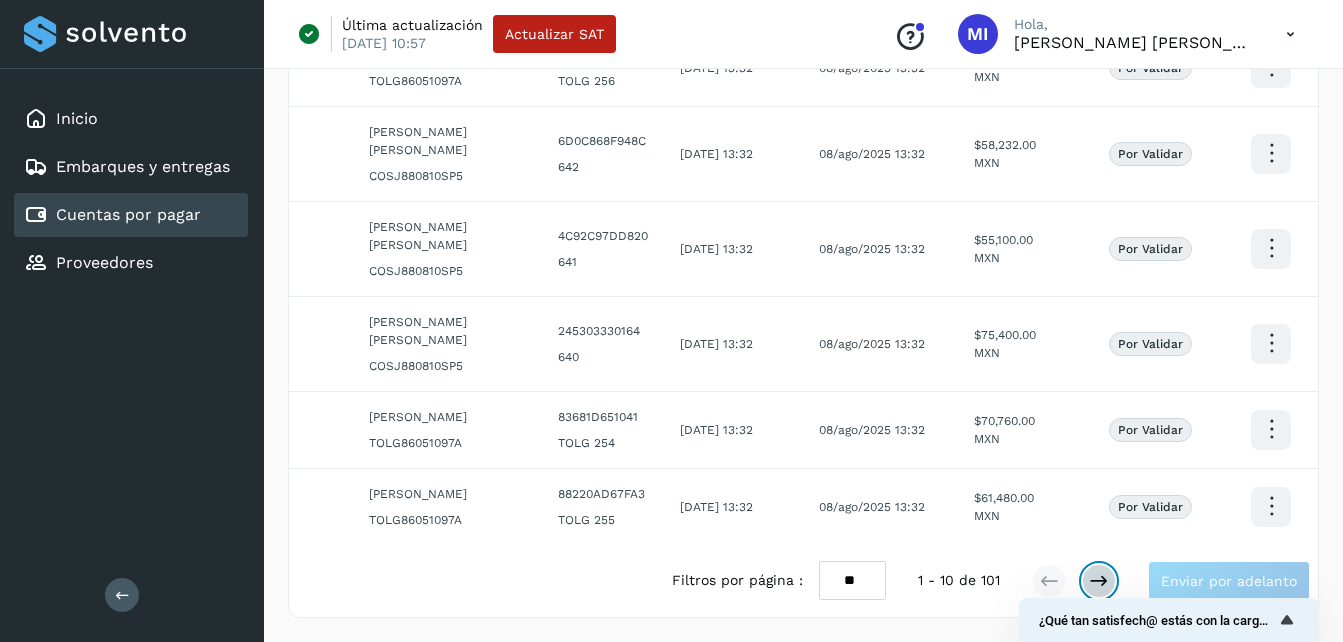 click at bounding box center [1099, 581] 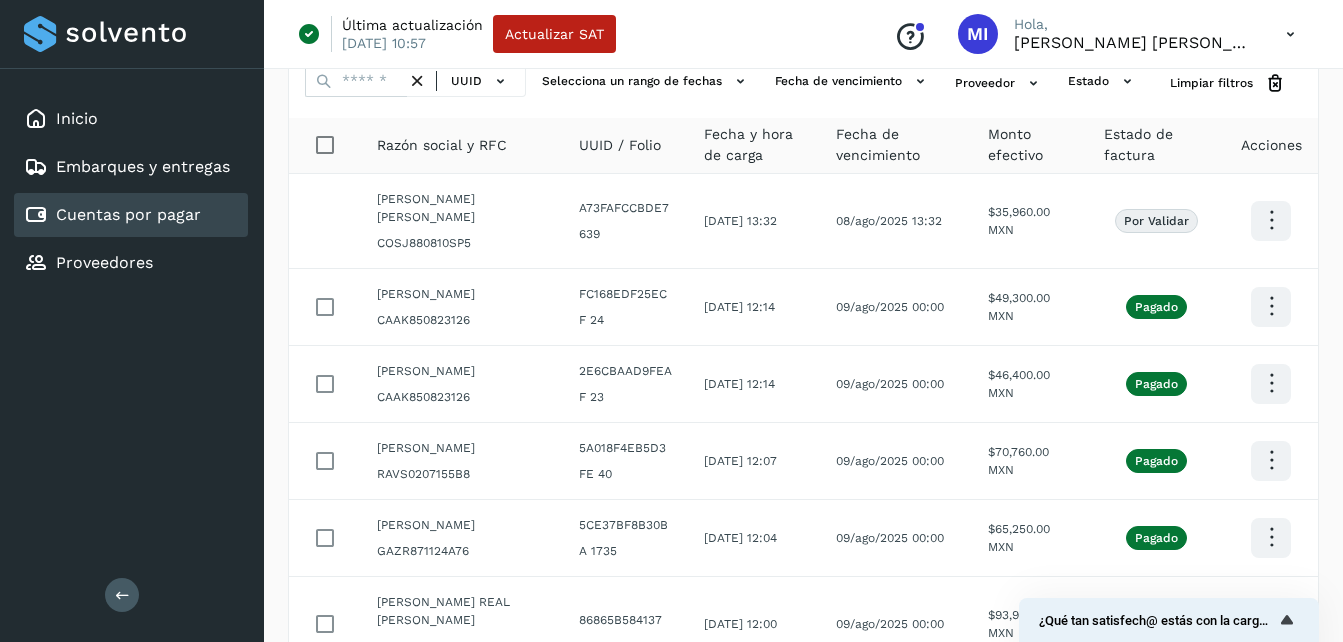 scroll, scrollTop: 94, scrollLeft: 0, axis: vertical 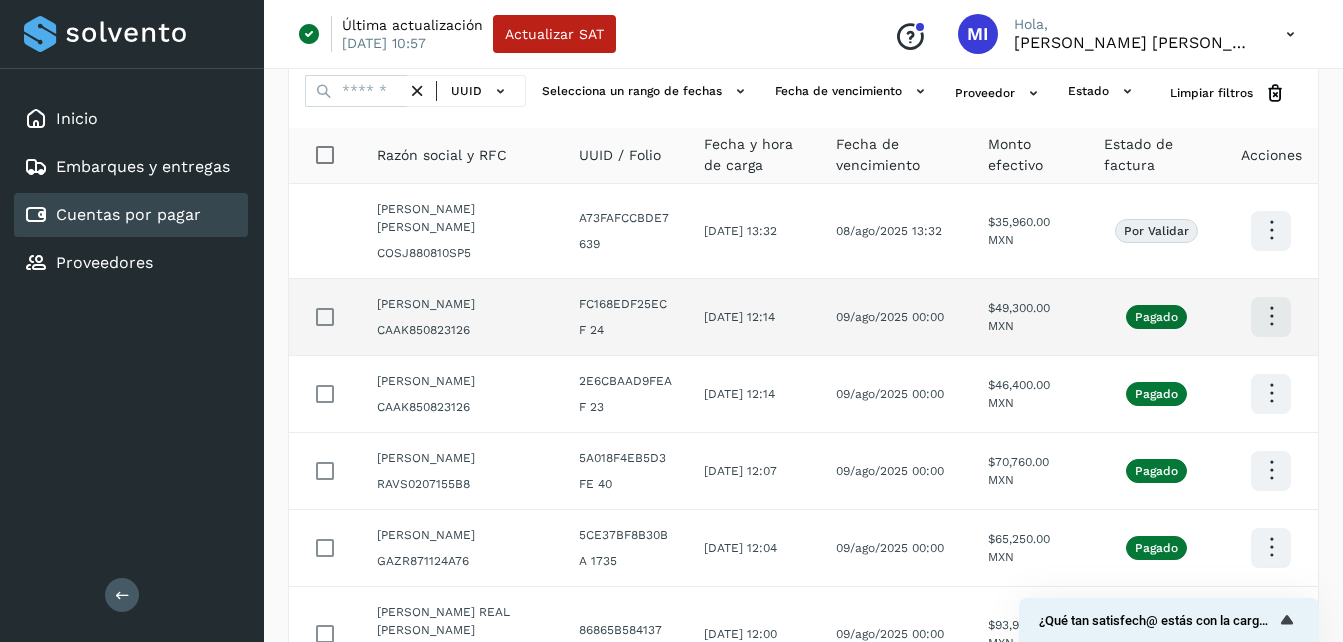 click at bounding box center [1271, 230] 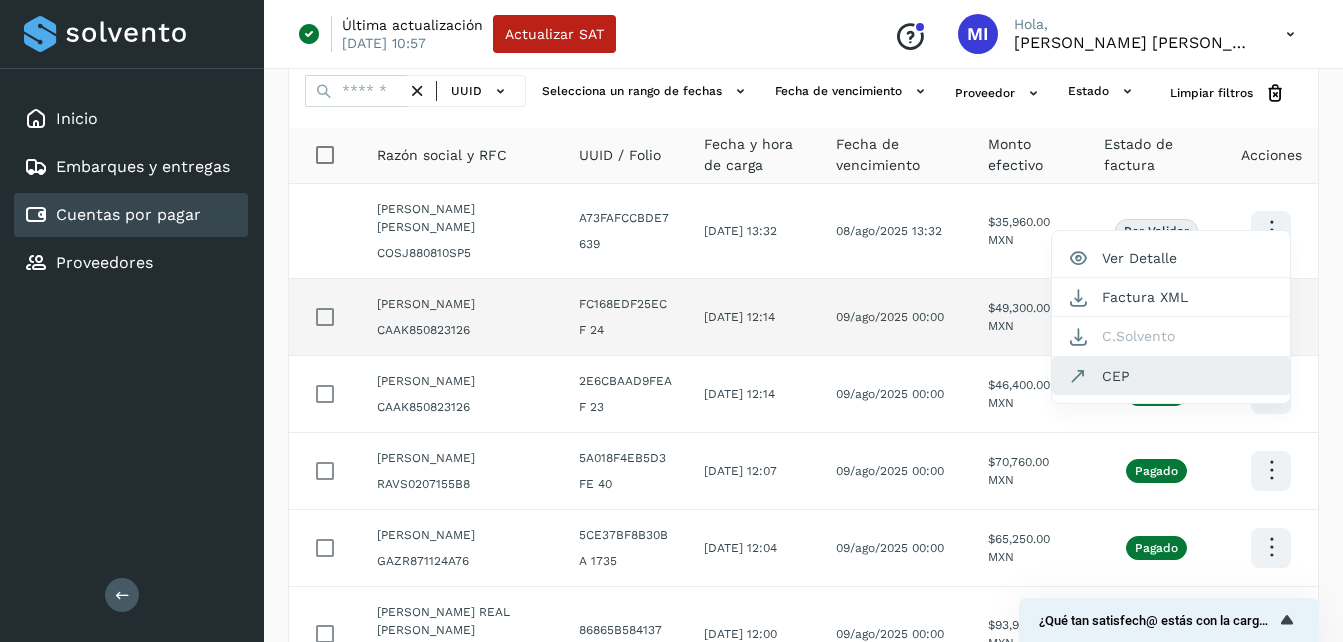 click on "CEP" 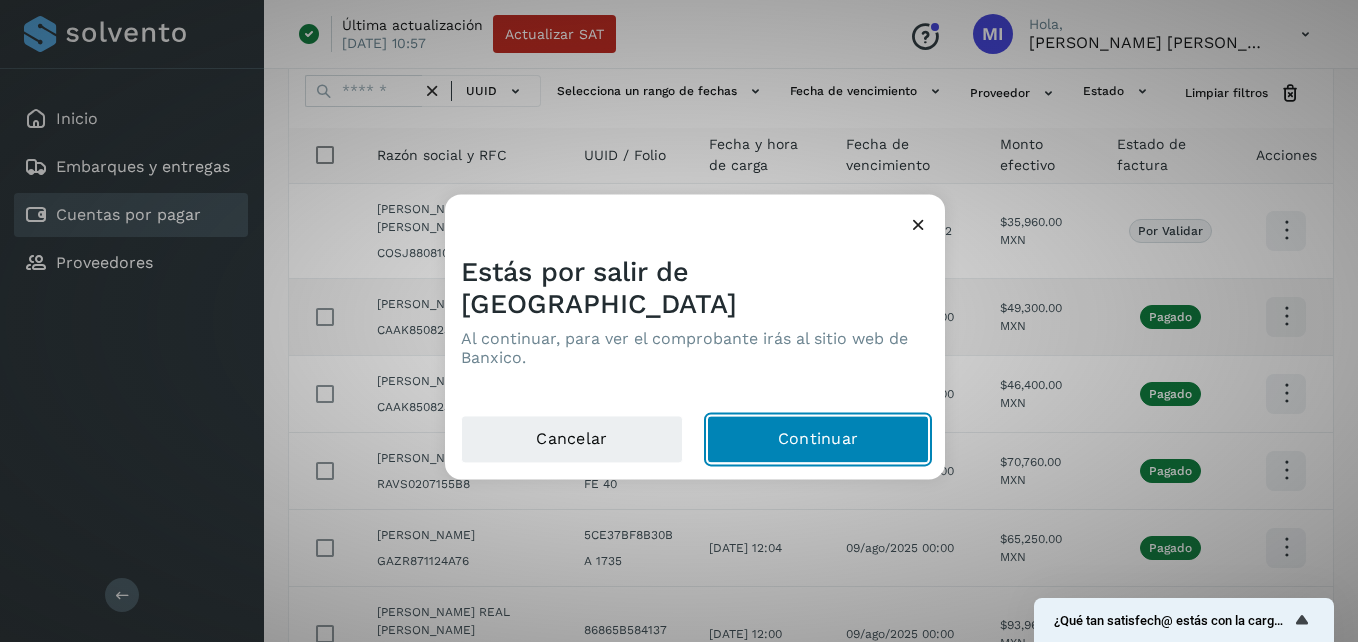 click on "Continuar" 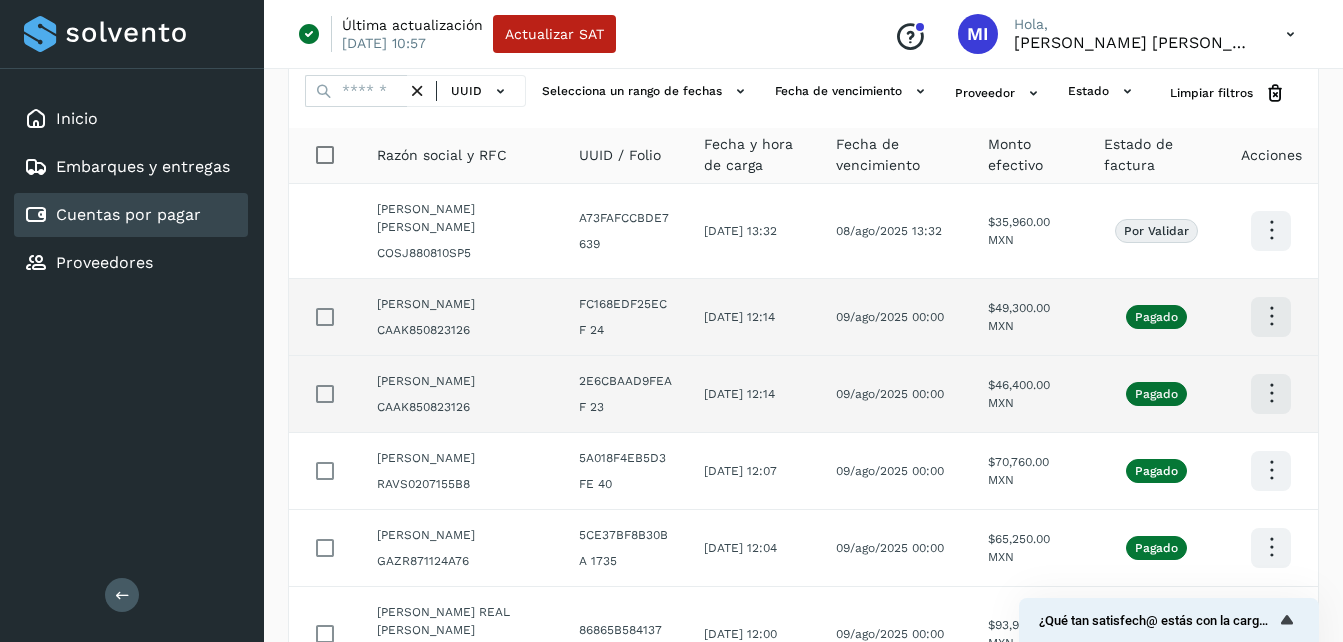 click at bounding box center (1271, 230) 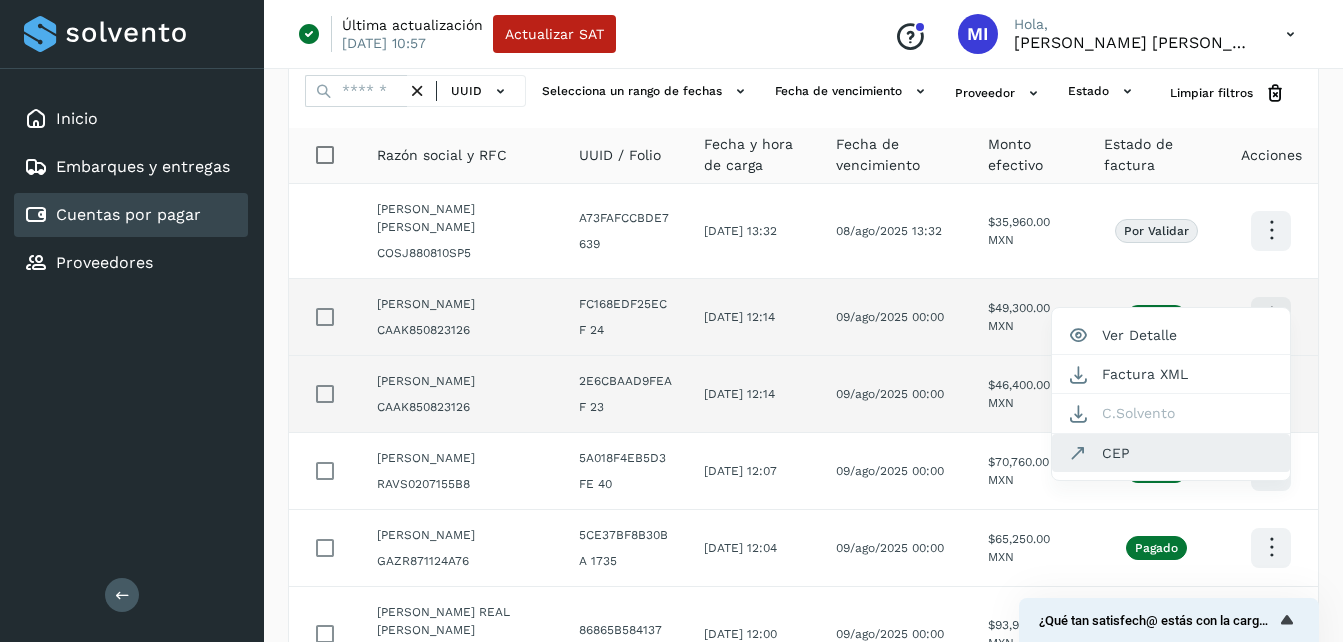 click on "CEP" 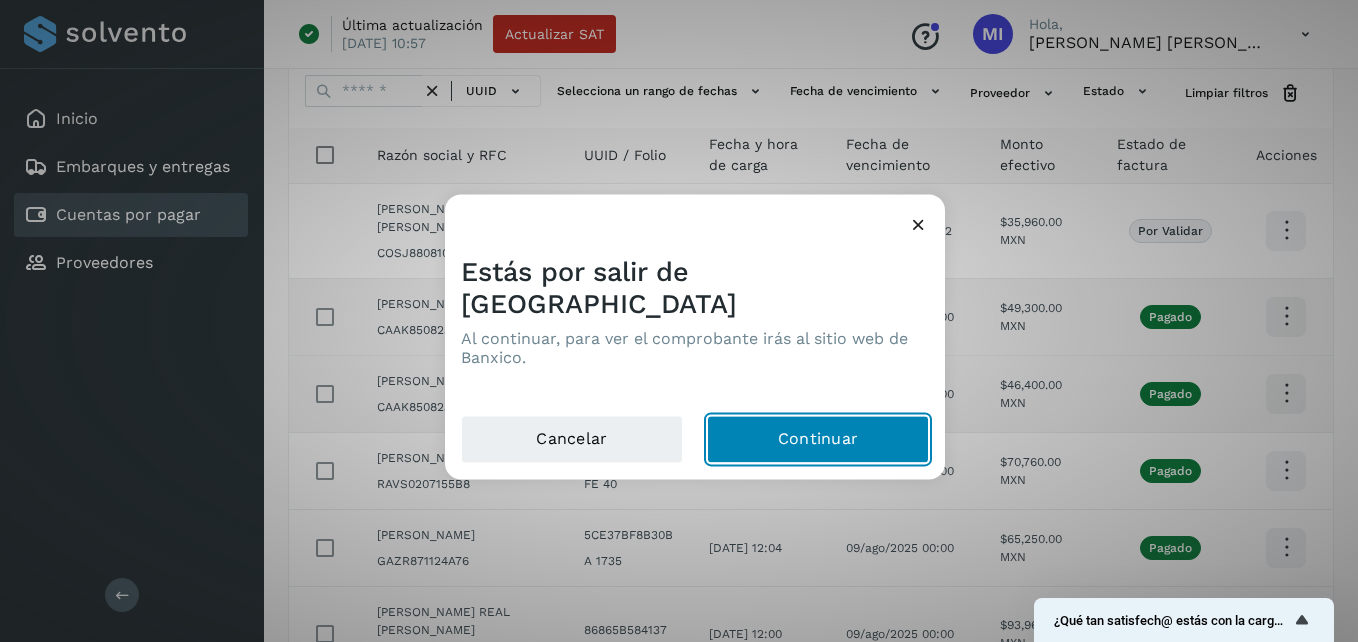 click on "Continuar" 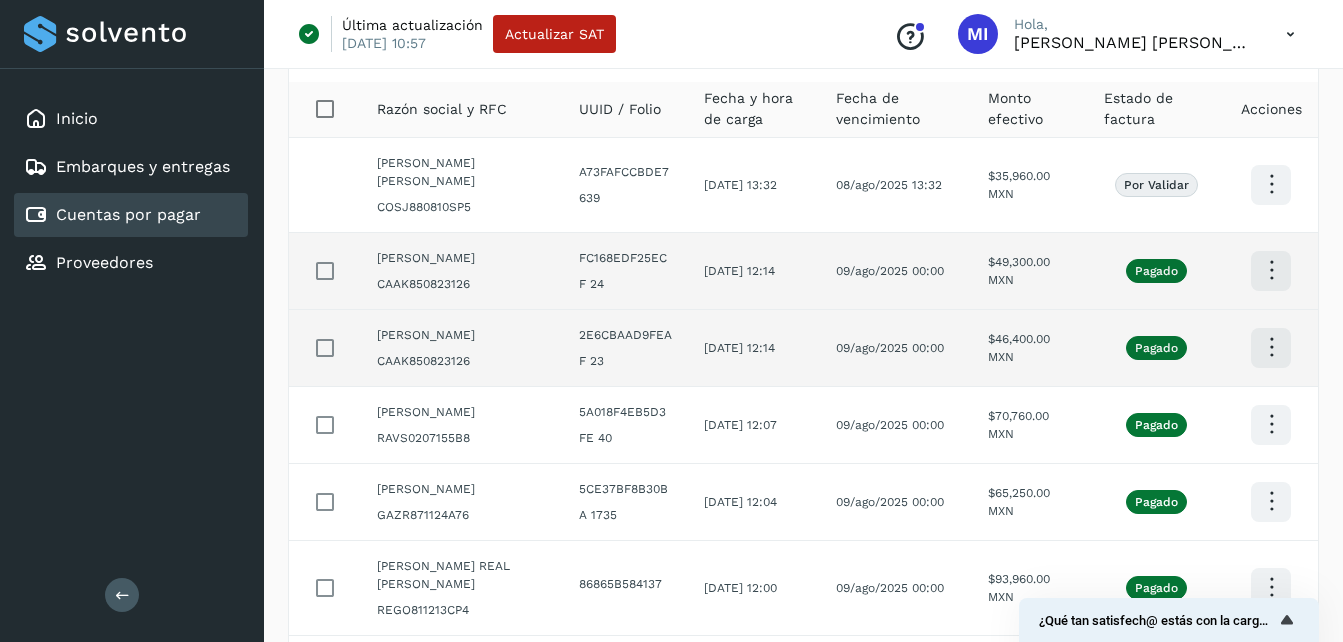 scroll, scrollTop: 174, scrollLeft: 0, axis: vertical 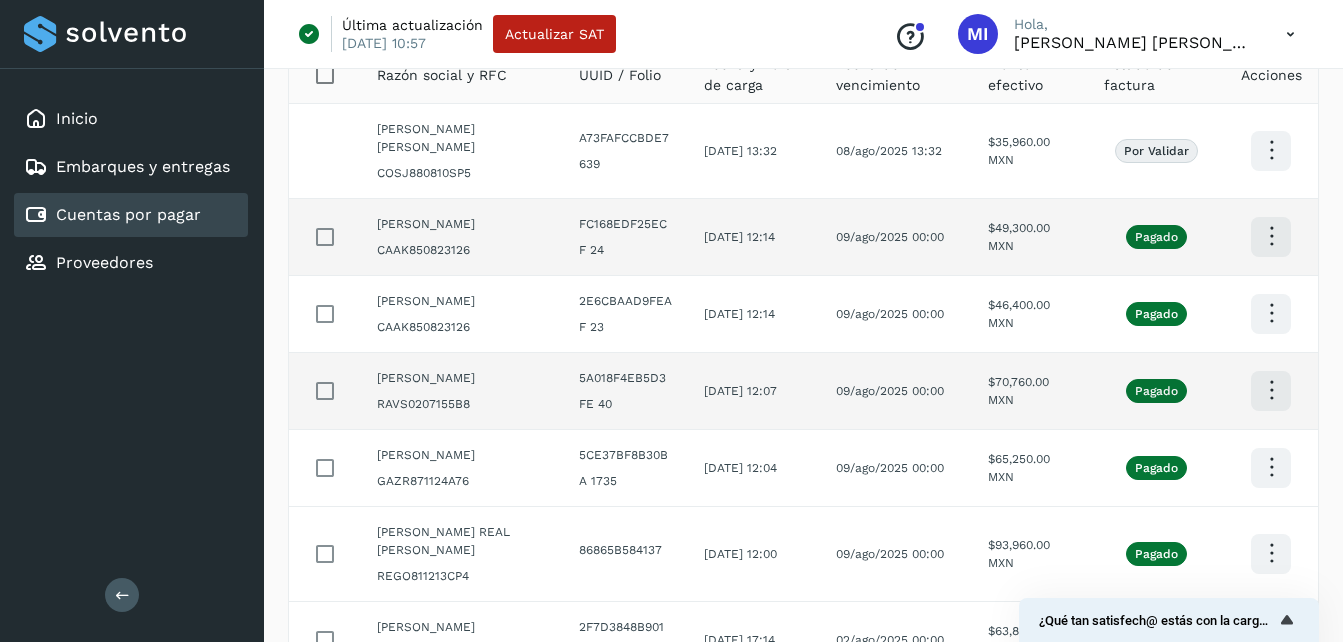 click at bounding box center (1271, 150) 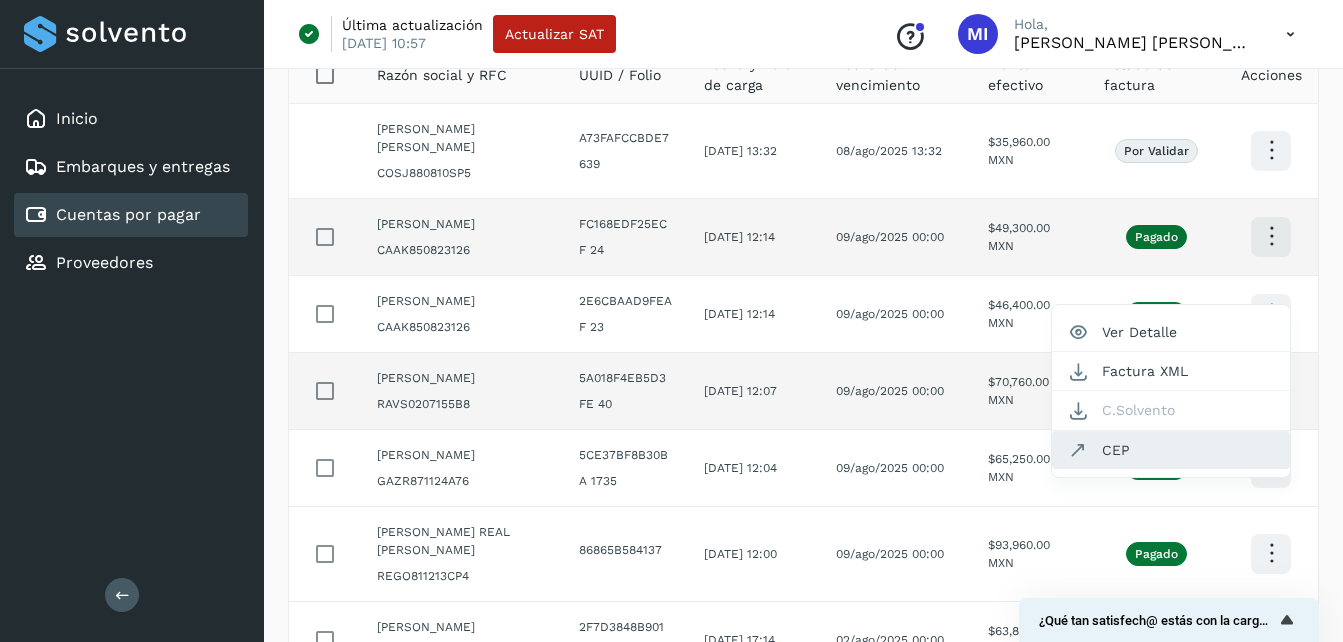 click on "CEP" 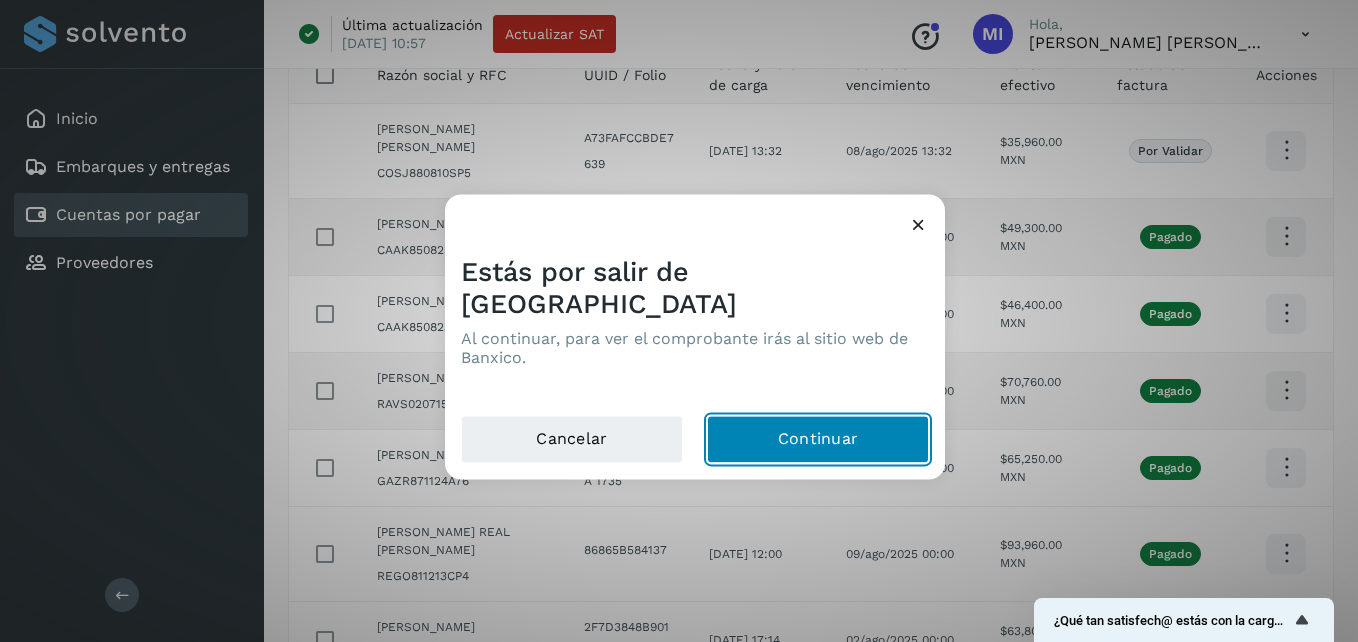 click on "Continuar" 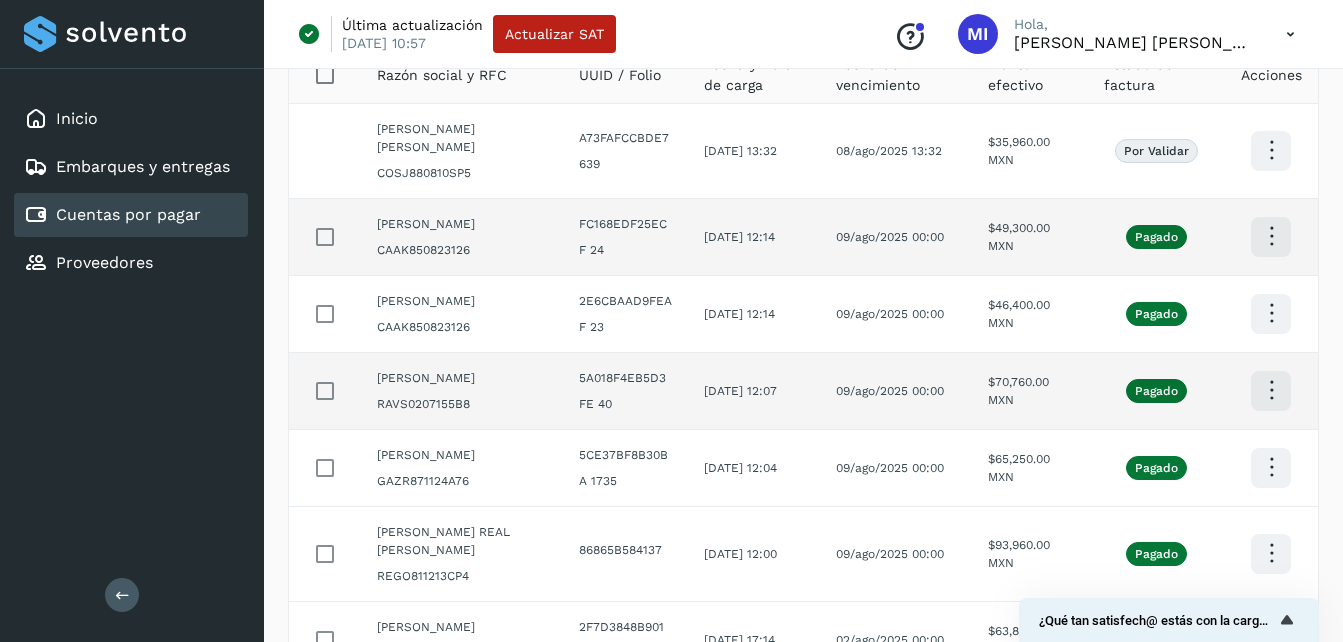 click at bounding box center [1271, 150] 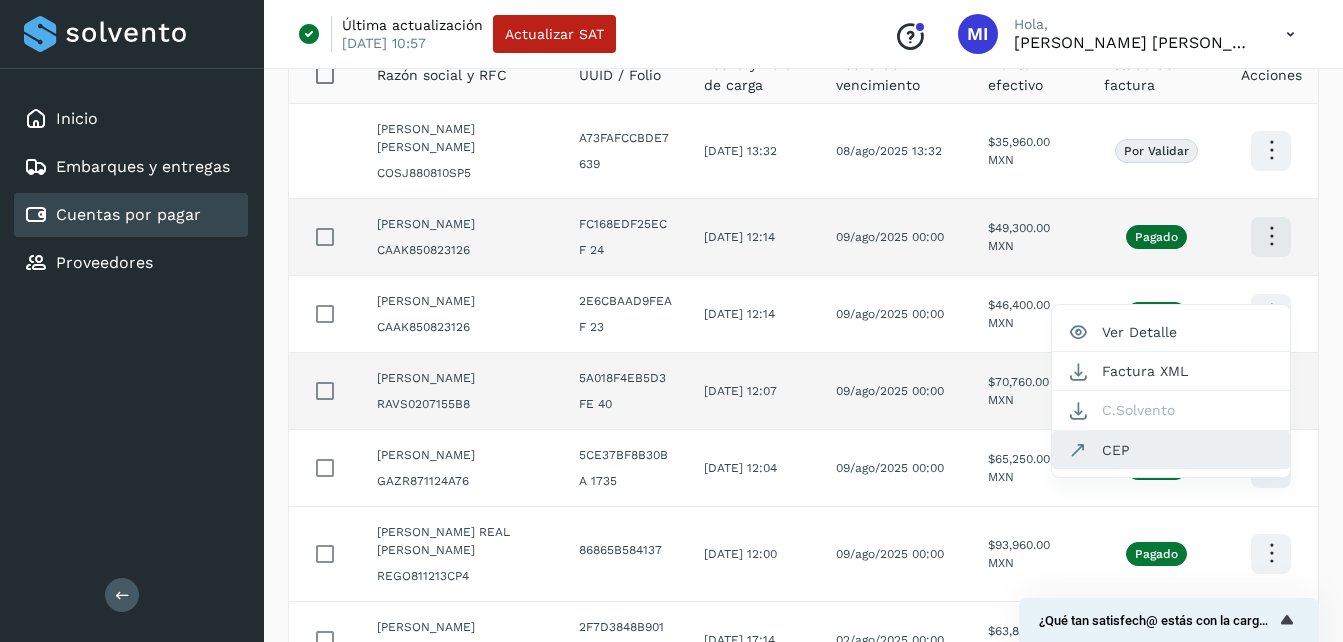 click on "CEP" 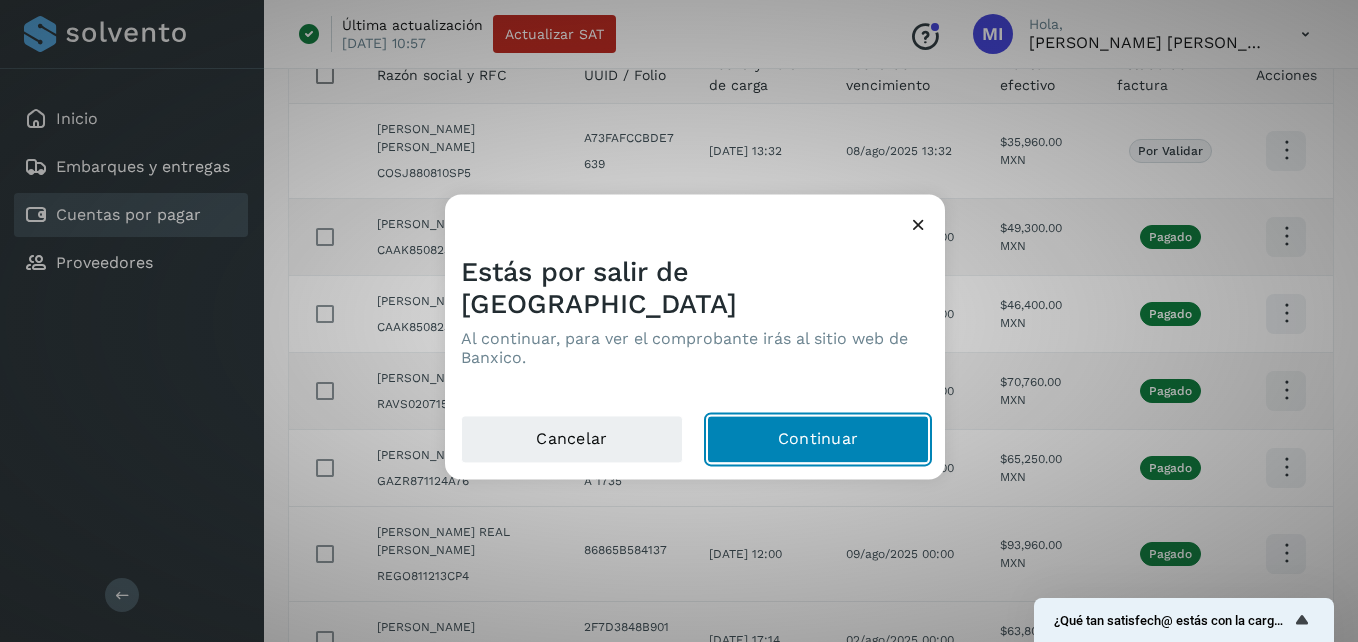 click on "Continuar" 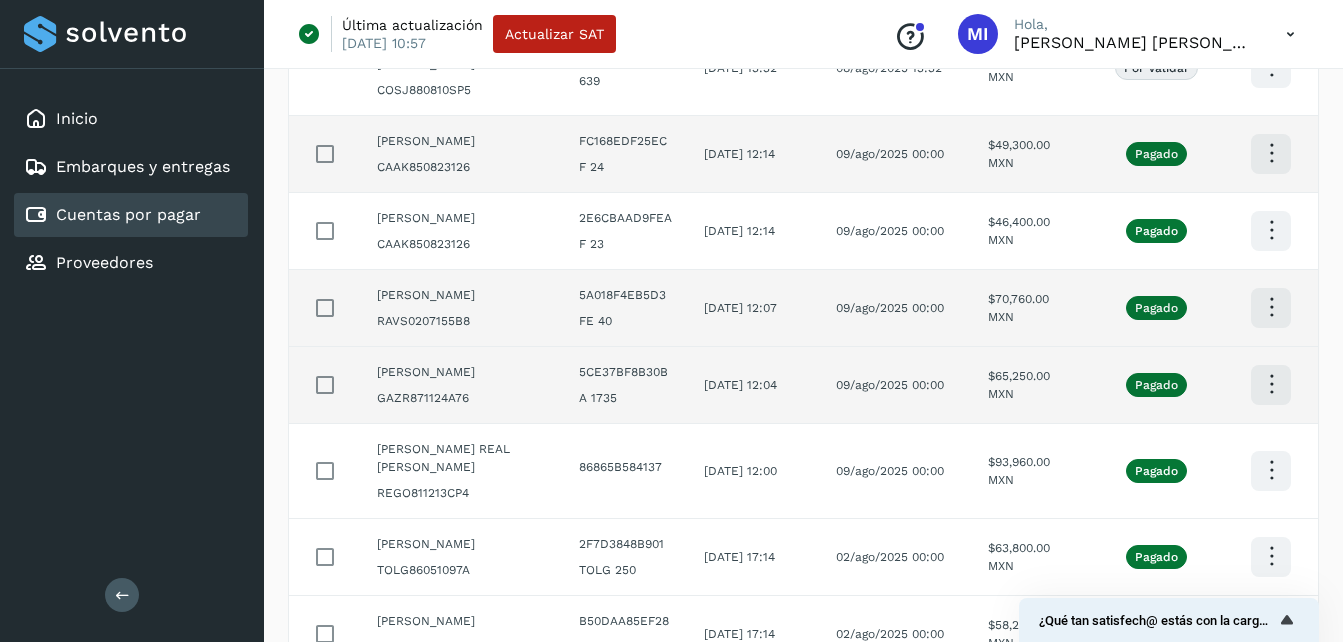 scroll, scrollTop: 294, scrollLeft: 0, axis: vertical 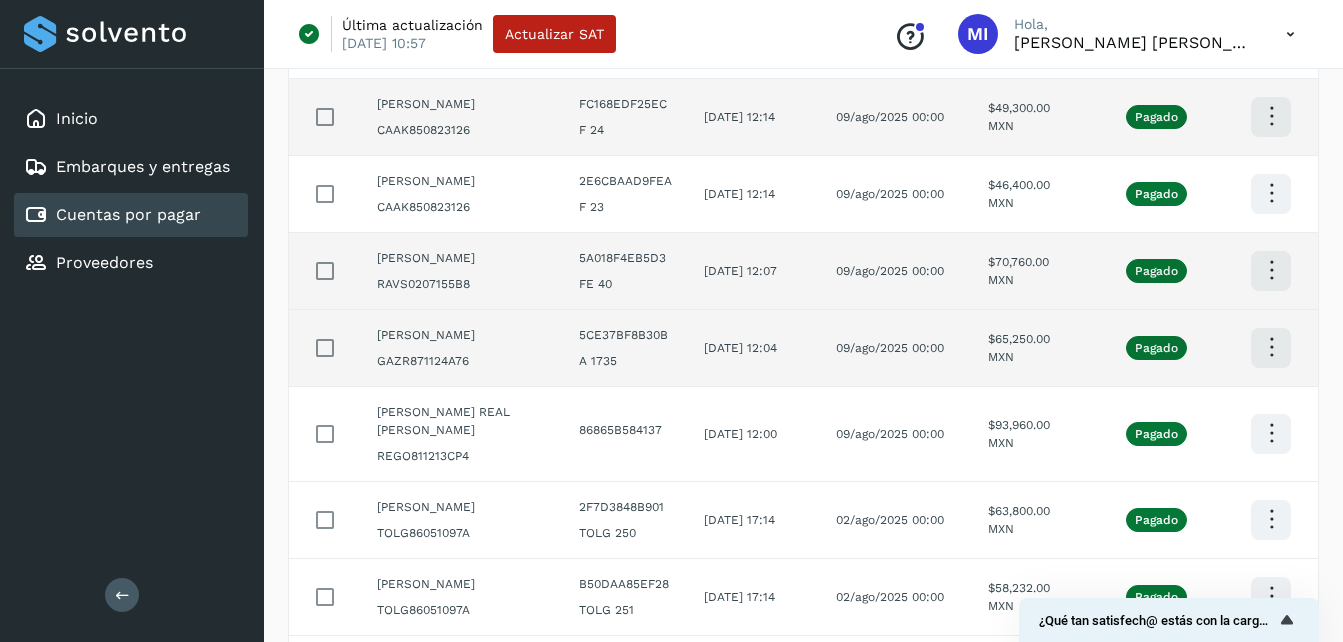 click at bounding box center [1271, 30] 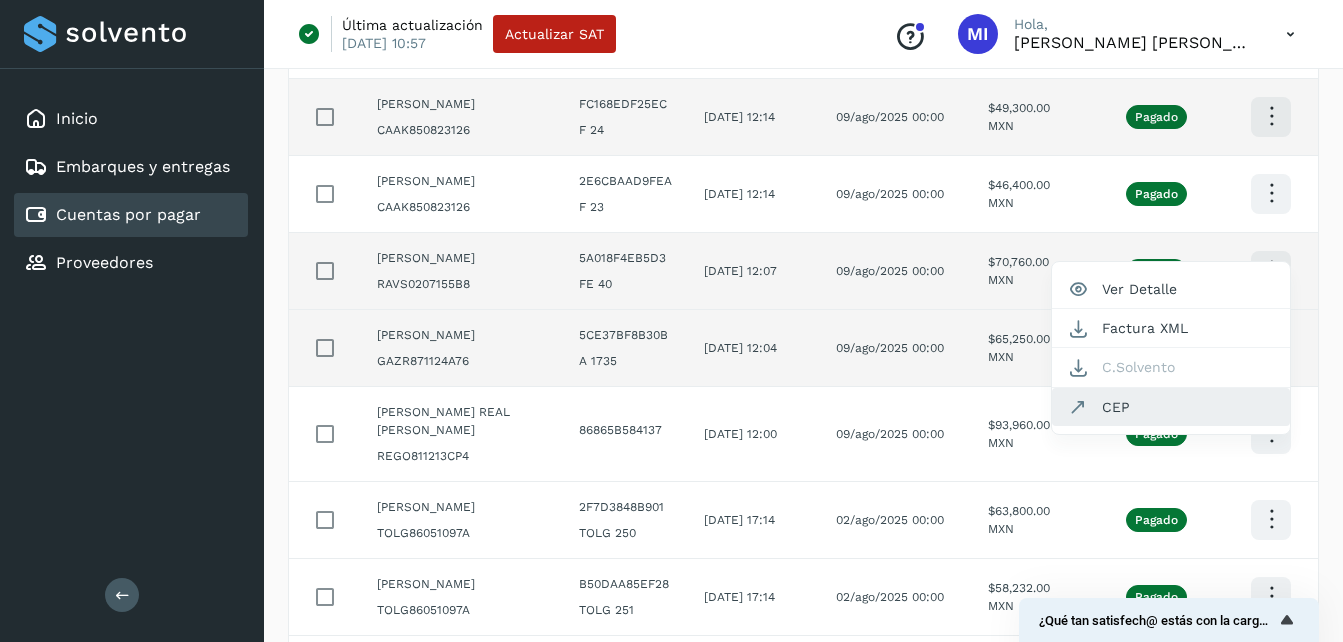 click on "CEP" 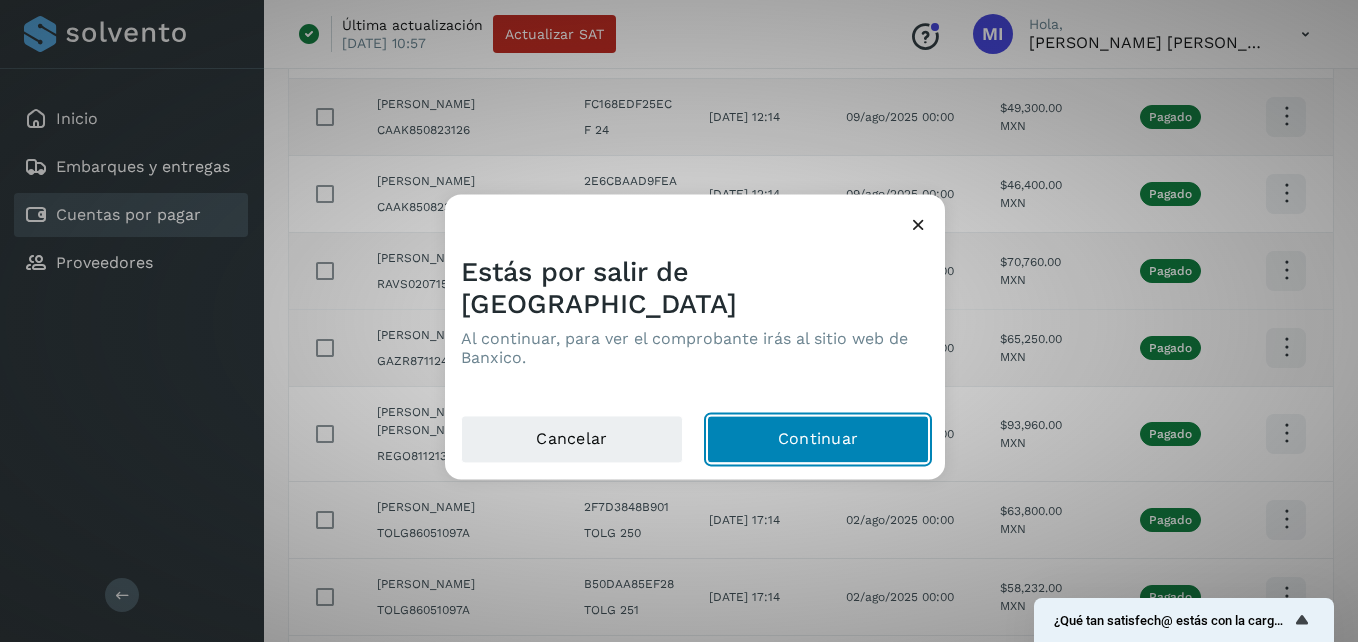 click on "Continuar" 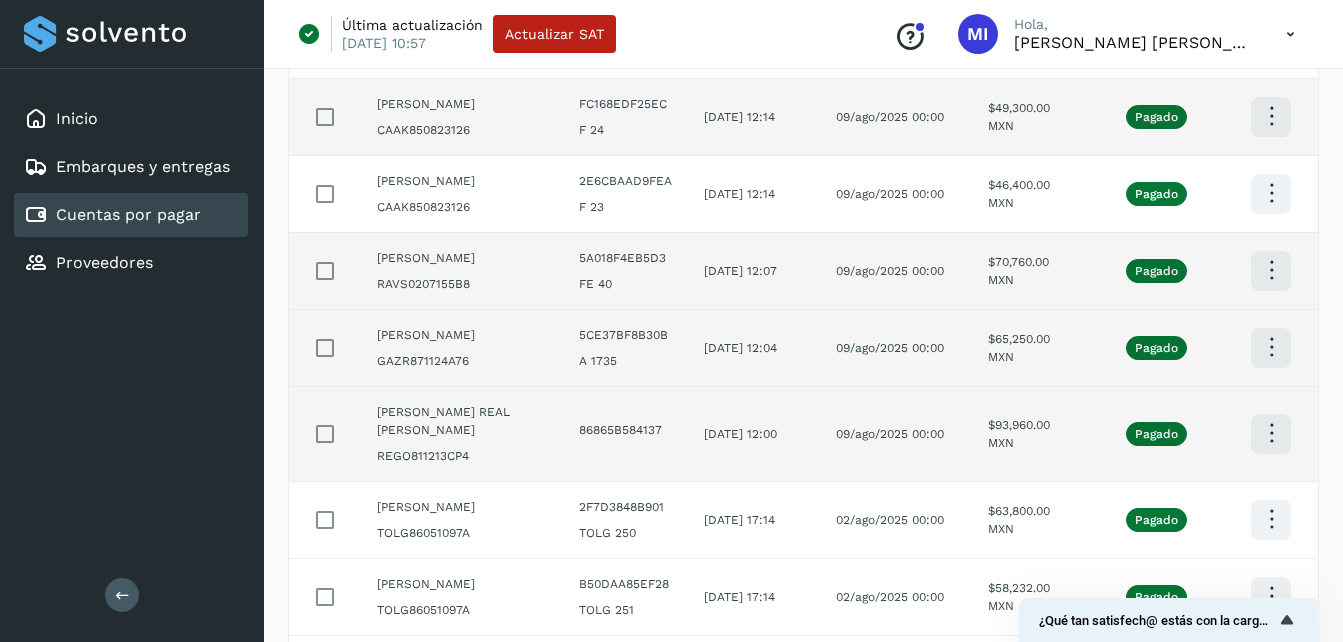 click at bounding box center (1271, 30) 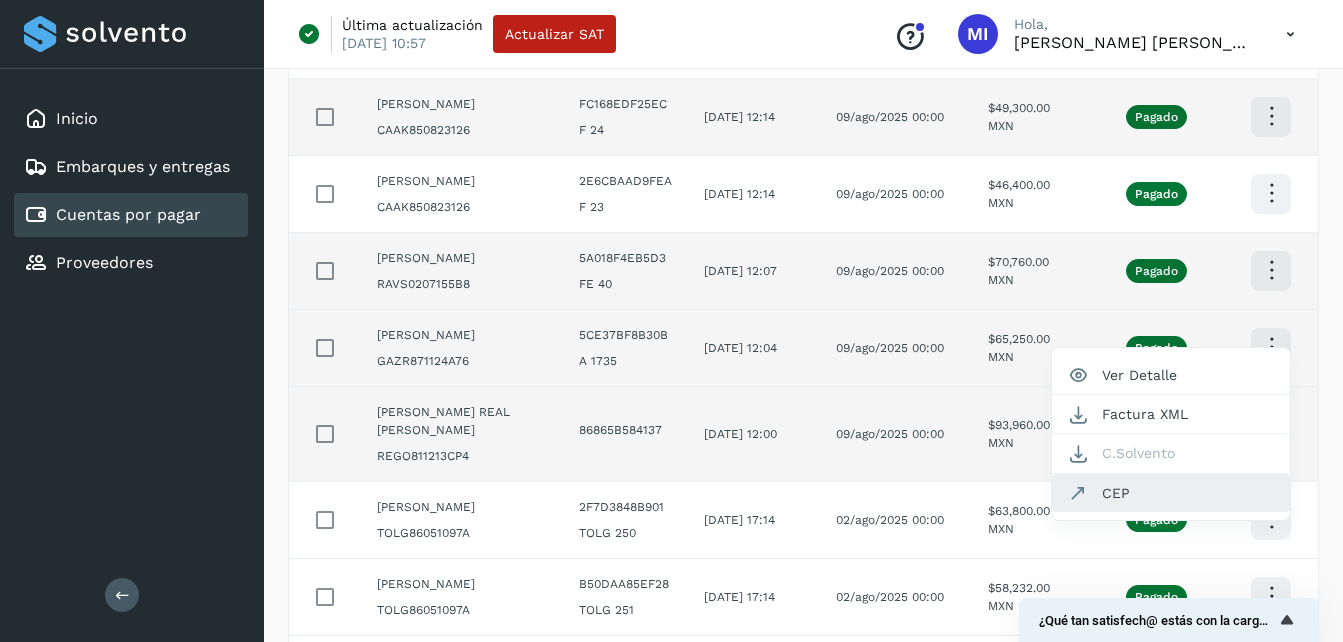 click on "CEP" 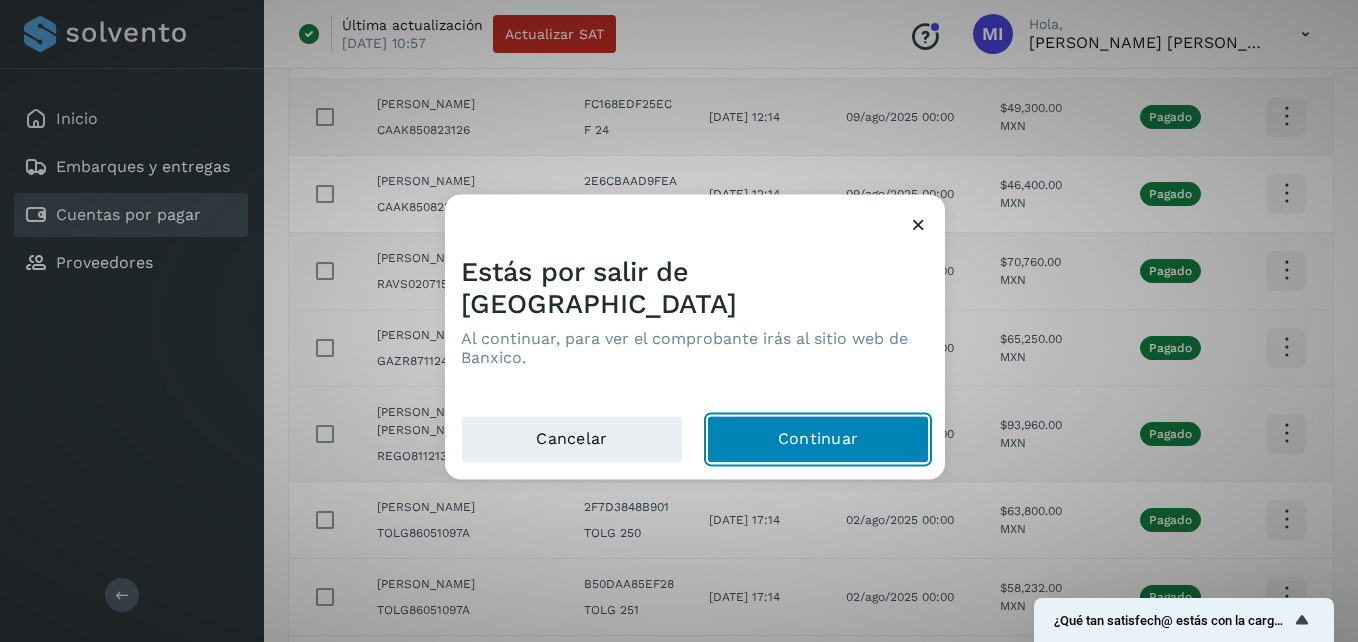 click on "Continuar" 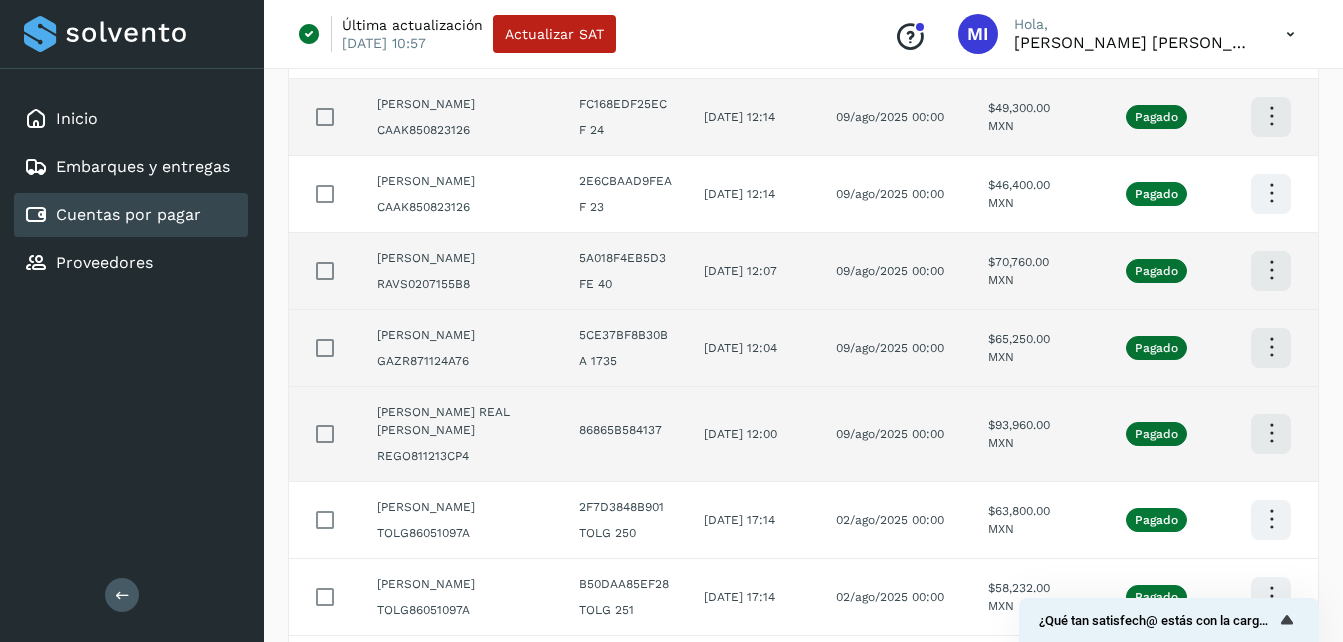 click at bounding box center (1271, 30) 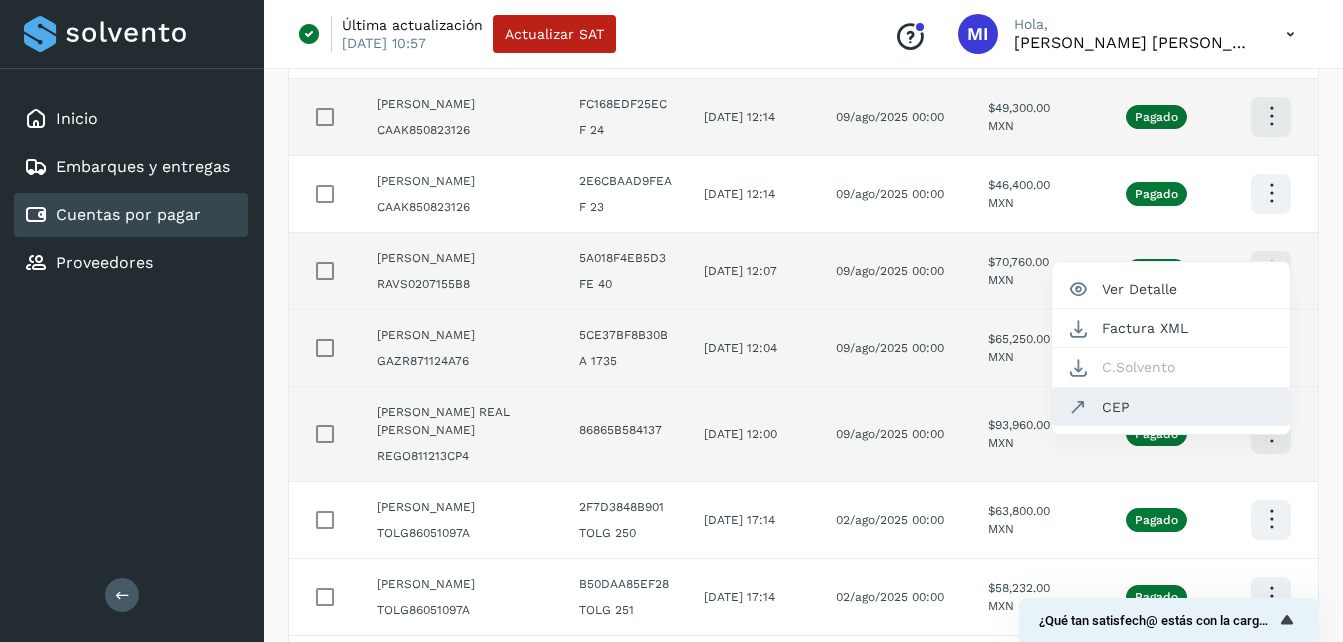 click on "CEP" 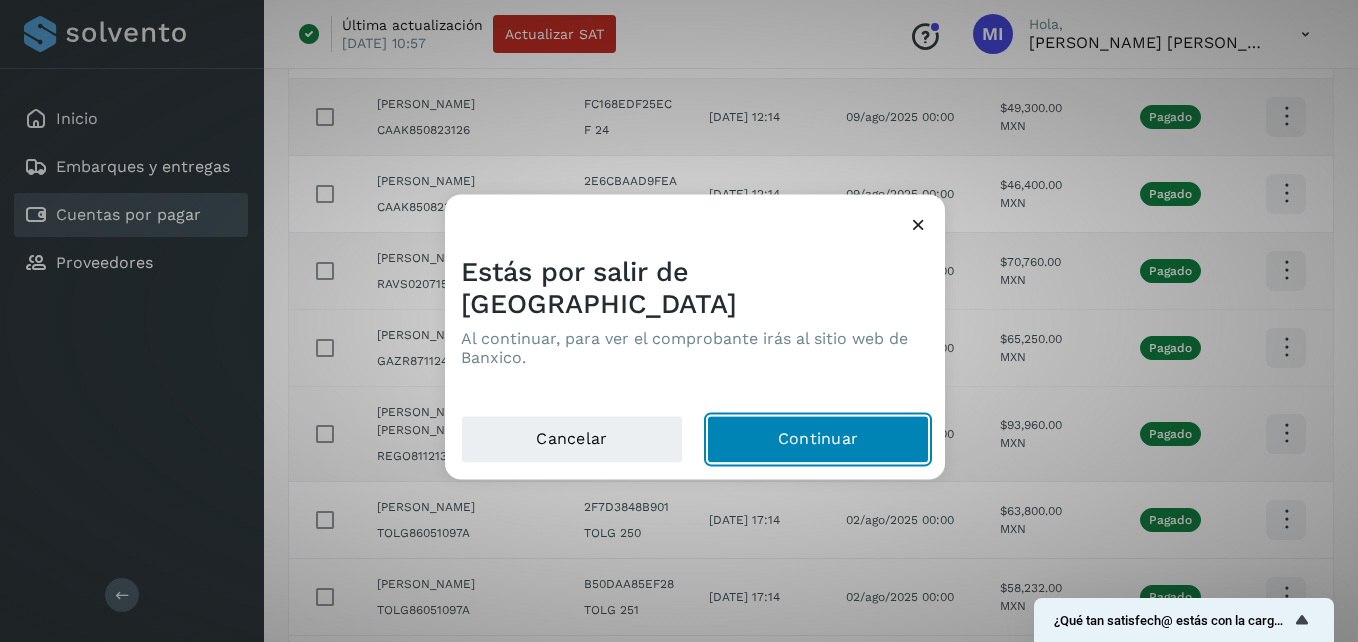 click on "Continuar" 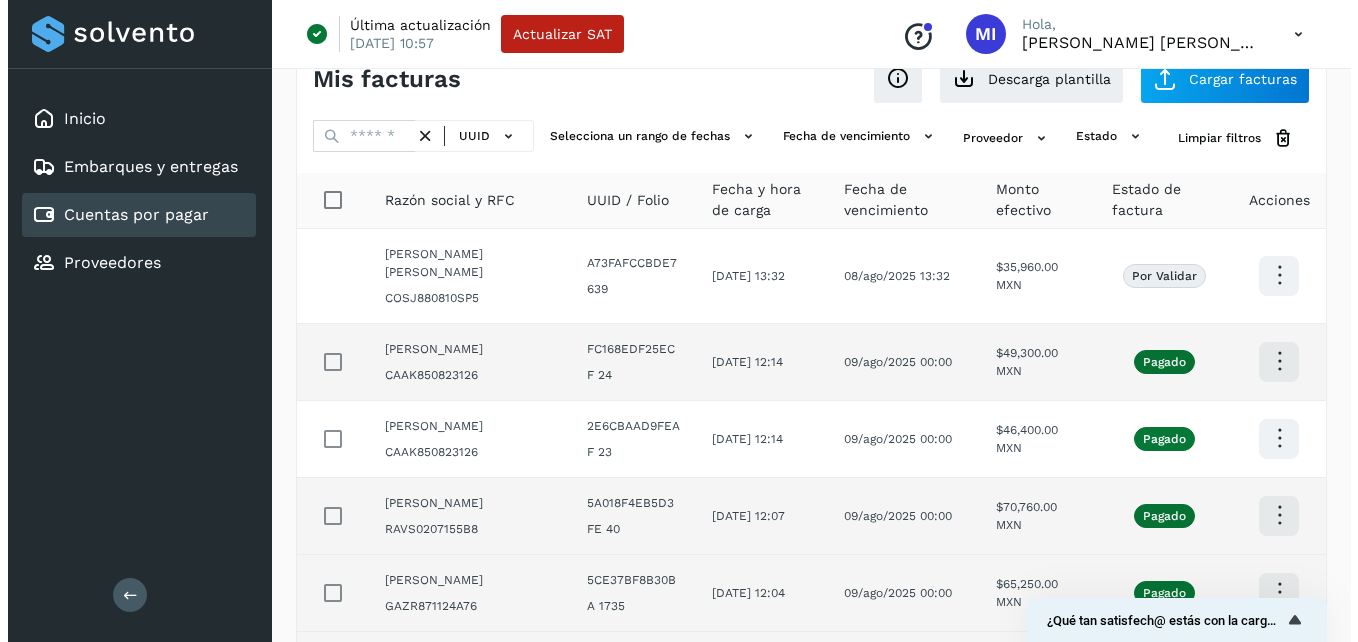 scroll, scrollTop: 0, scrollLeft: 0, axis: both 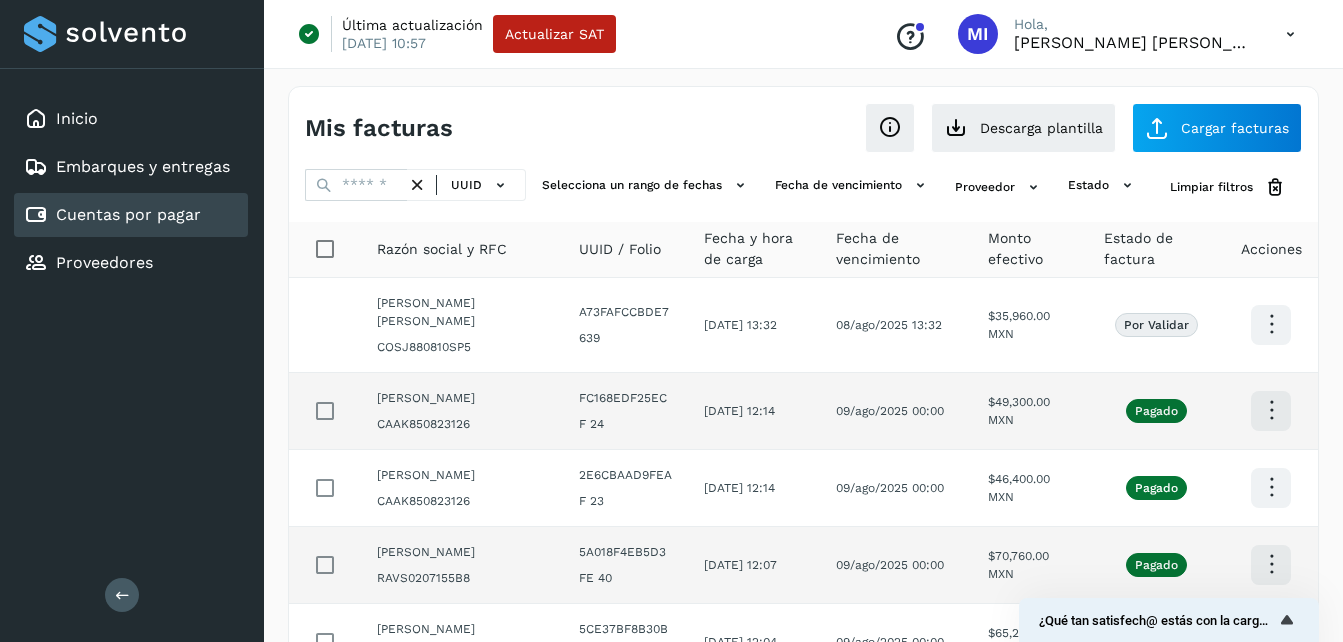 click on "Cuentas por pagar" at bounding box center (128, 214) 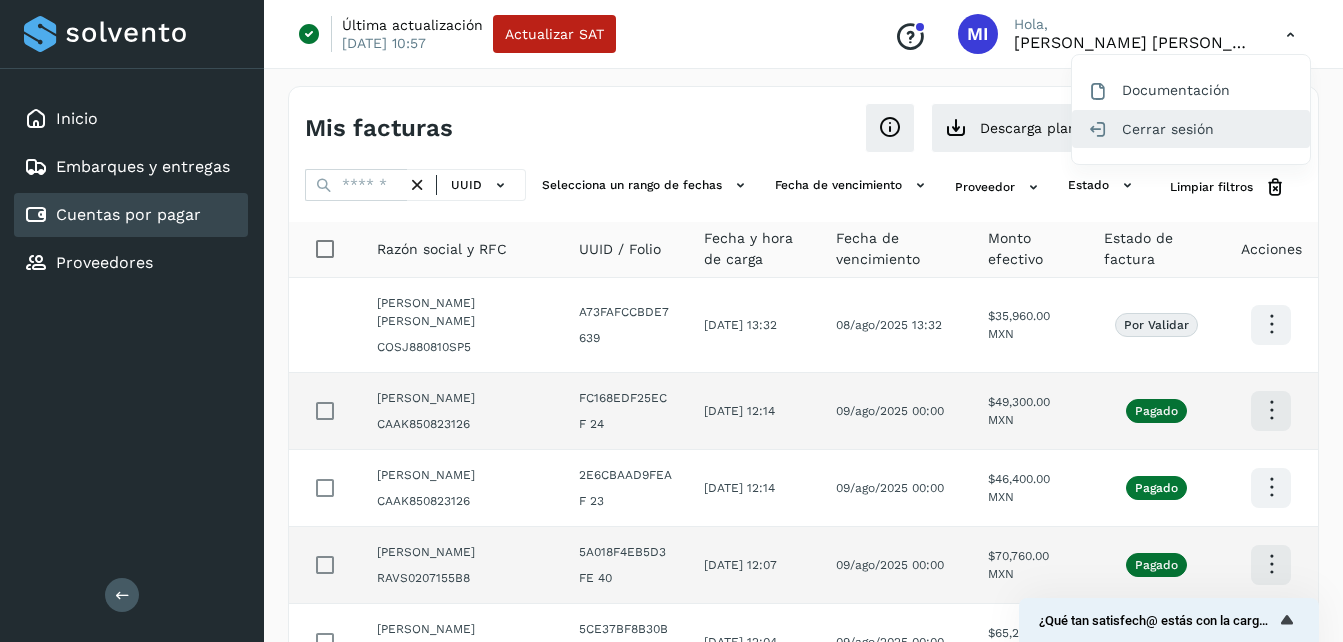 click on "Cerrar sesión" 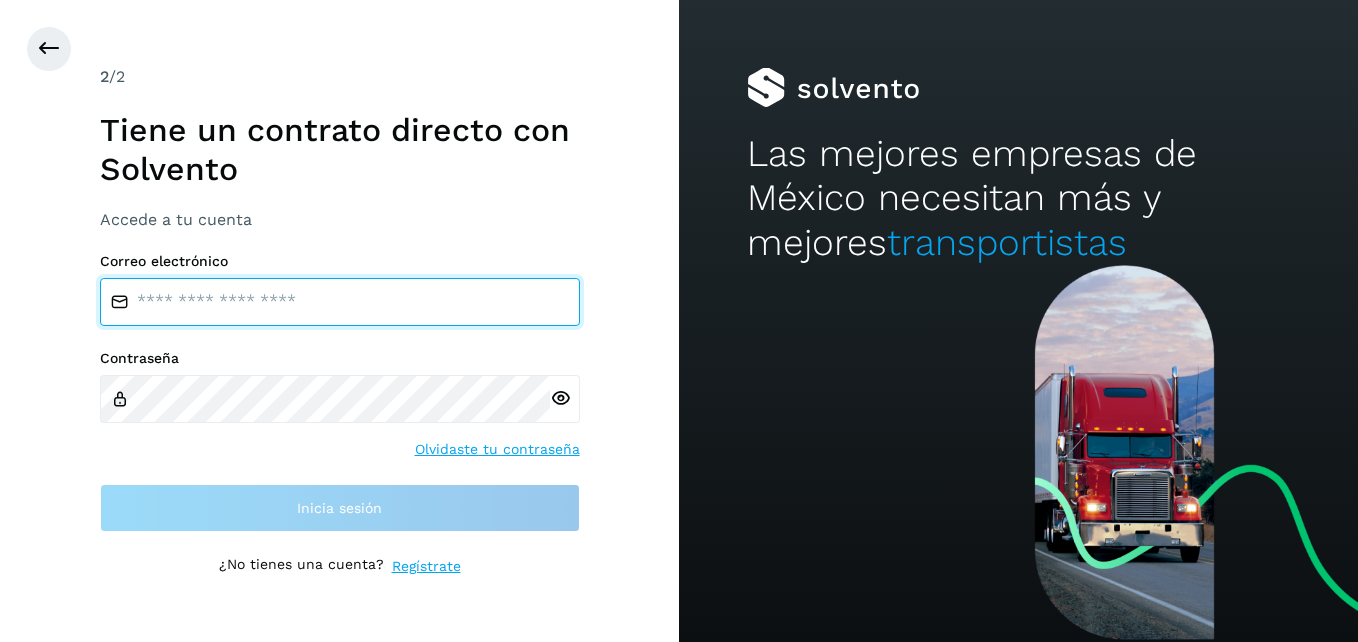 type on "**********" 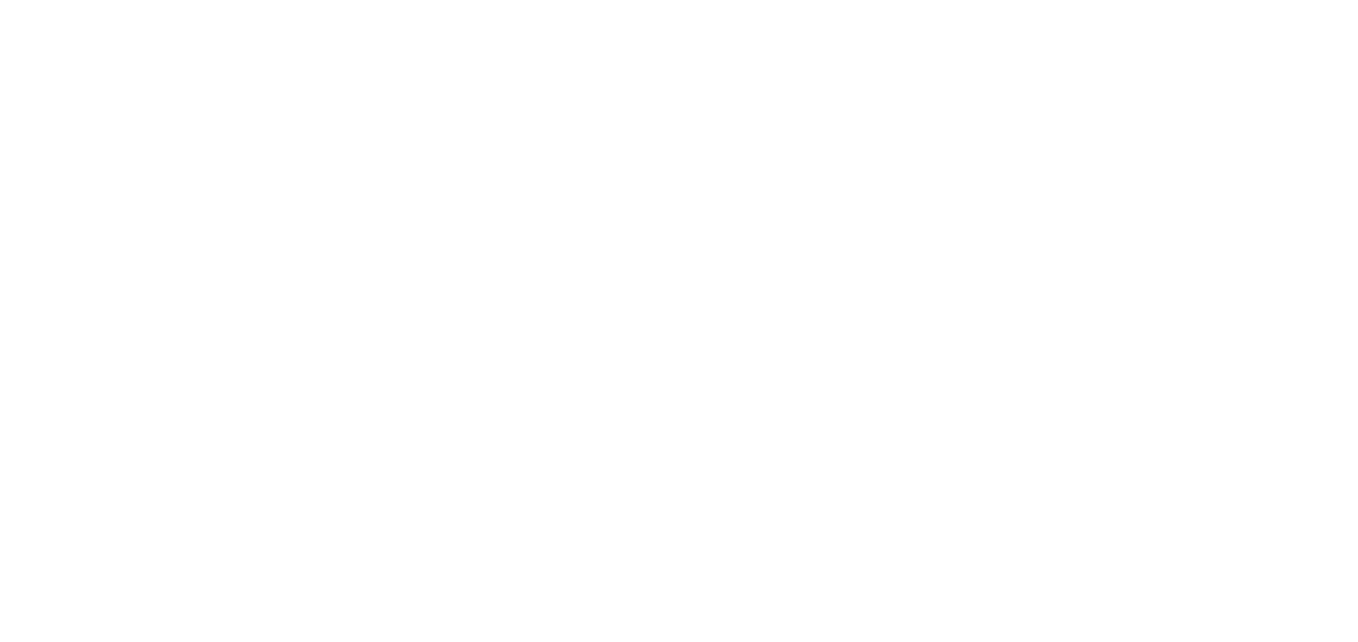 scroll, scrollTop: 0, scrollLeft: 0, axis: both 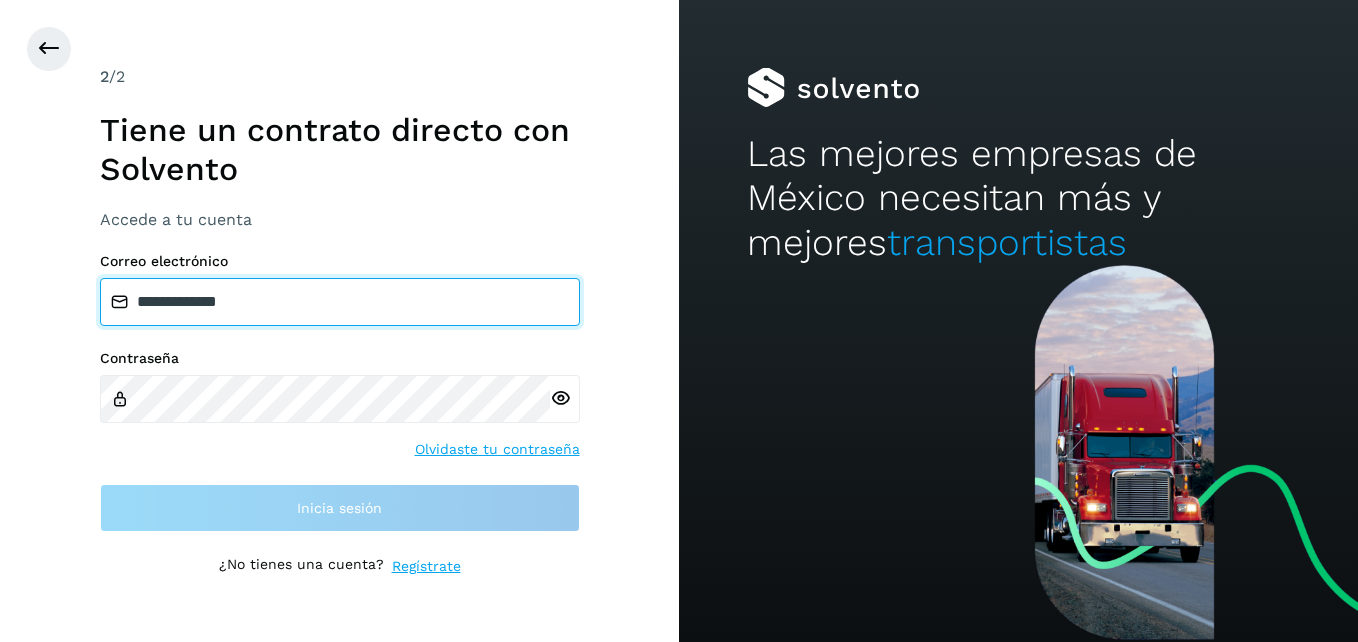 drag, startPoint x: 387, startPoint y: 281, endPoint x: 27, endPoint y: 270, distance: 360.16803 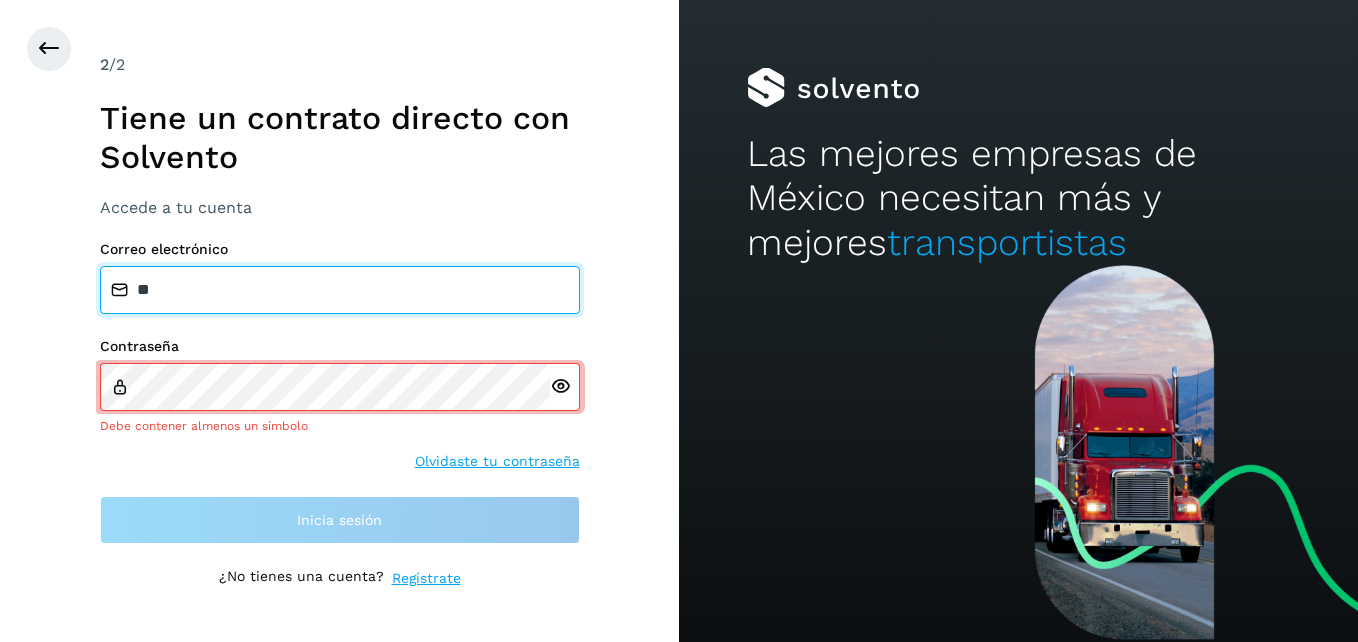 type on "**********" 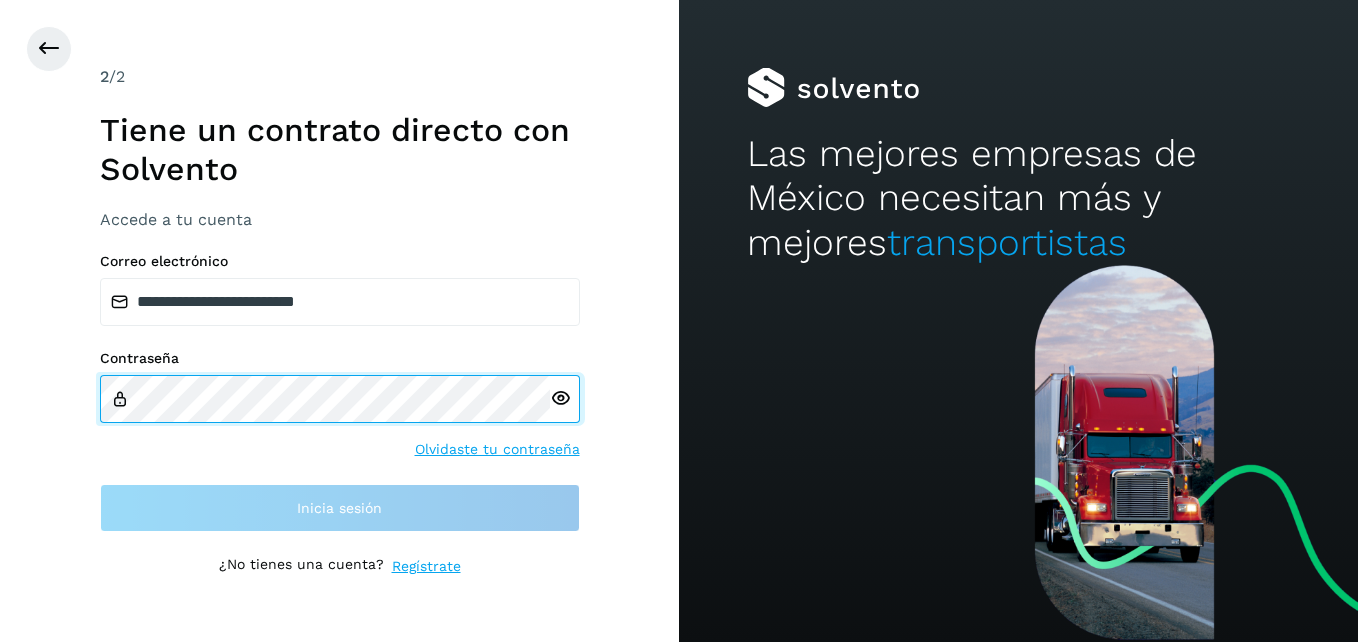 click on "**********" at bounding box center (679, 321) 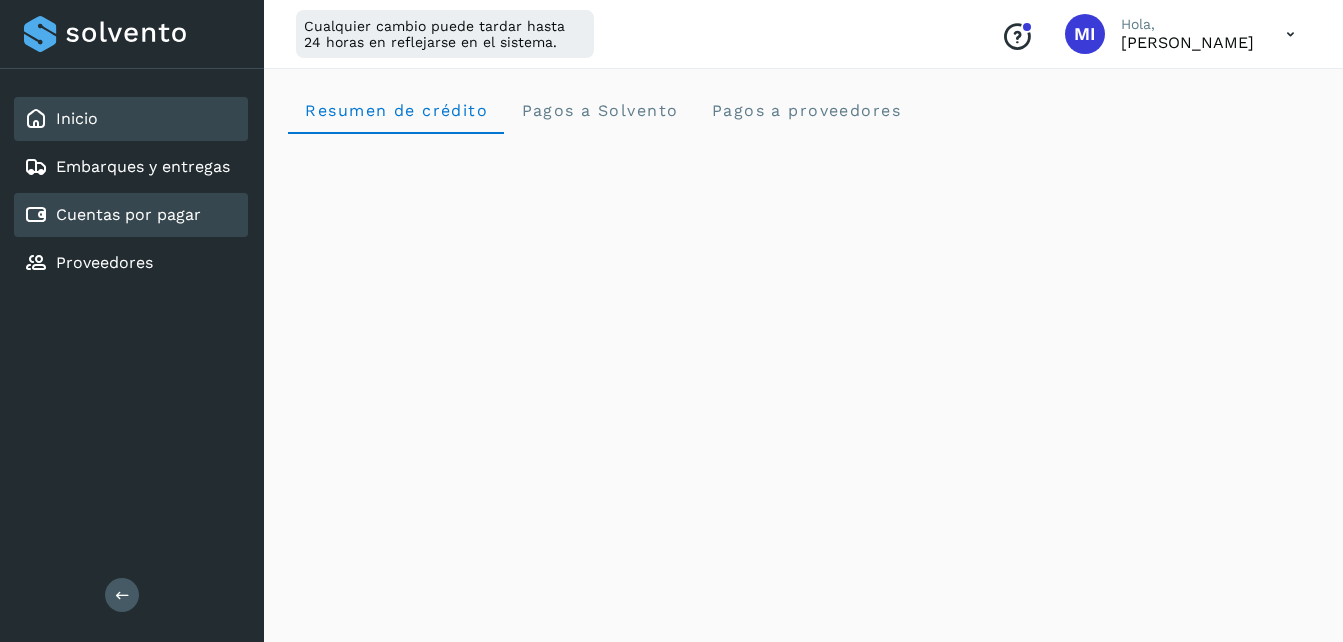 click on "Cuentas por pagar" at bounding box center (112, 215) 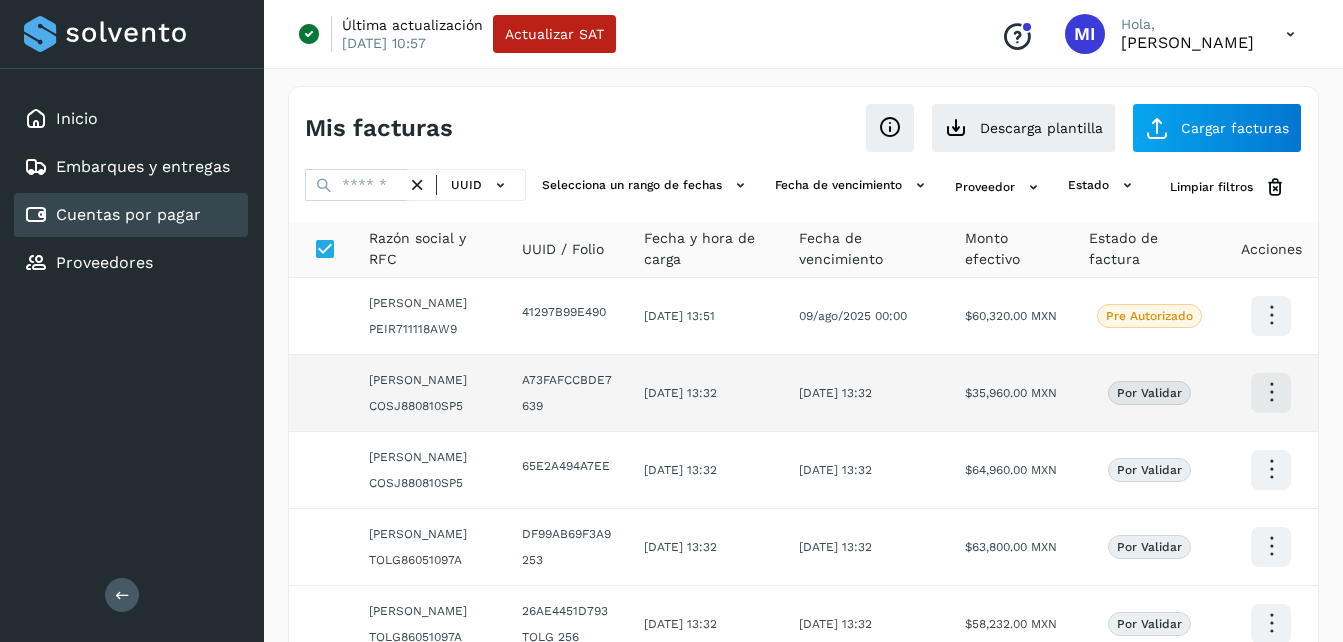 click on "[DATE] 13:32" 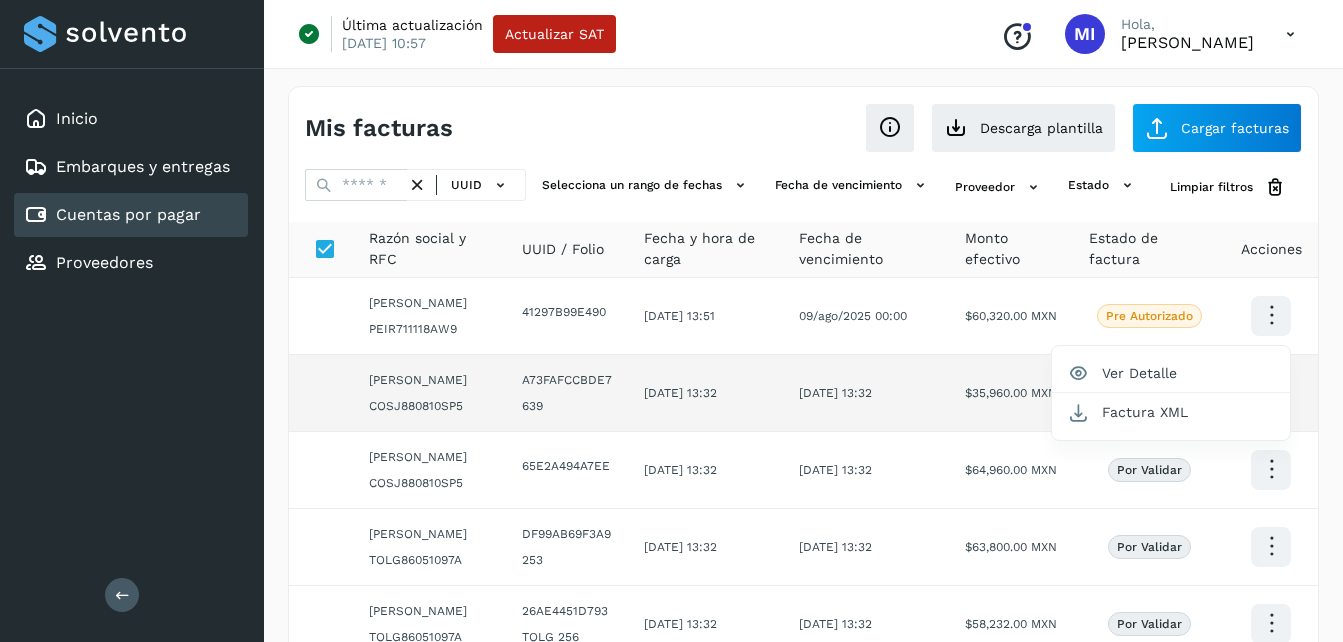 click at bounding box center (671, 321) 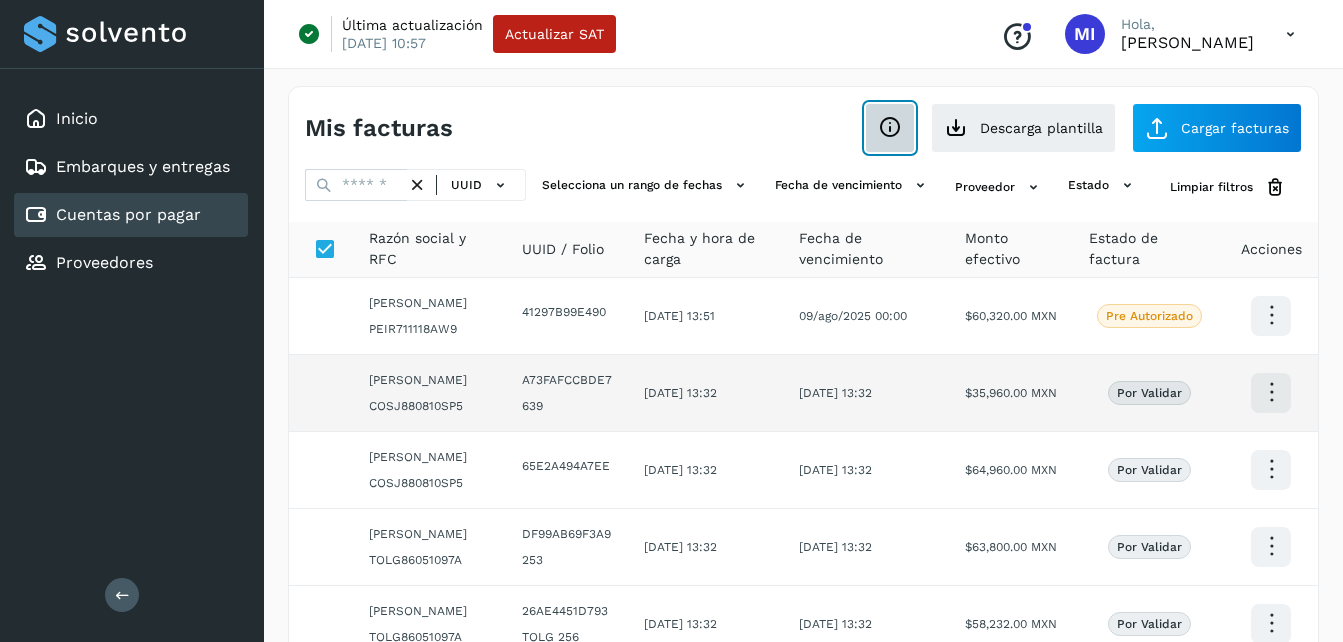 click at bounding box center (890, 128) 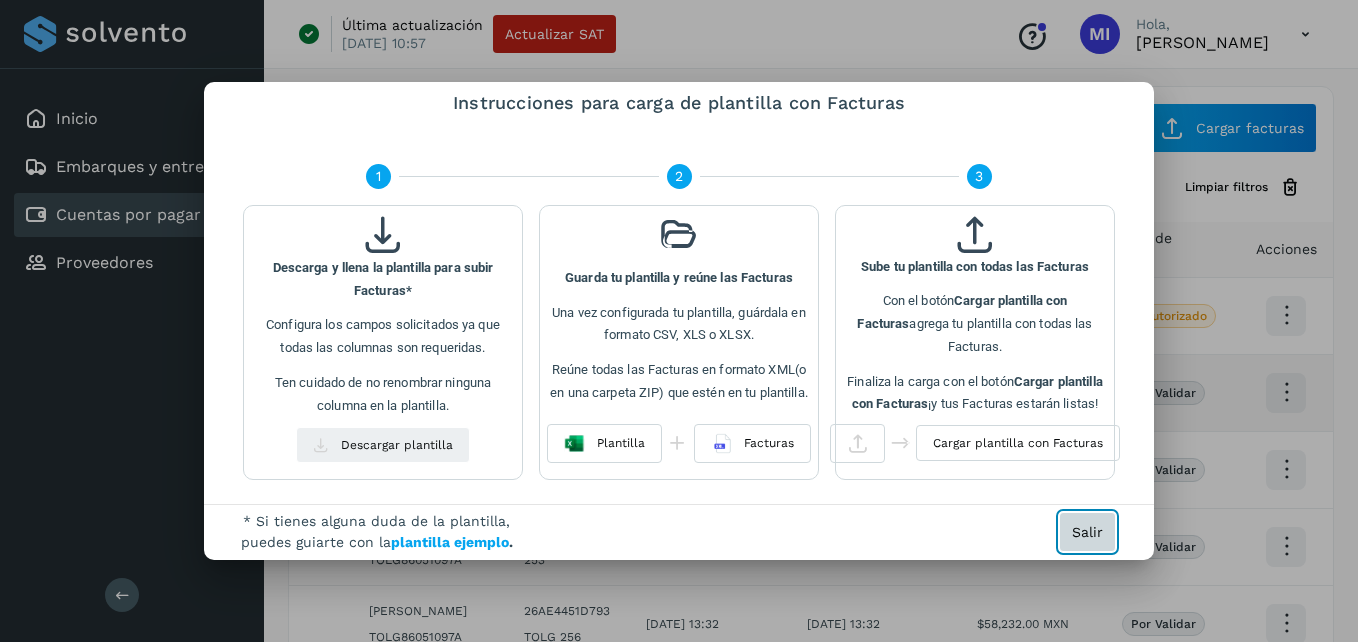 click on "Salir" 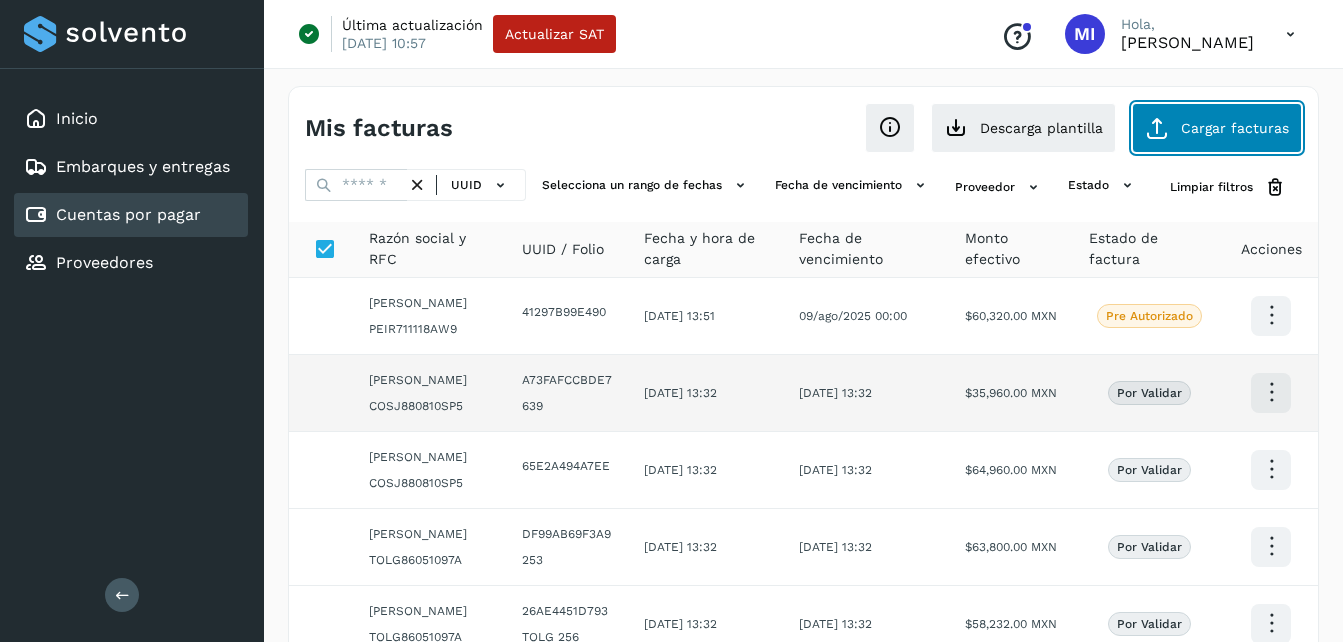 click on "Cargar facturas" 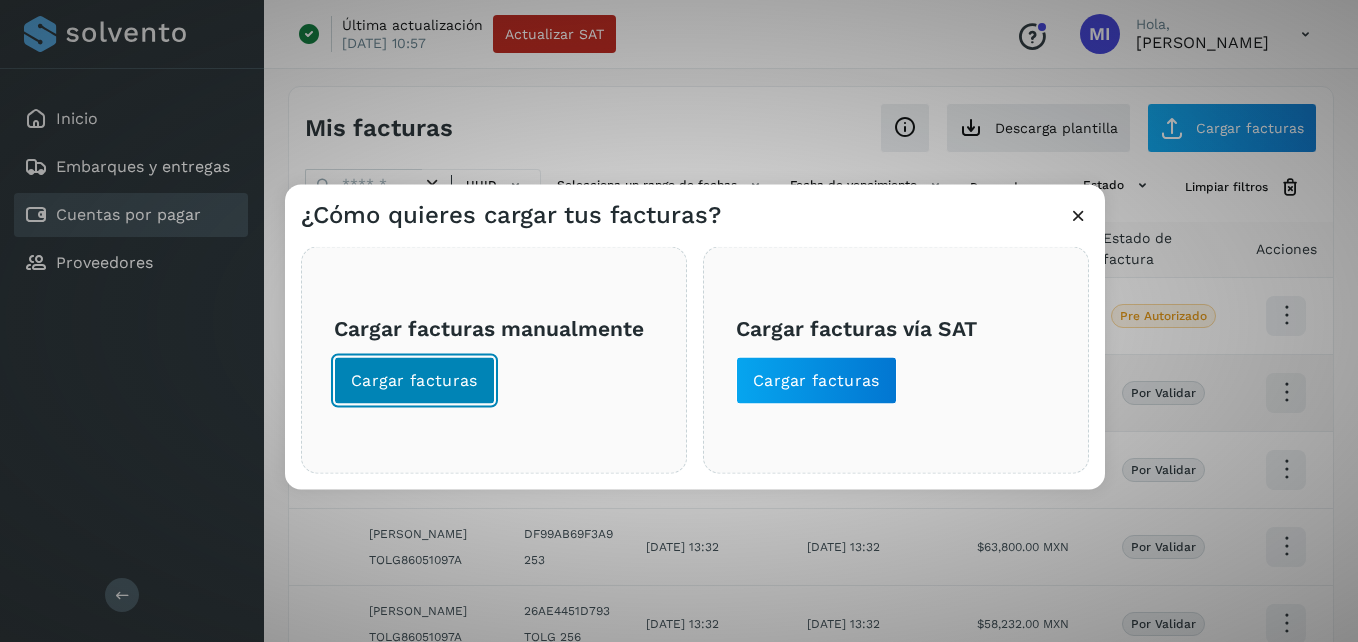 click on "Cargar facturas" at bounding box center [414, 381] 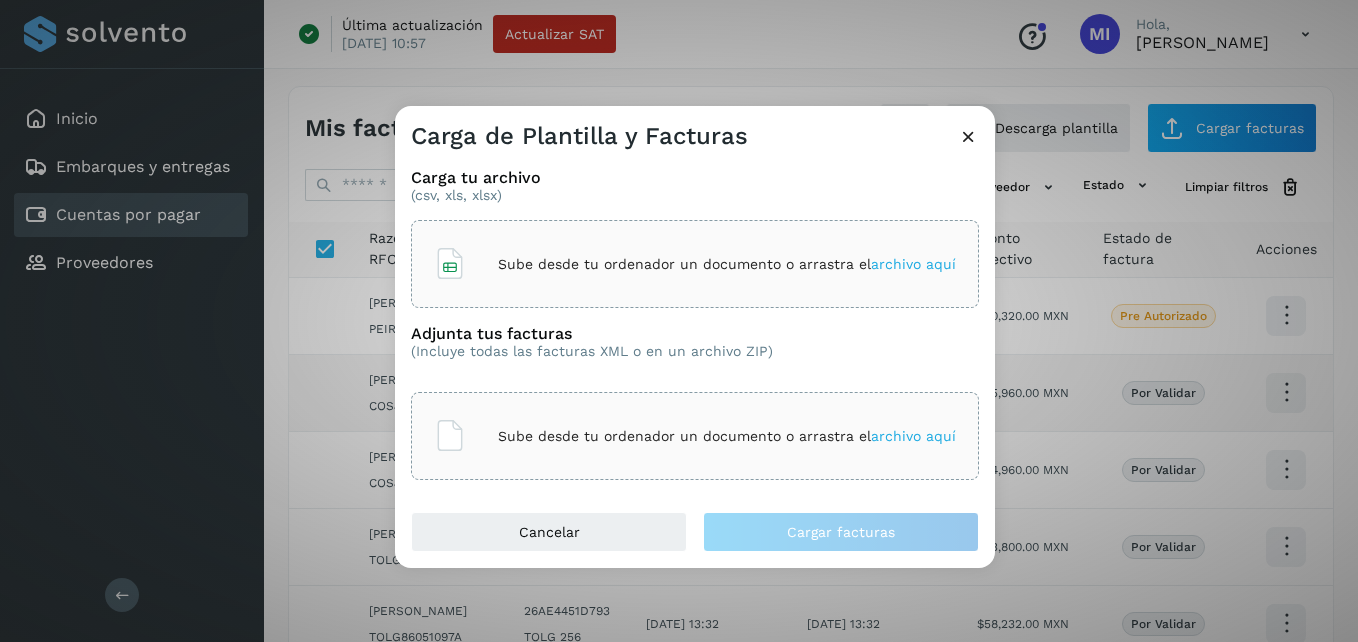 click on "Sube desde tu ordenador un documento o arrastra el  archivo aquí" 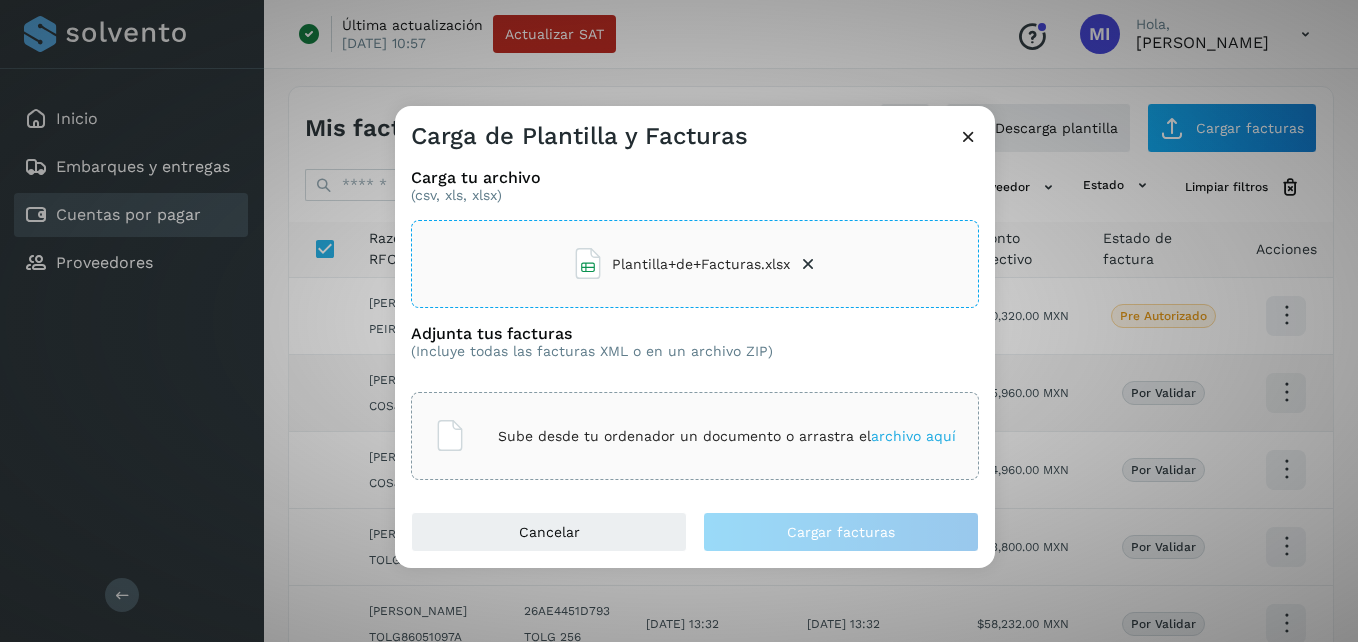 click on "Sube desde tu ordenador un documento o arrastra el  archivo aquí" 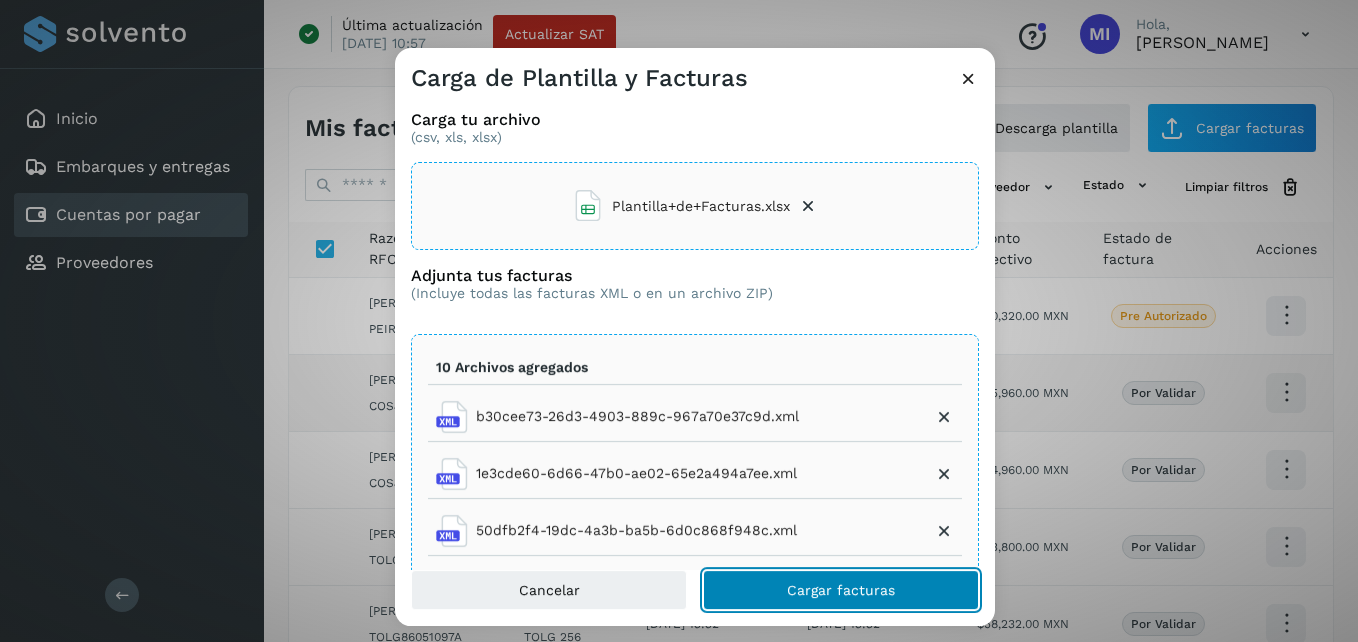 click on "Cargar facturas" 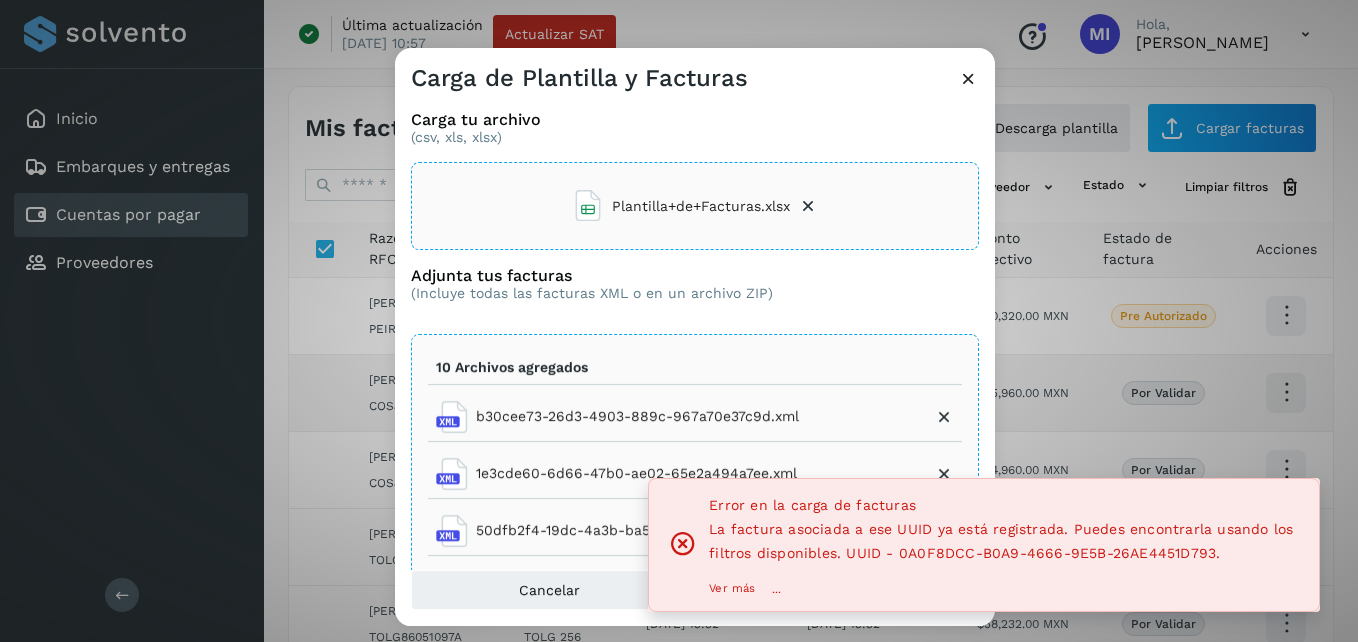 click at bounding box center [968, 78] 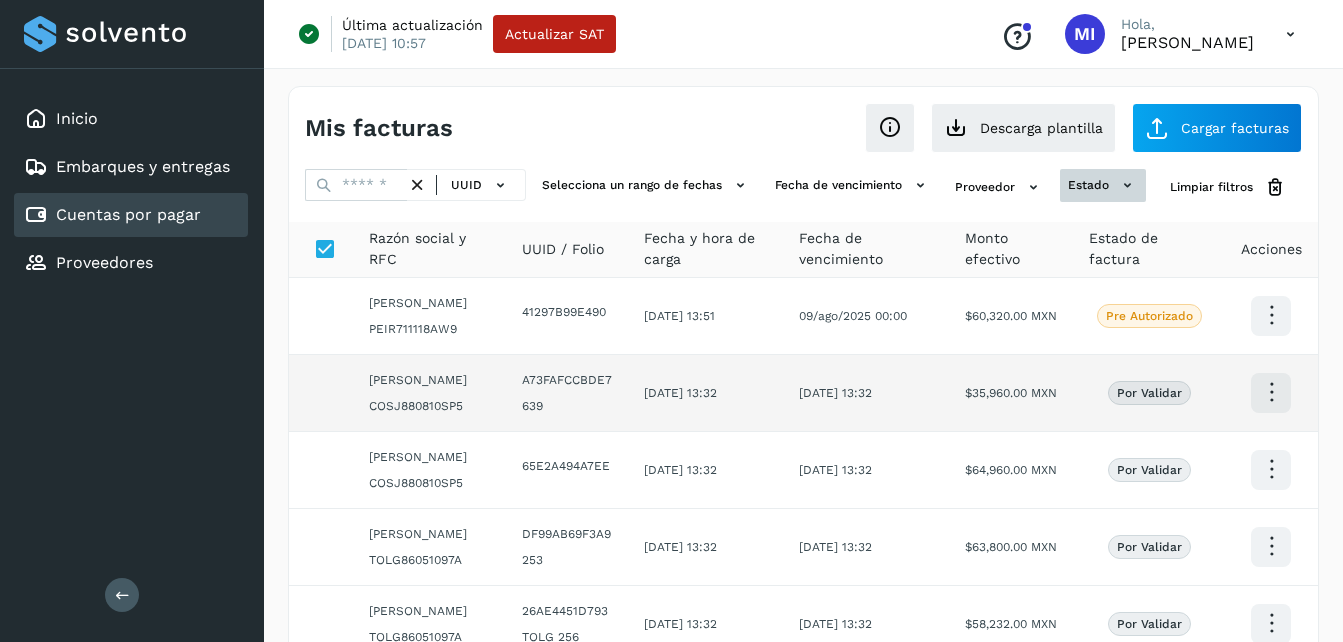 click 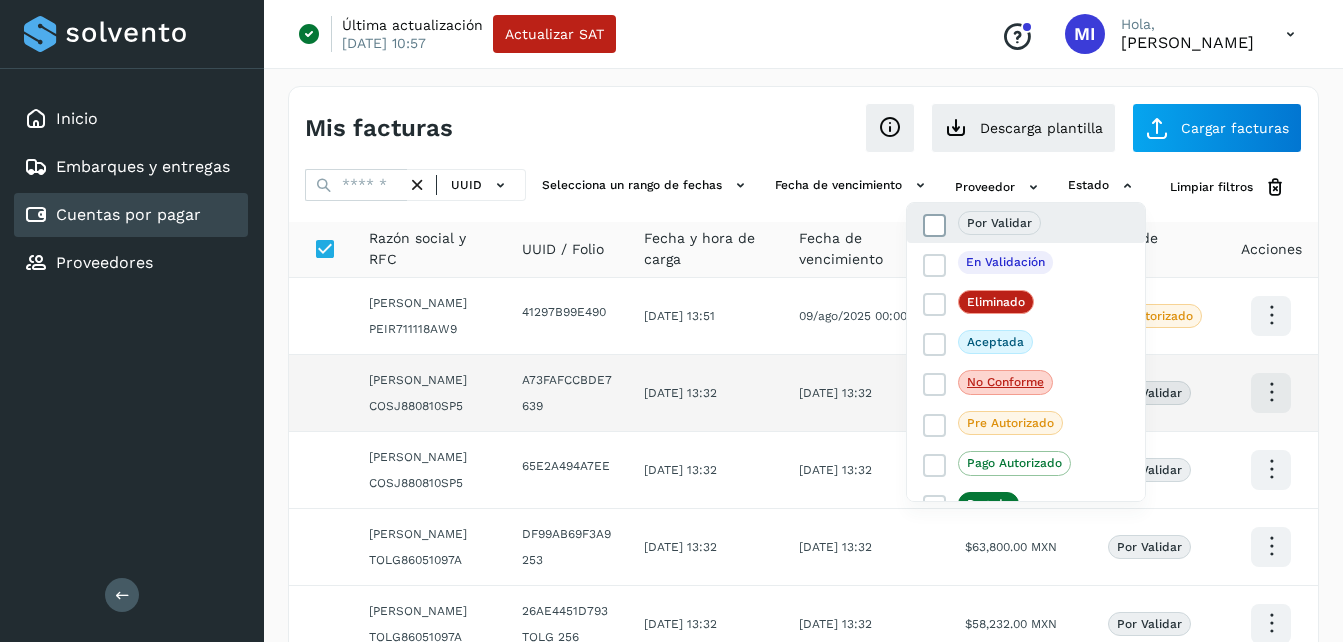 click on "Por validar" 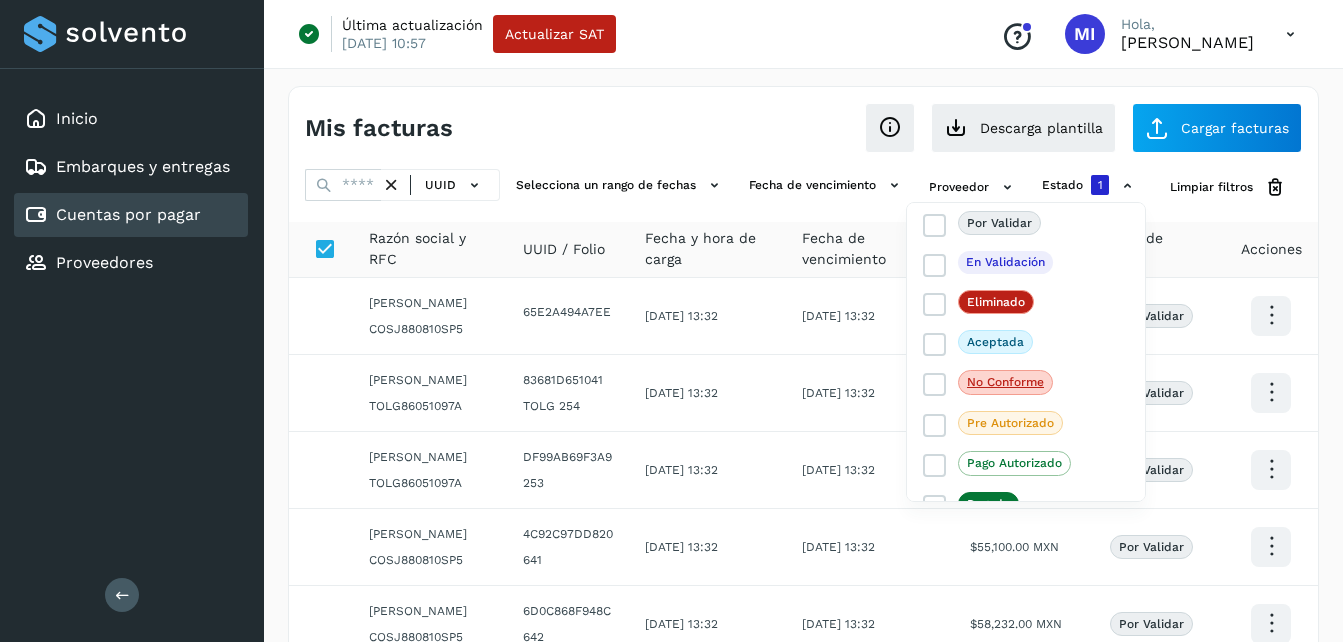 click at bounding box center [671, 321] 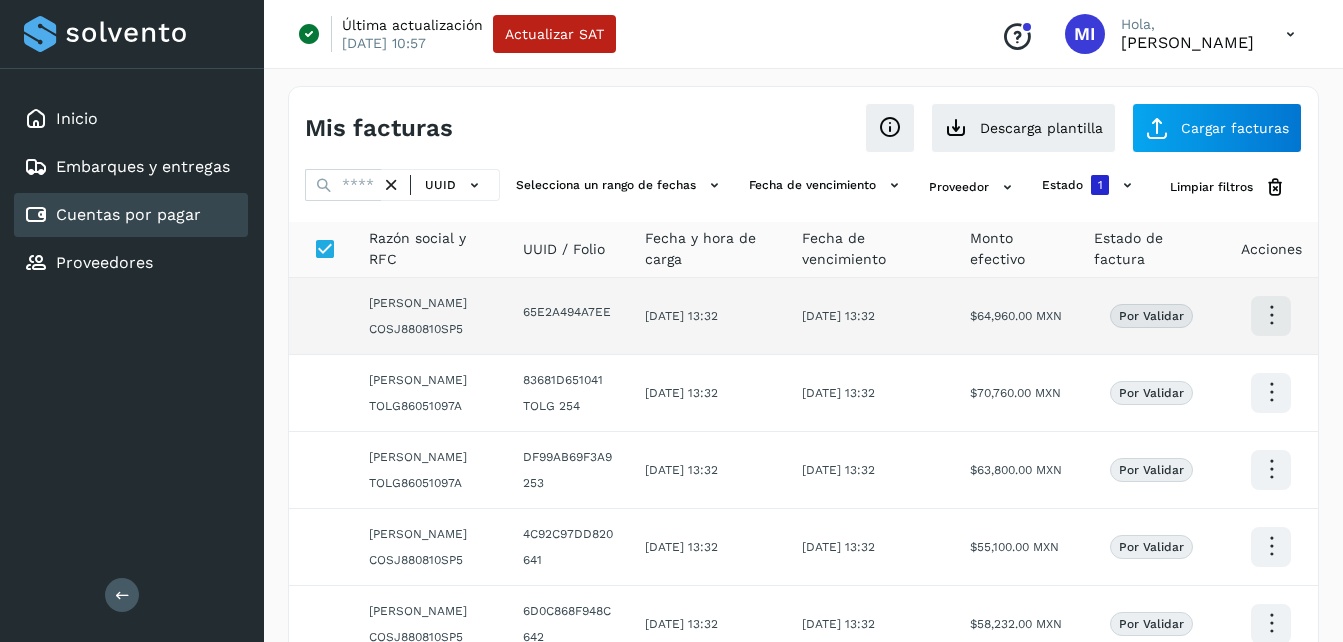 click at bounding box center [1271, 315] 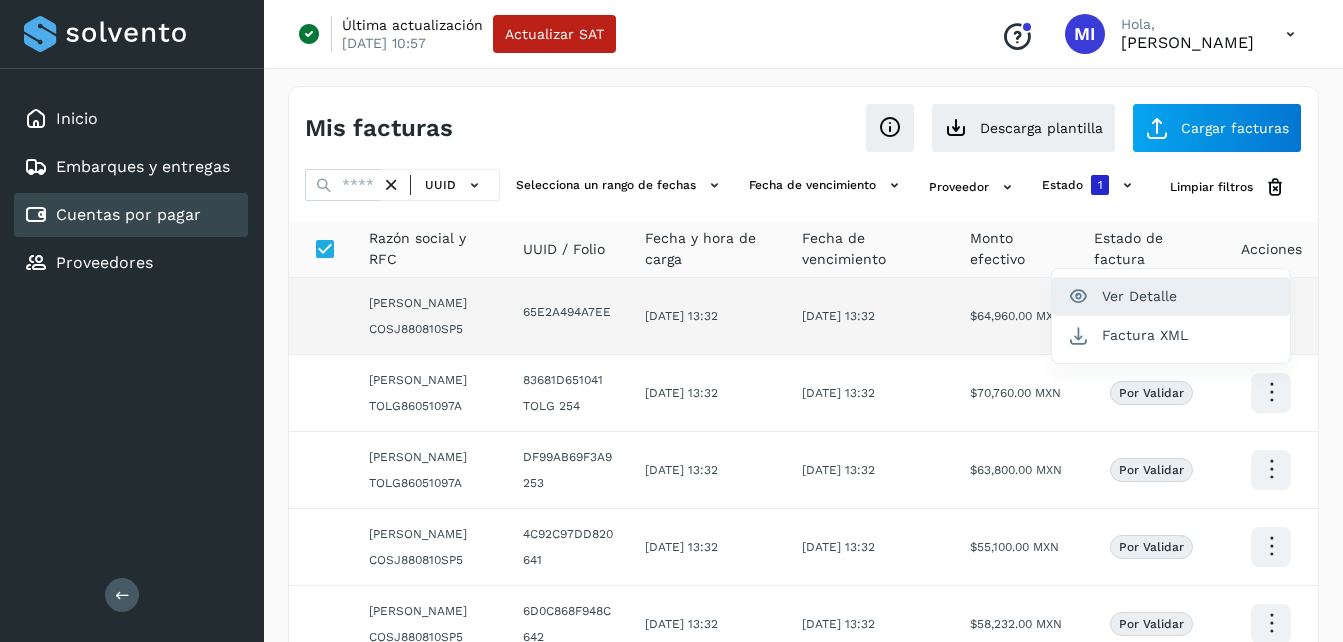 click on "Ver Detalle" 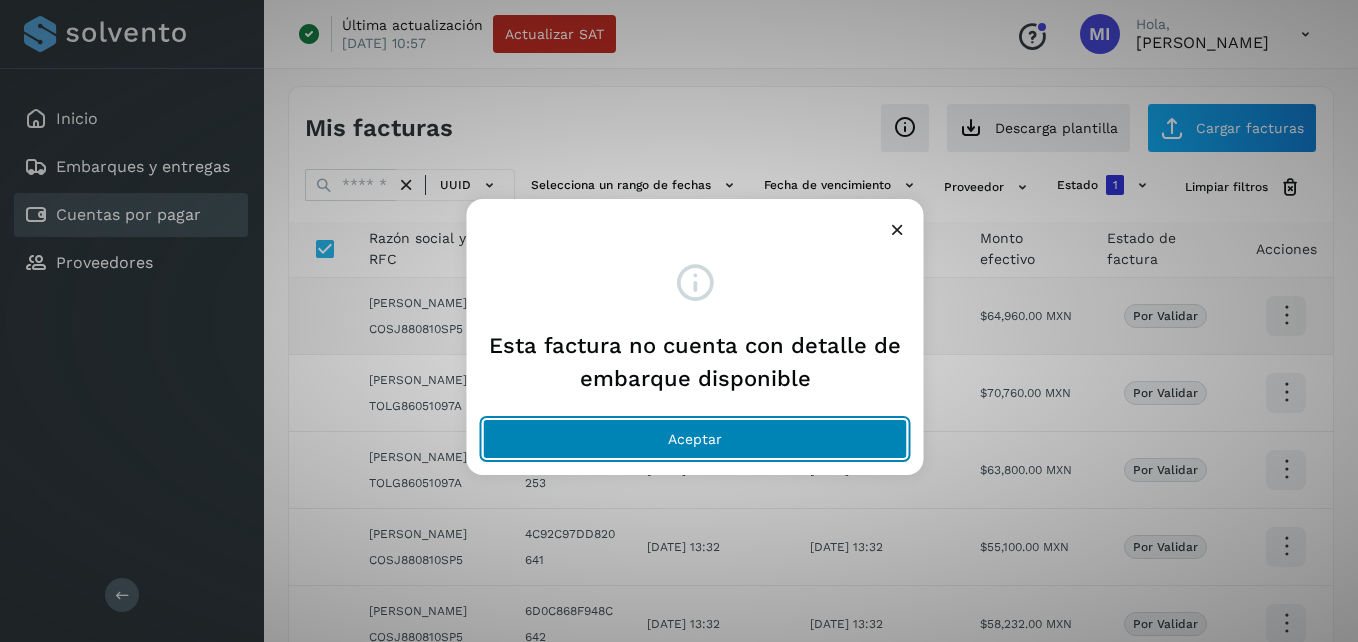 click on "Aceptar" at bounding box center (695, 439) 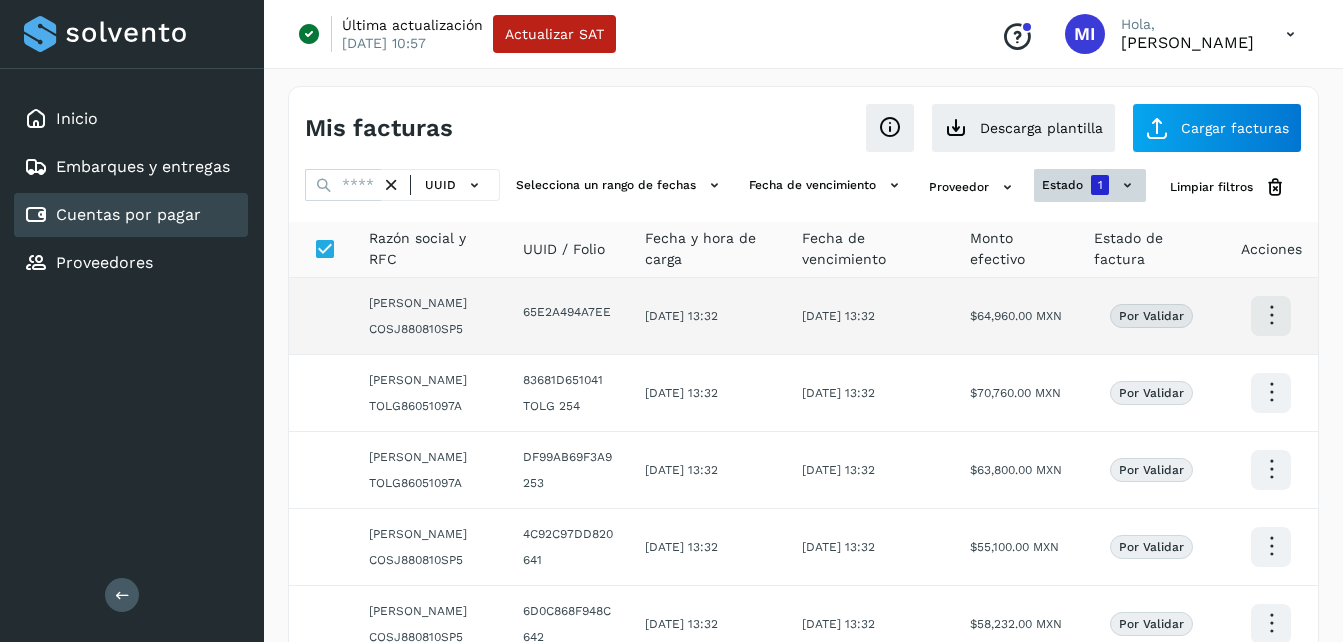 click on "estado 1" at bounding box center (1090, 185) 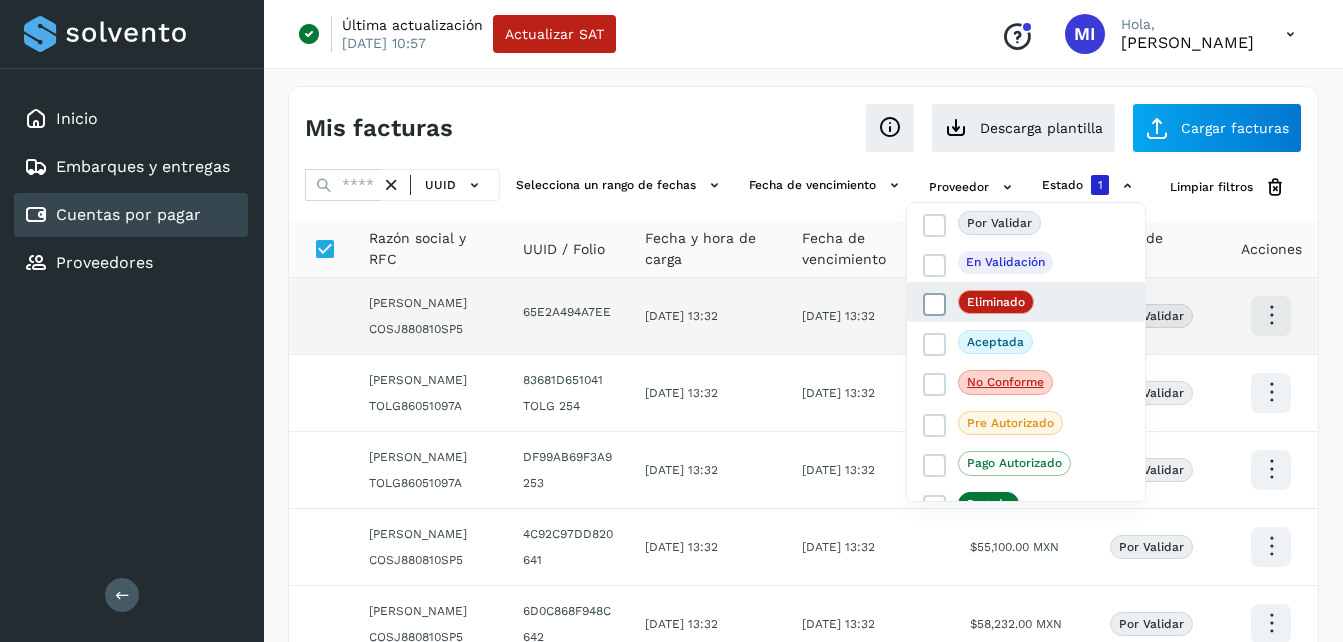 click on "Eliminado" 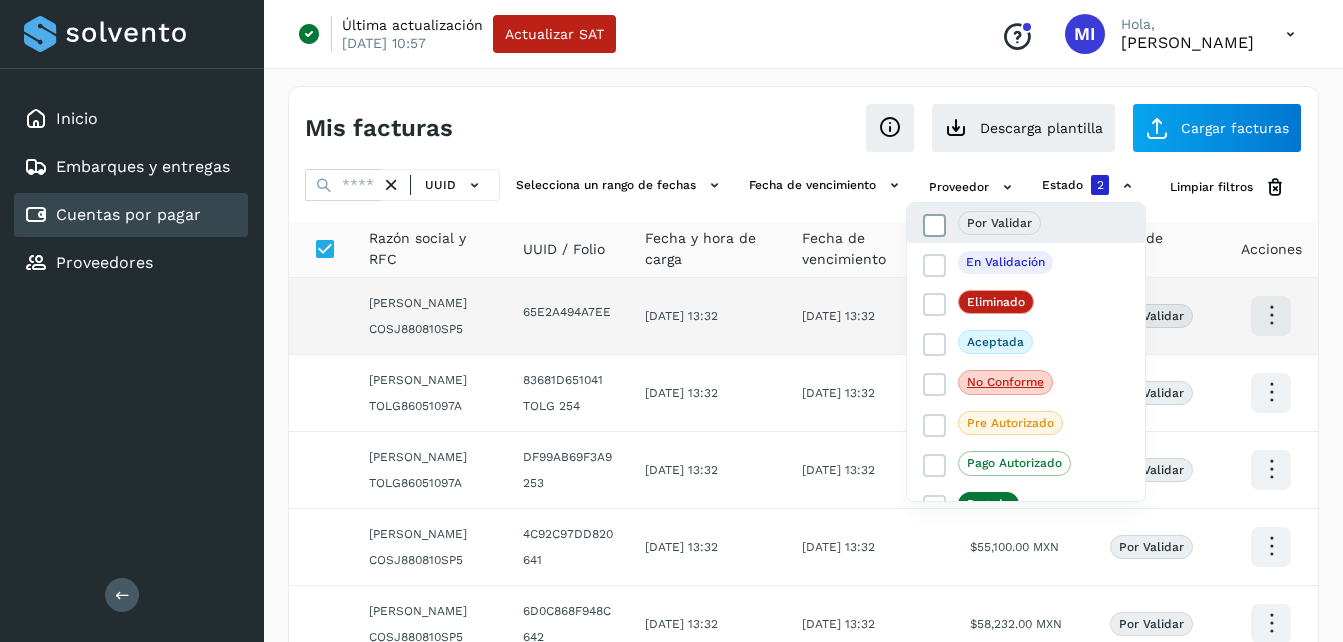 click on "Por validar" 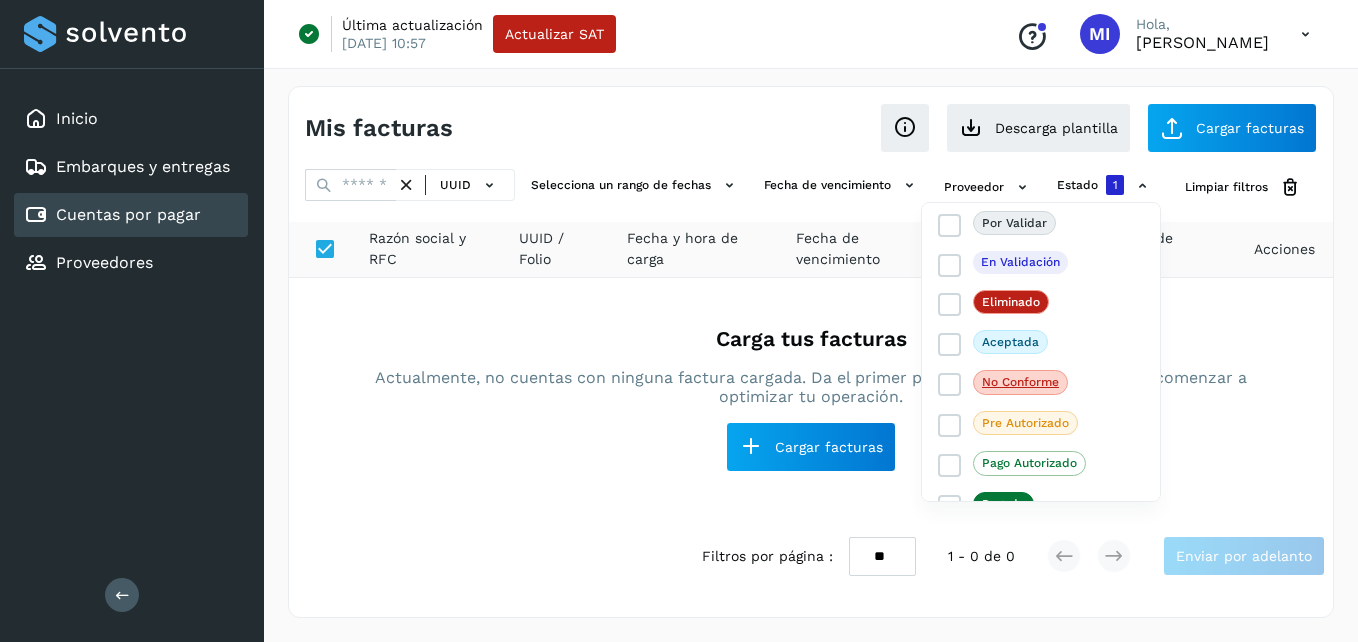 click at bounding box center (679, 321) 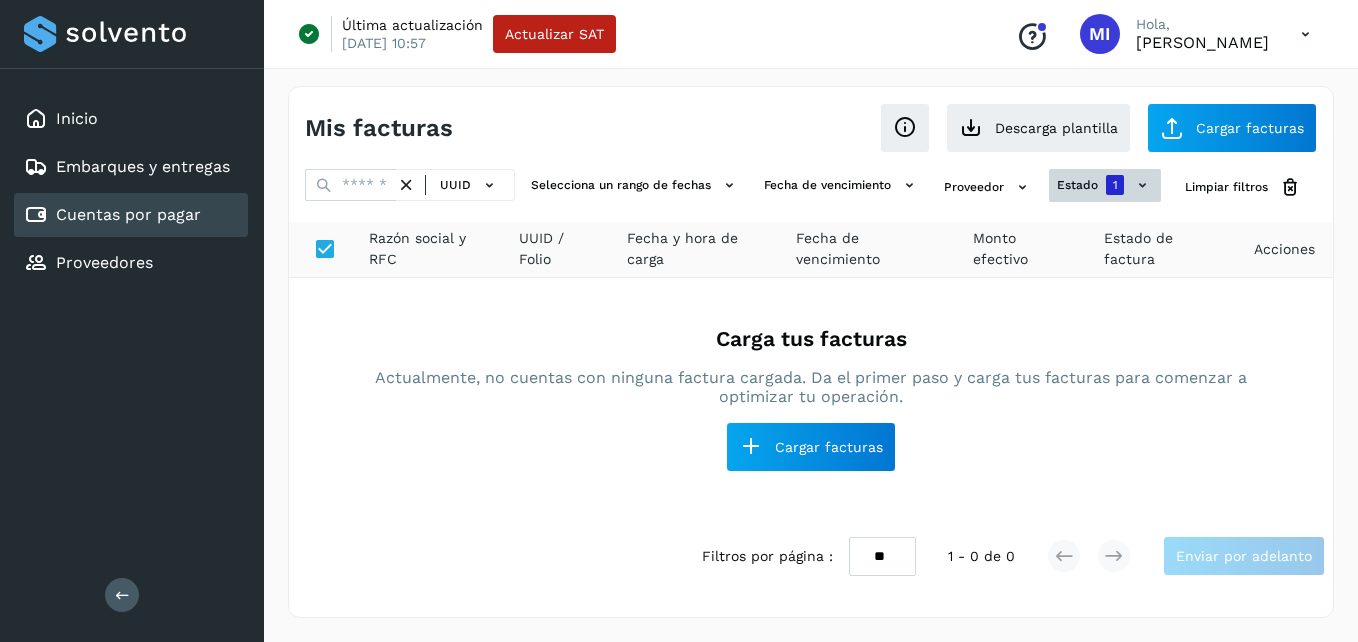 click on "estado 1" at bounding box center (1105, 185) 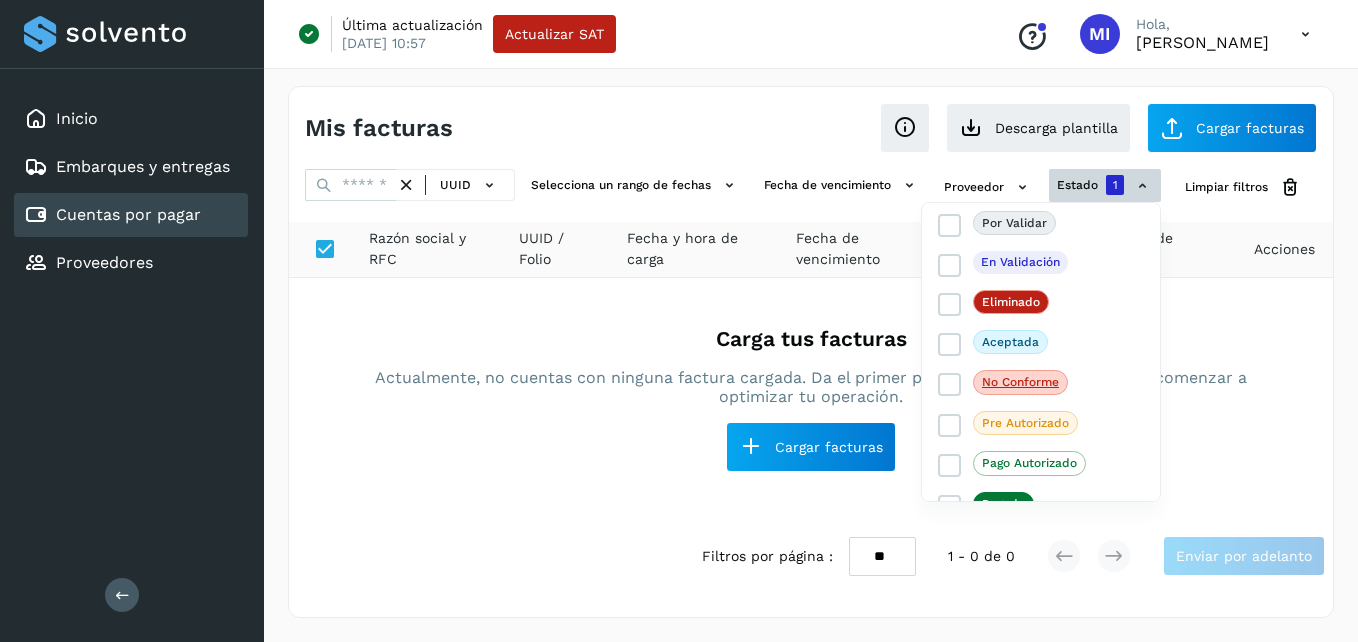 click on "estado 1 Por validar En validación Eliminado Aceptada No conforme Pre Autorizado Pago Autorizado Pagado UNKNOWN" at bounding box center (1105, 187) 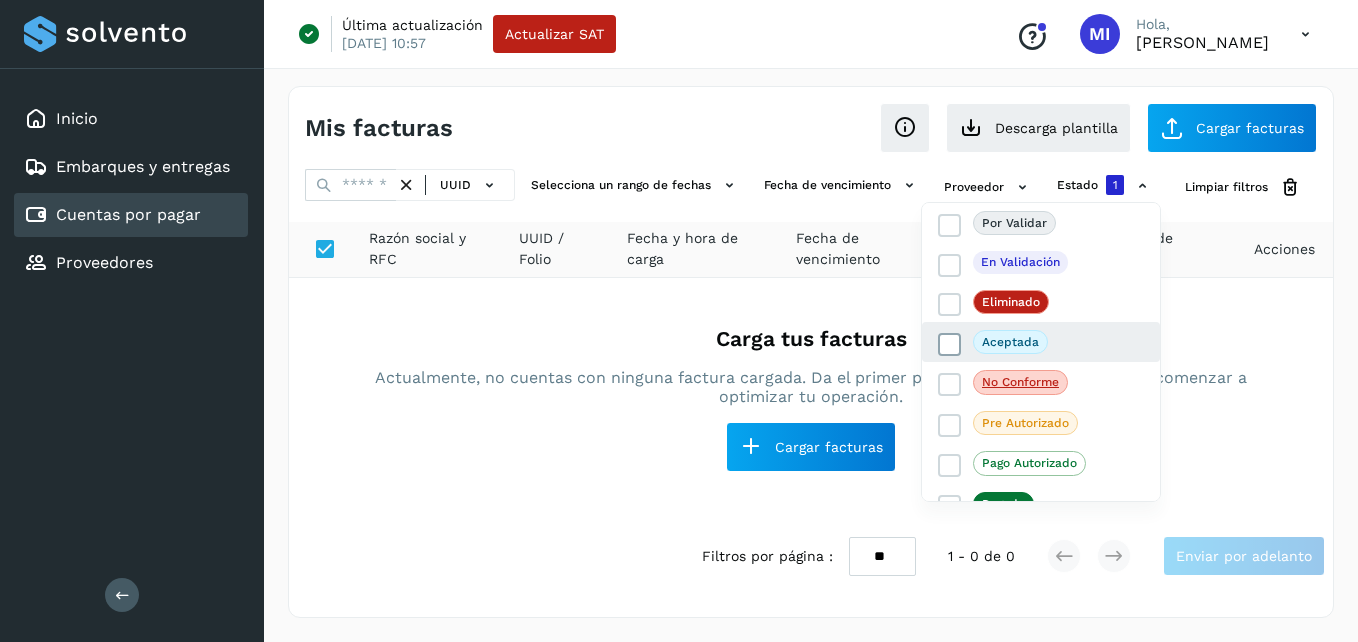 click at bounding box center (950, 345) 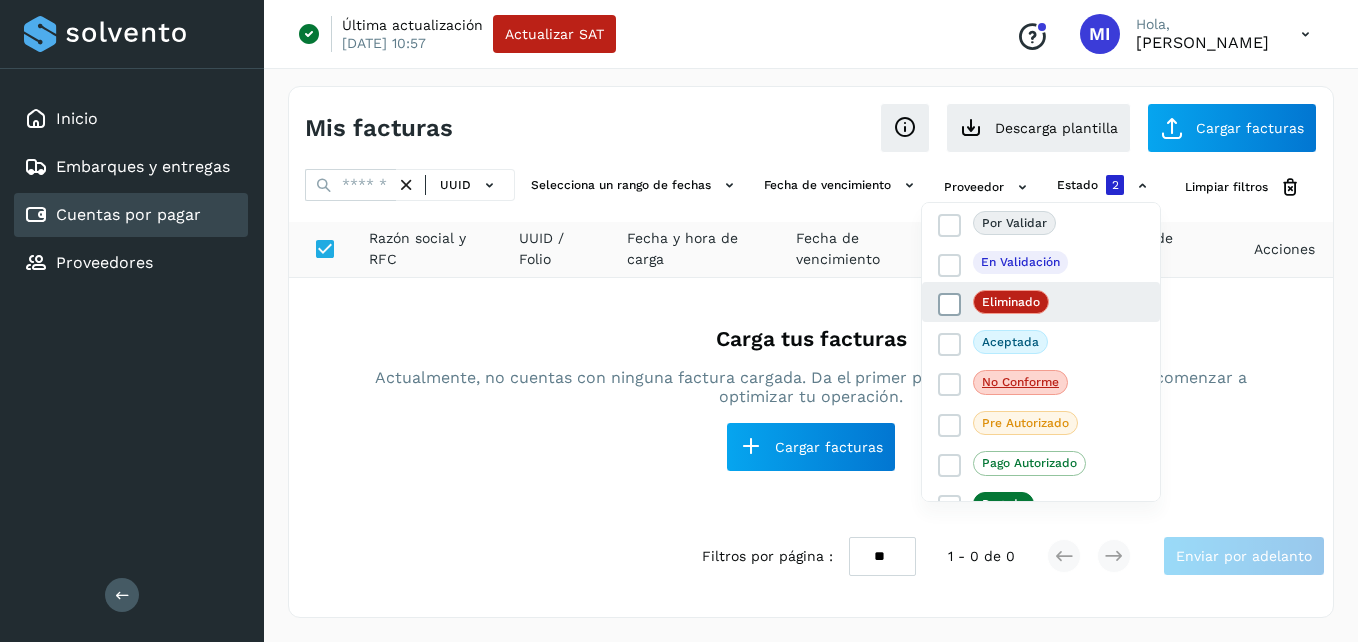 click at bounding box center [950, 304] 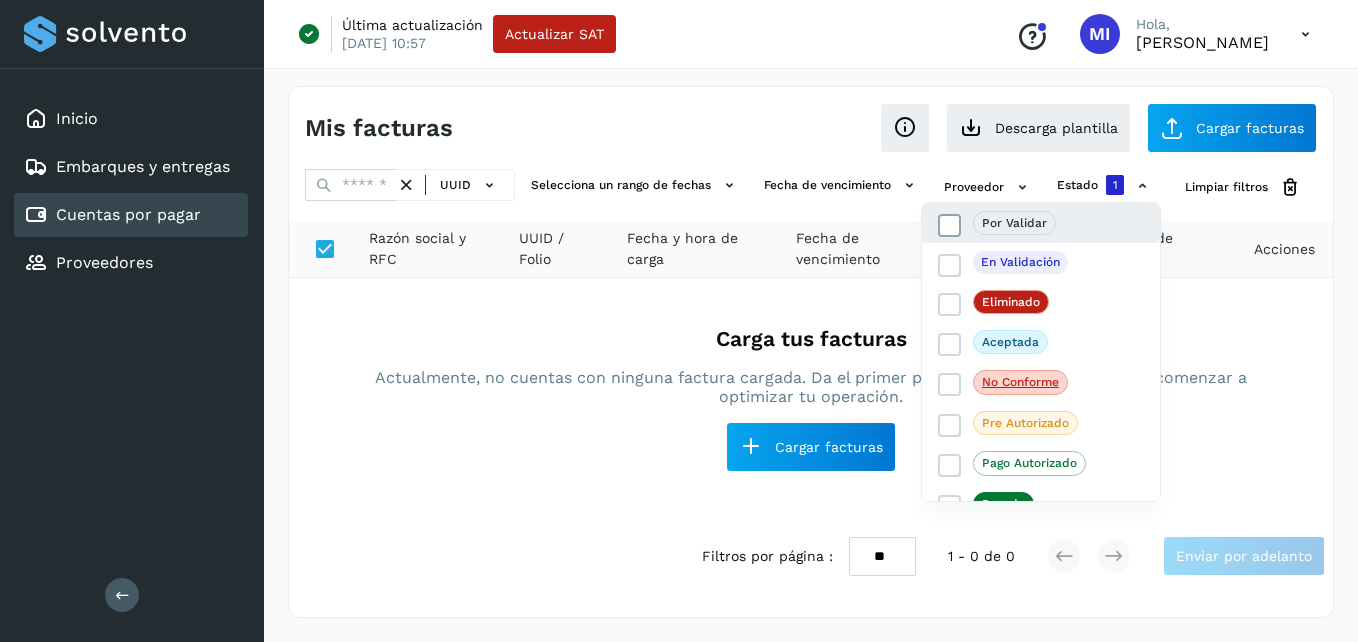 click at bounding box center (950, 225) 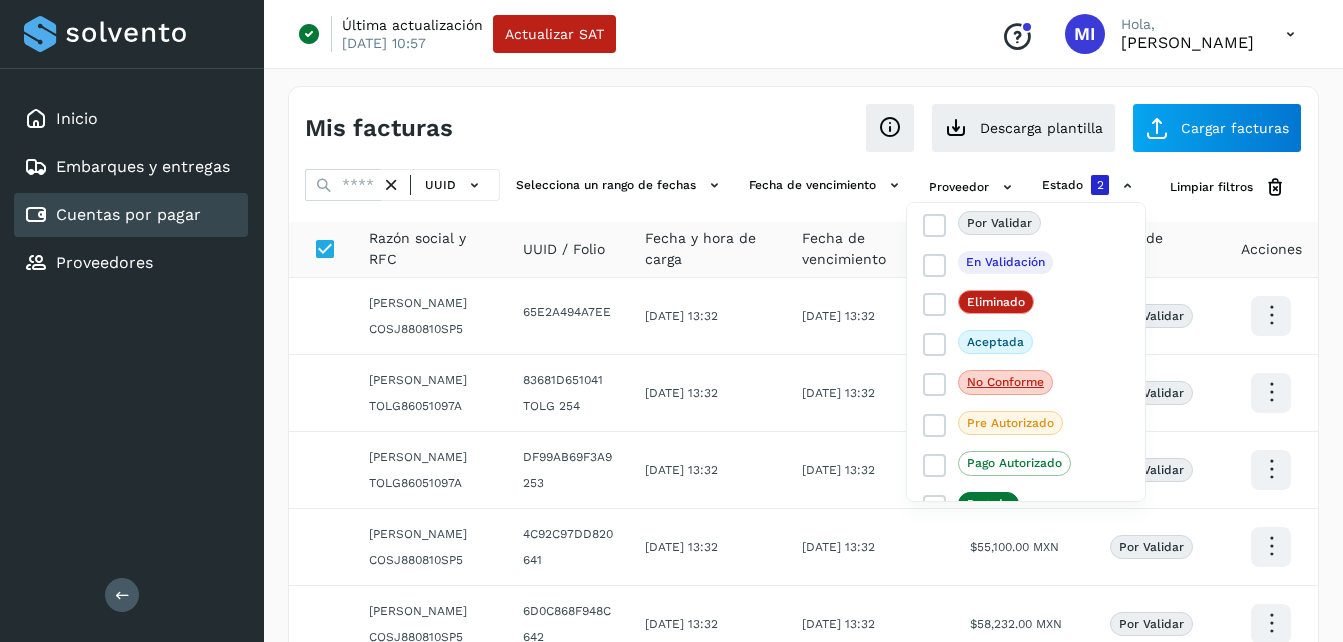 click at bounding box center [671, 321] 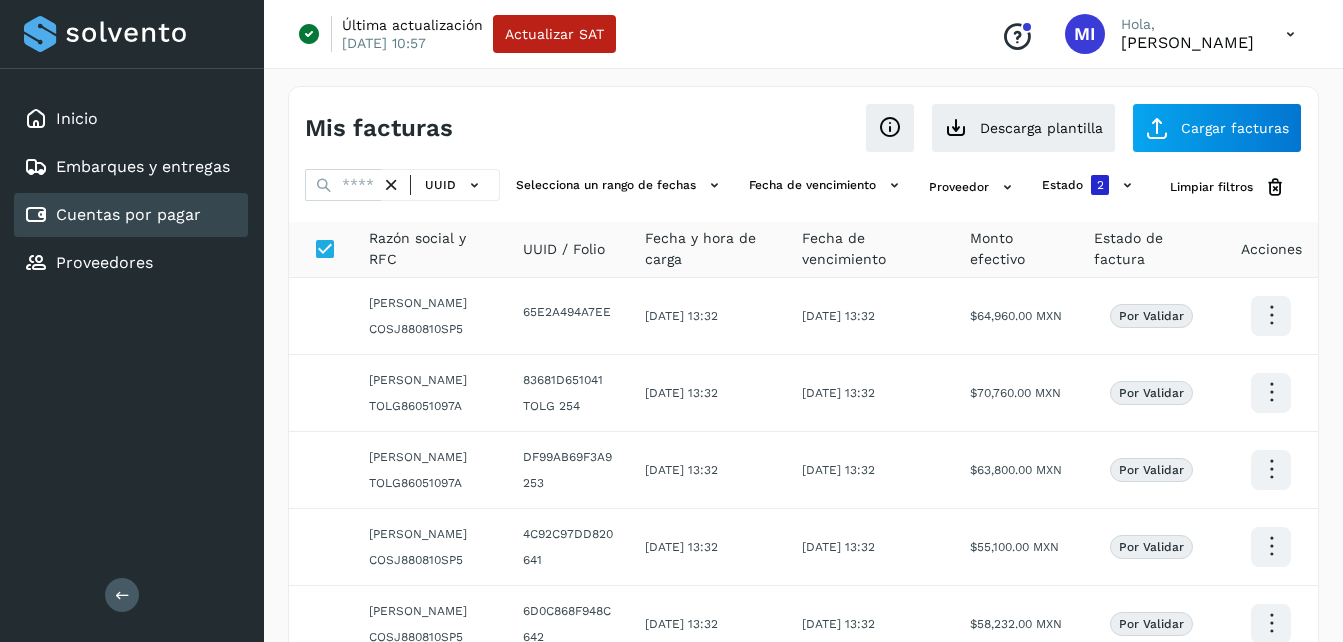 click at bounding box center (1290, 34) 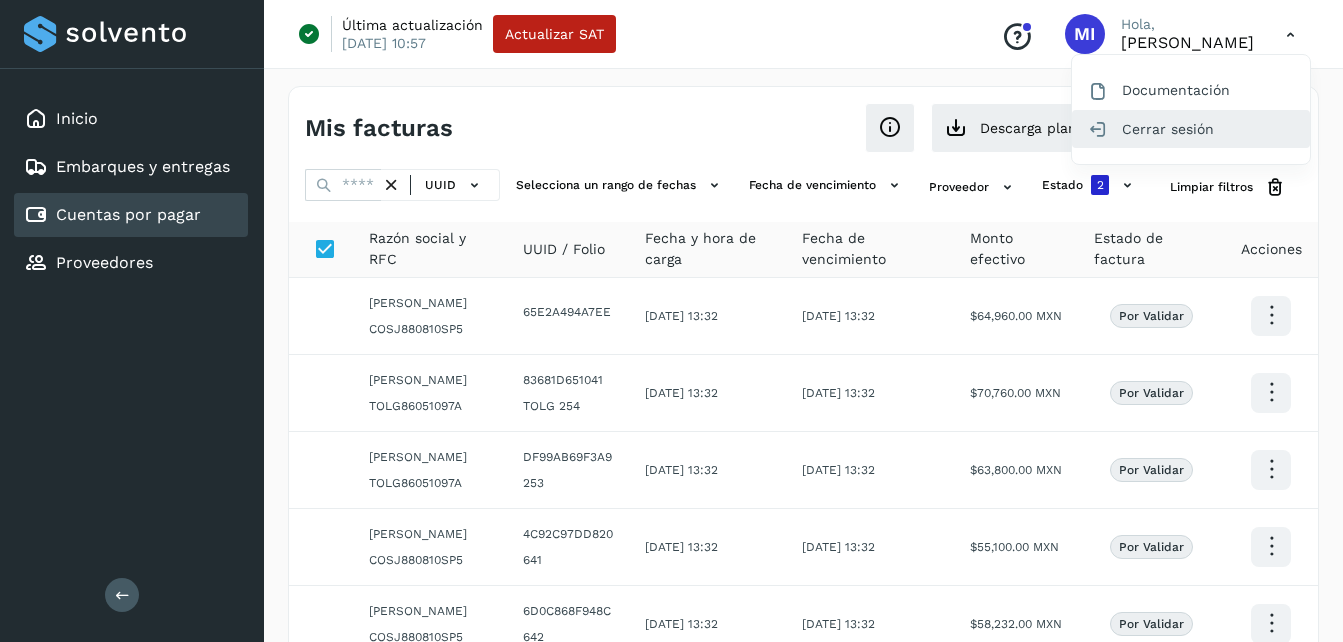 click on "Cerrar sesión" 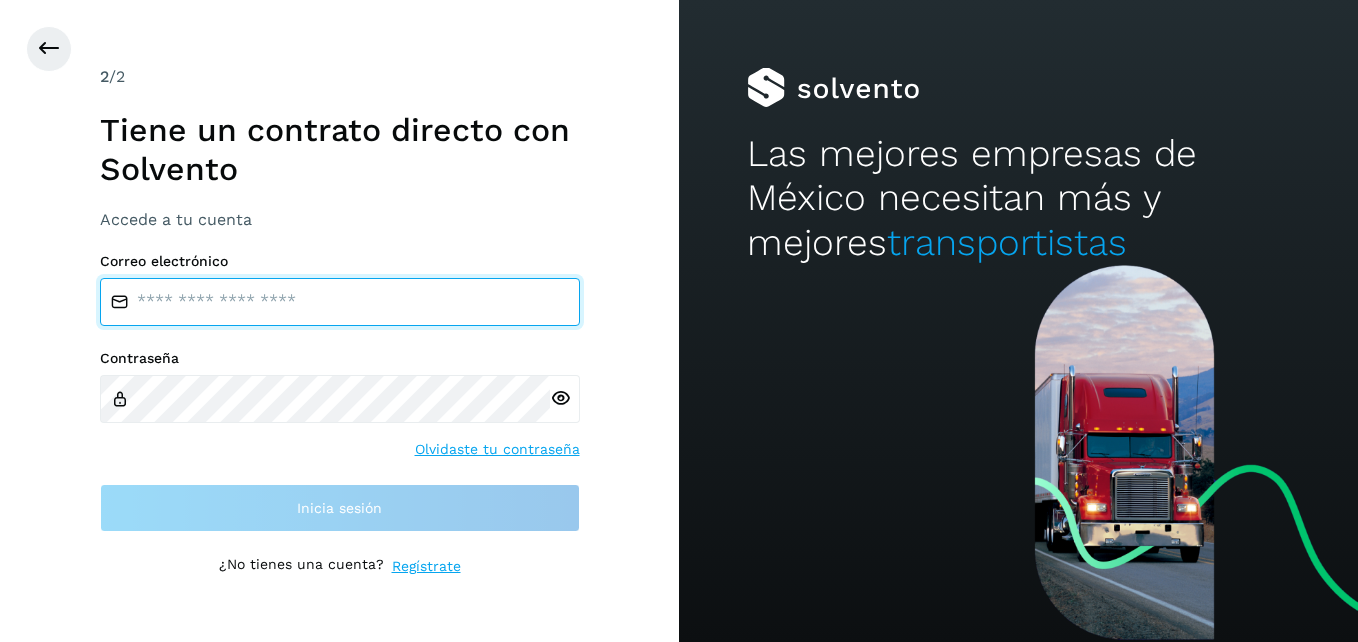 type on "**********" 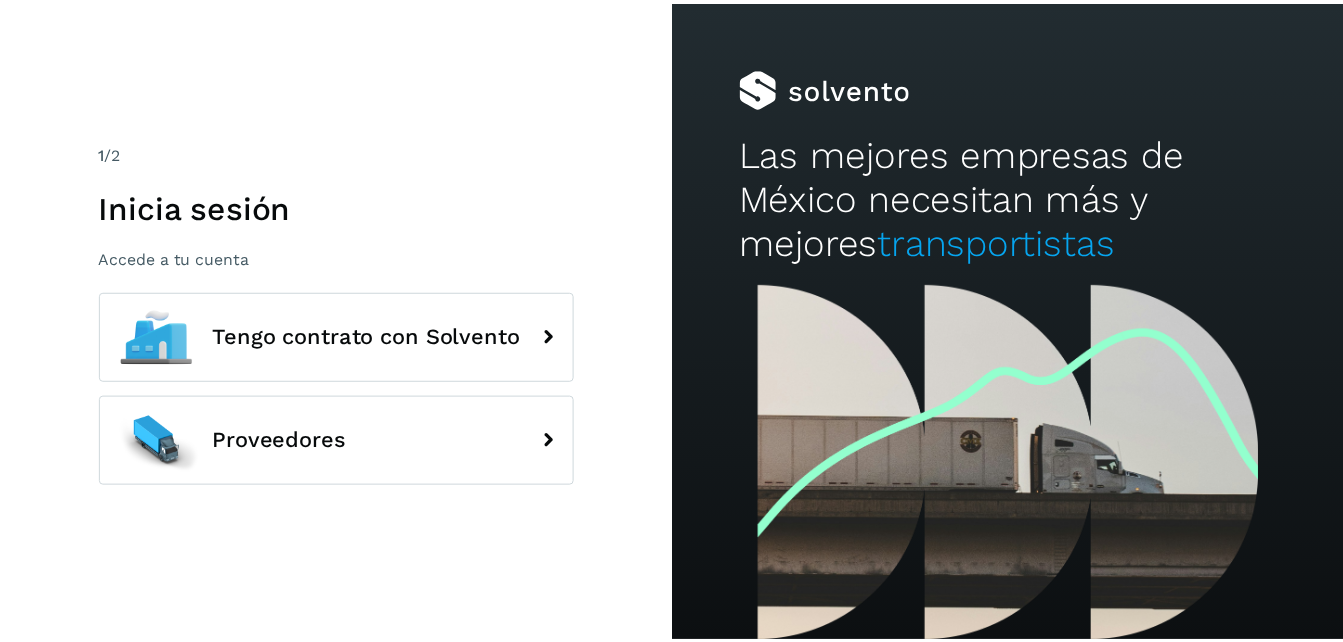 scroll, scrollTop: 0, scrollLeft: 0, axis: both 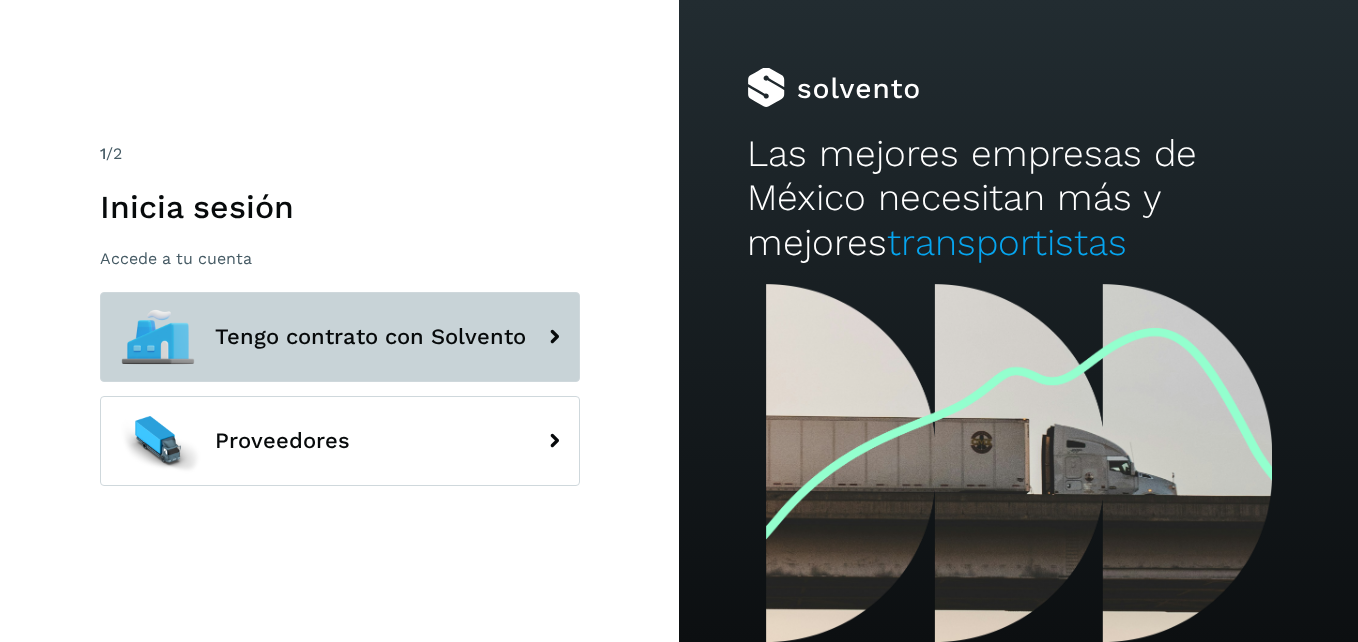 click on "Tengo contrato con Solvento" at bounding box center [340, 337] 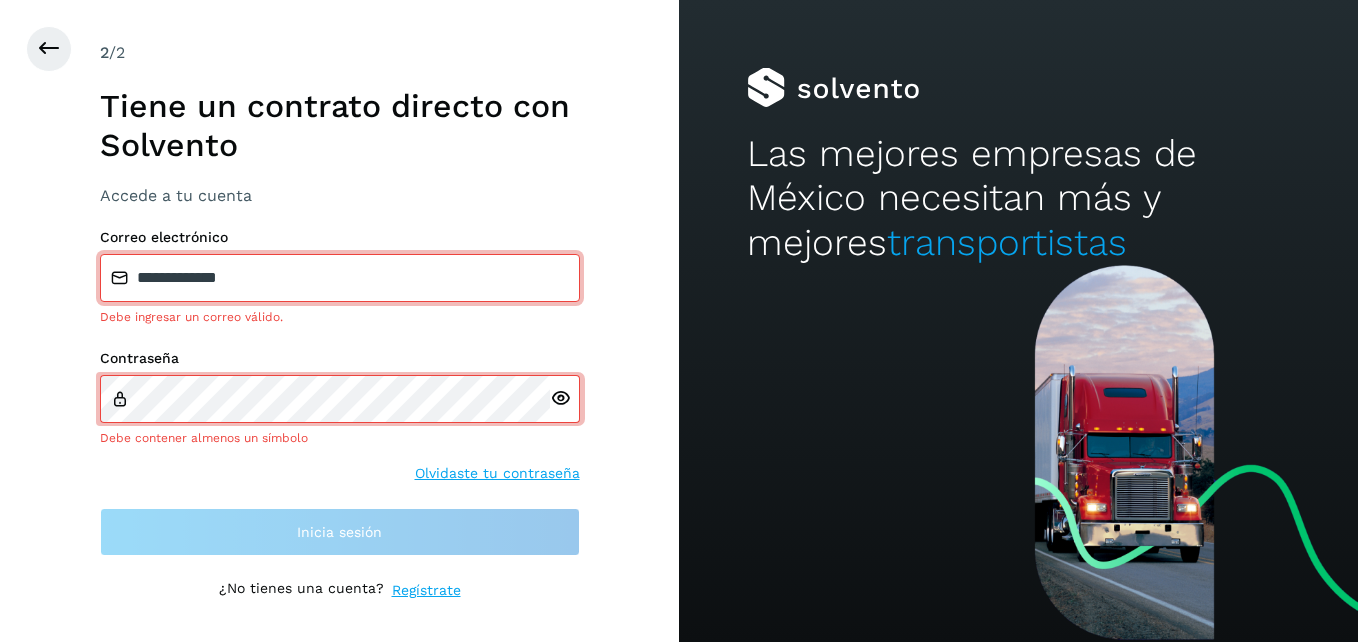click on "Debe ingresar un correo válido." 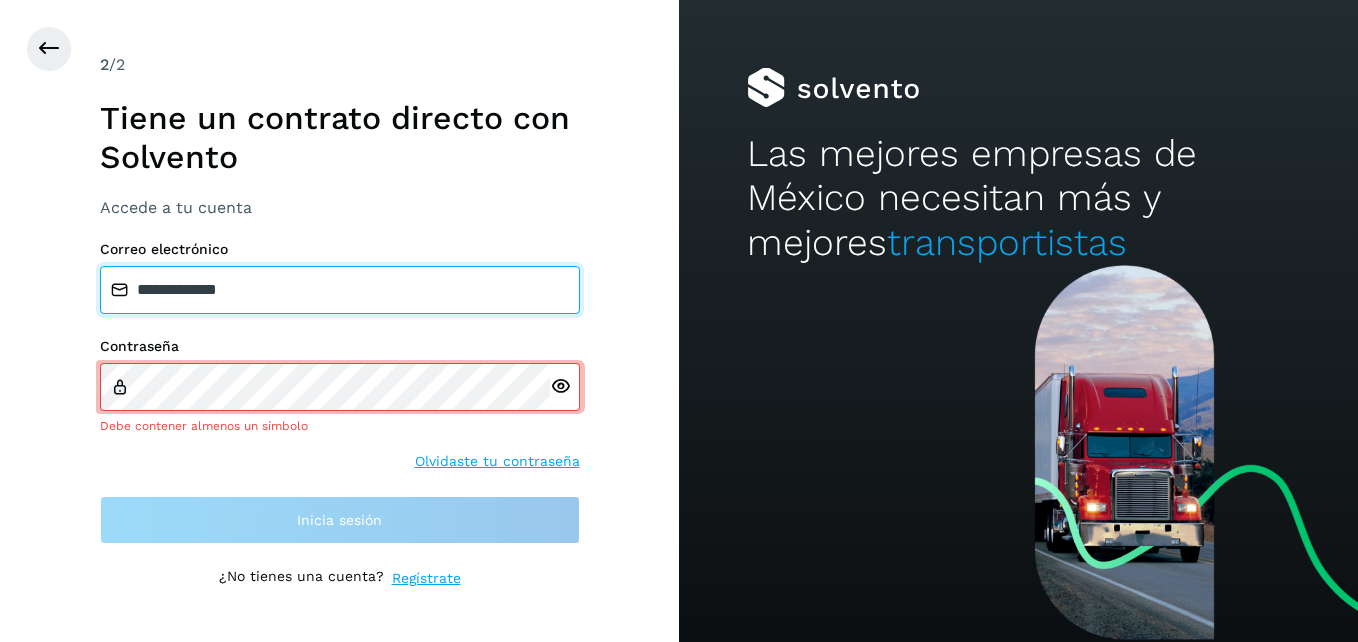 drag, startPoint x: 387, startPoint y: 288, endPoint x: 0, endPoint y: 283, distance: 387.0323 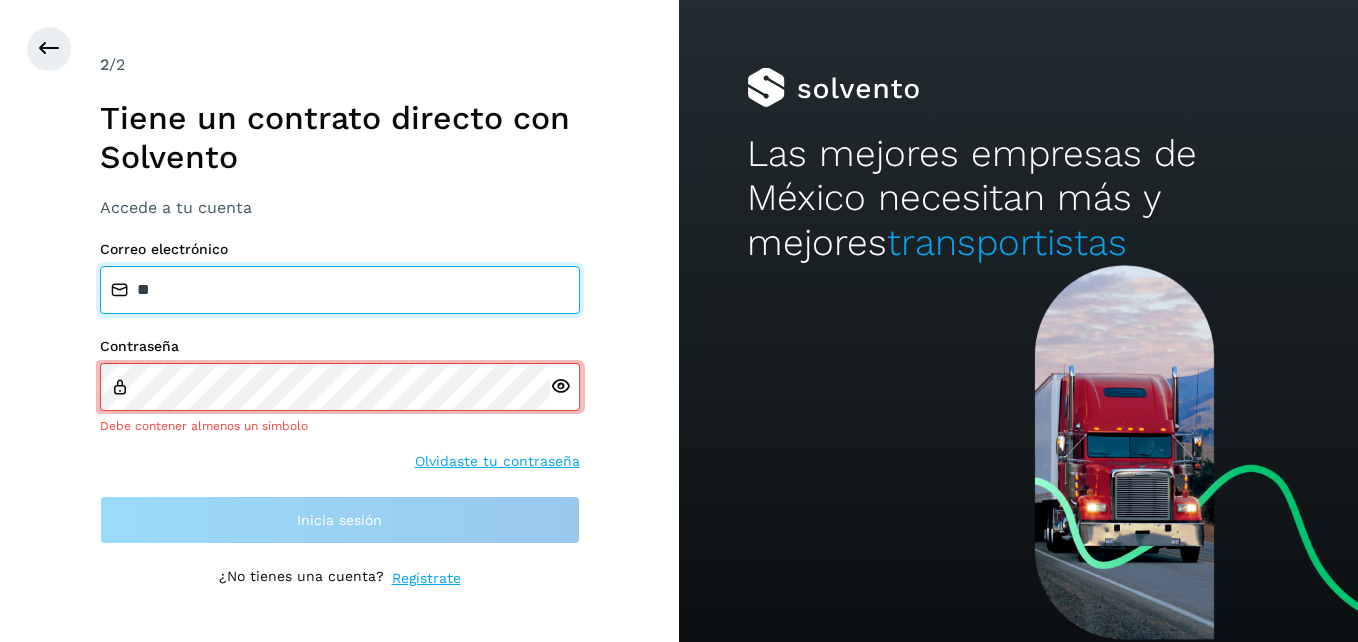 type on "**********" 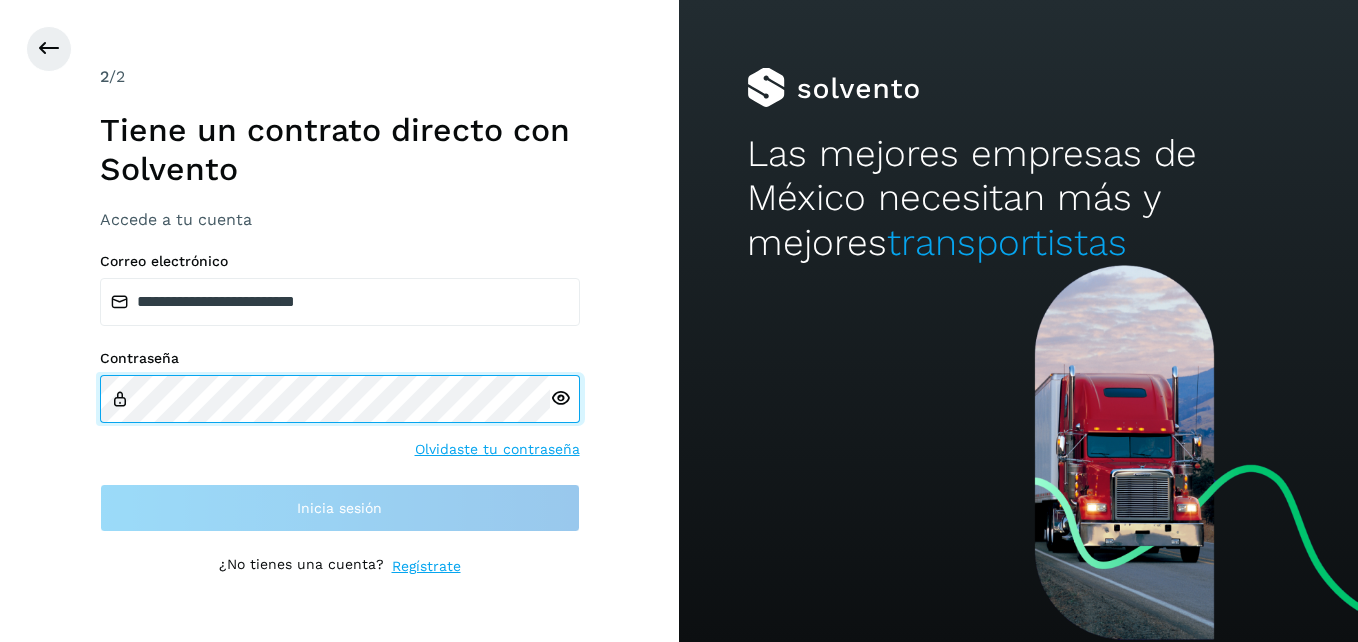 click on "**********" at bounding box center [339, 321] 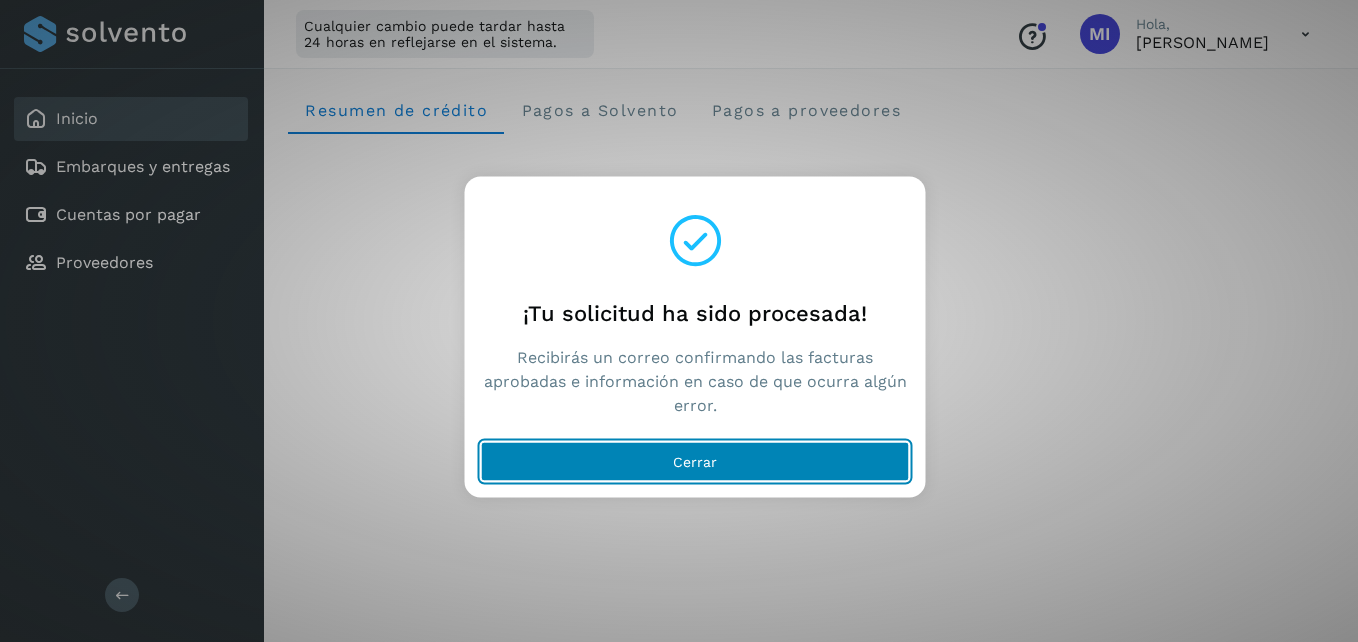 click on "Cerrar" 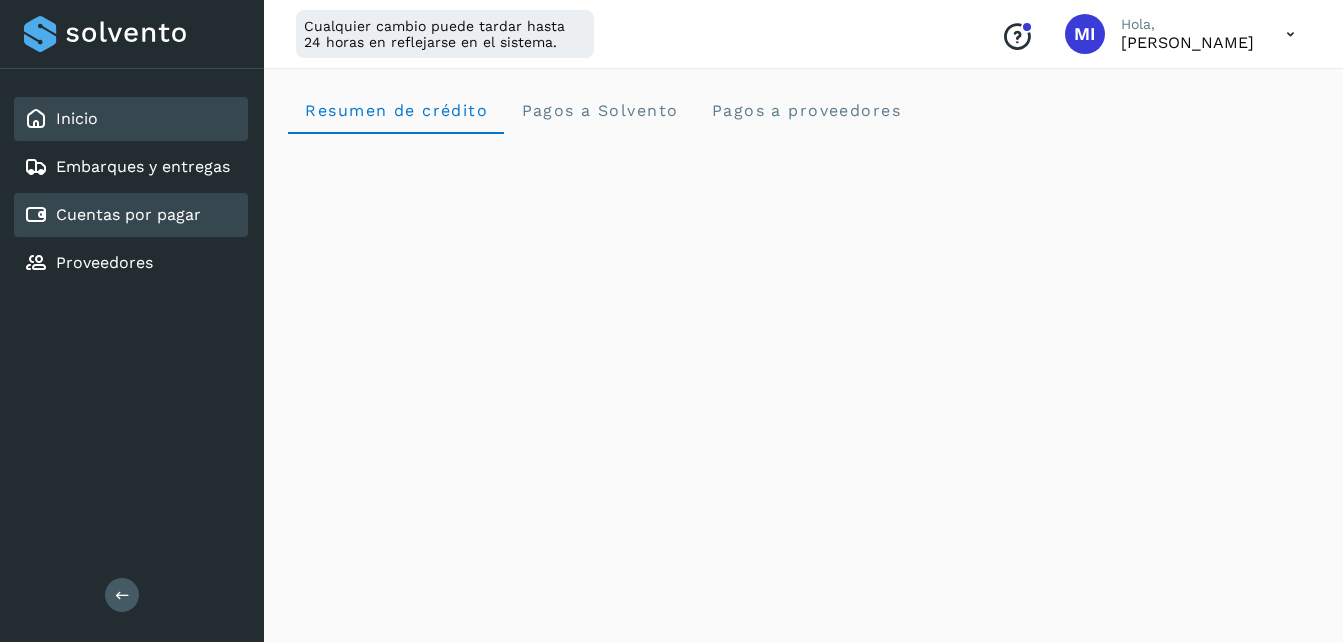 click on "Cuentas por pagar" at bounding box center [128, 214] 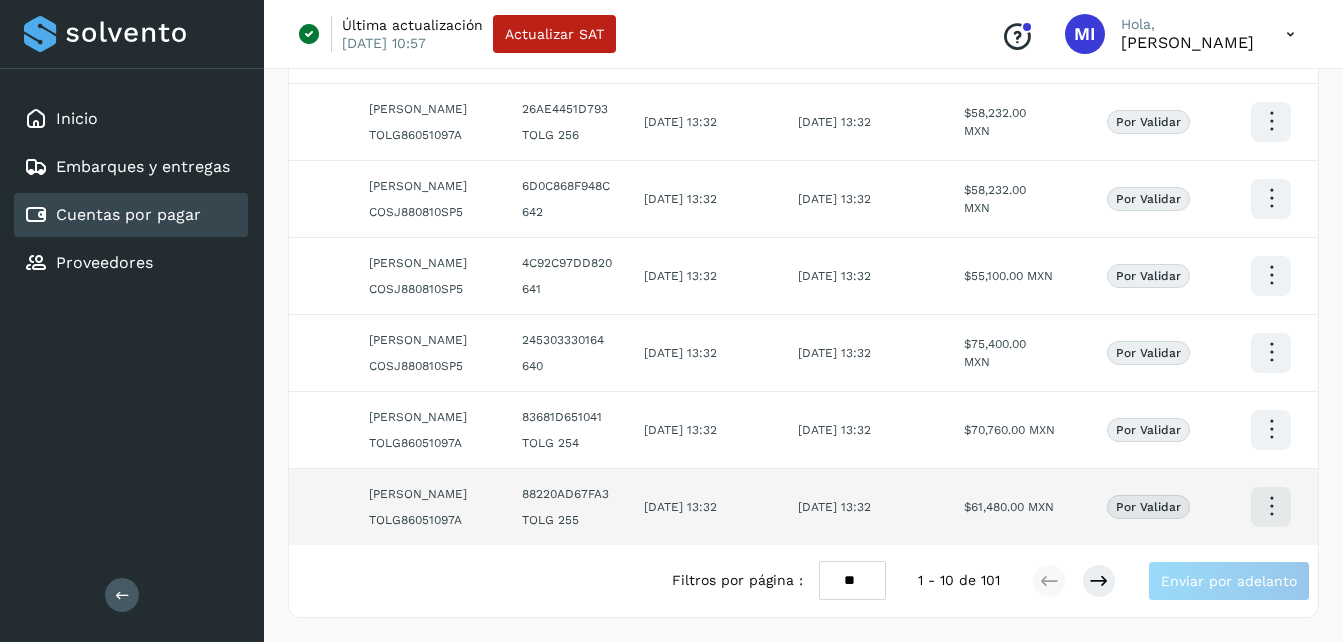 scroll, scrollTop: 584, scrollLeft: 0, axis: vertical 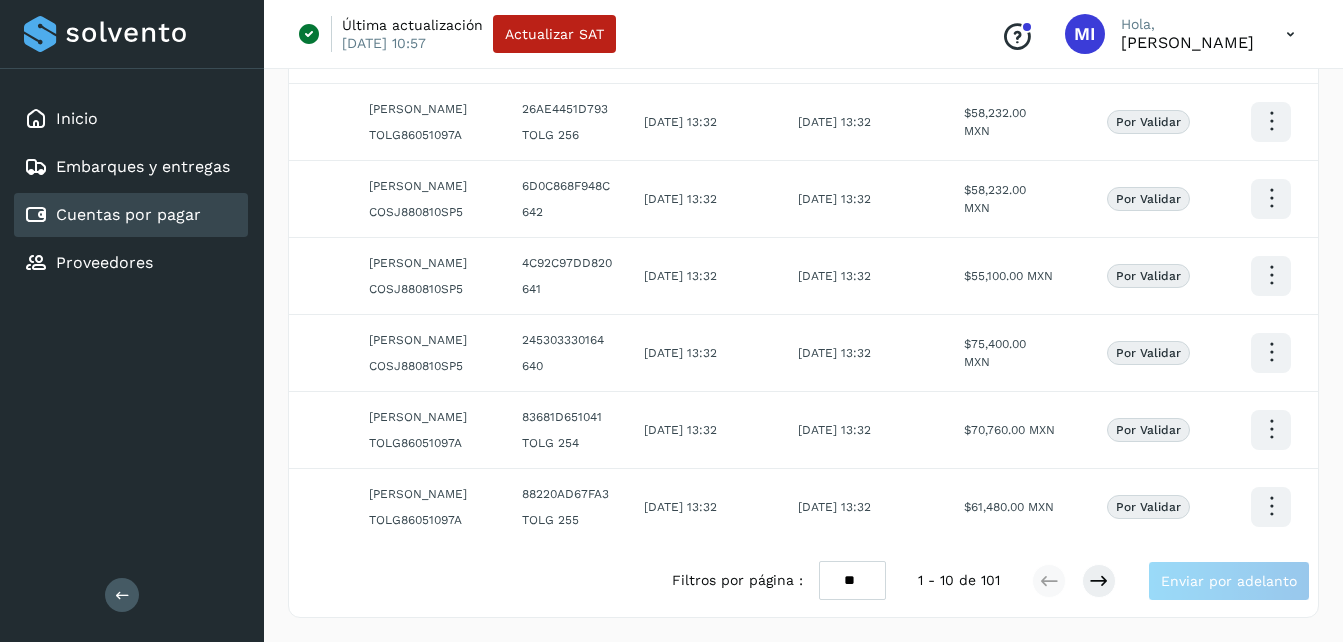 click at bounding box center [1290, 34] 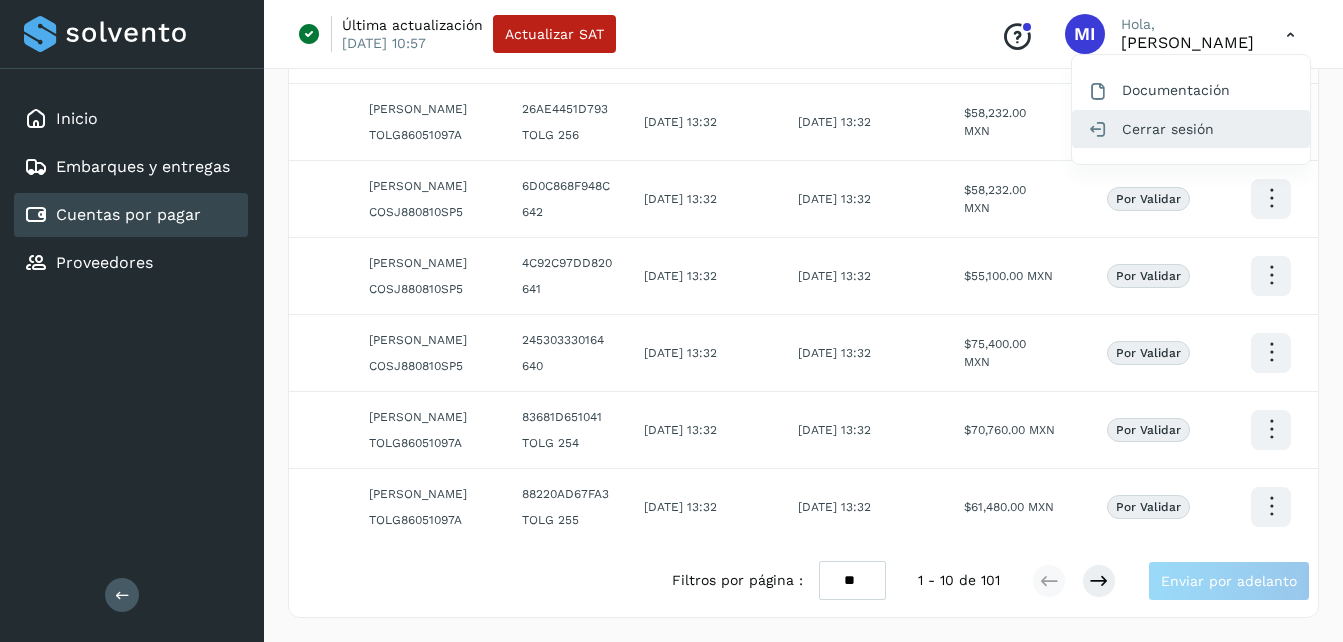click on "Cerrar sesión" 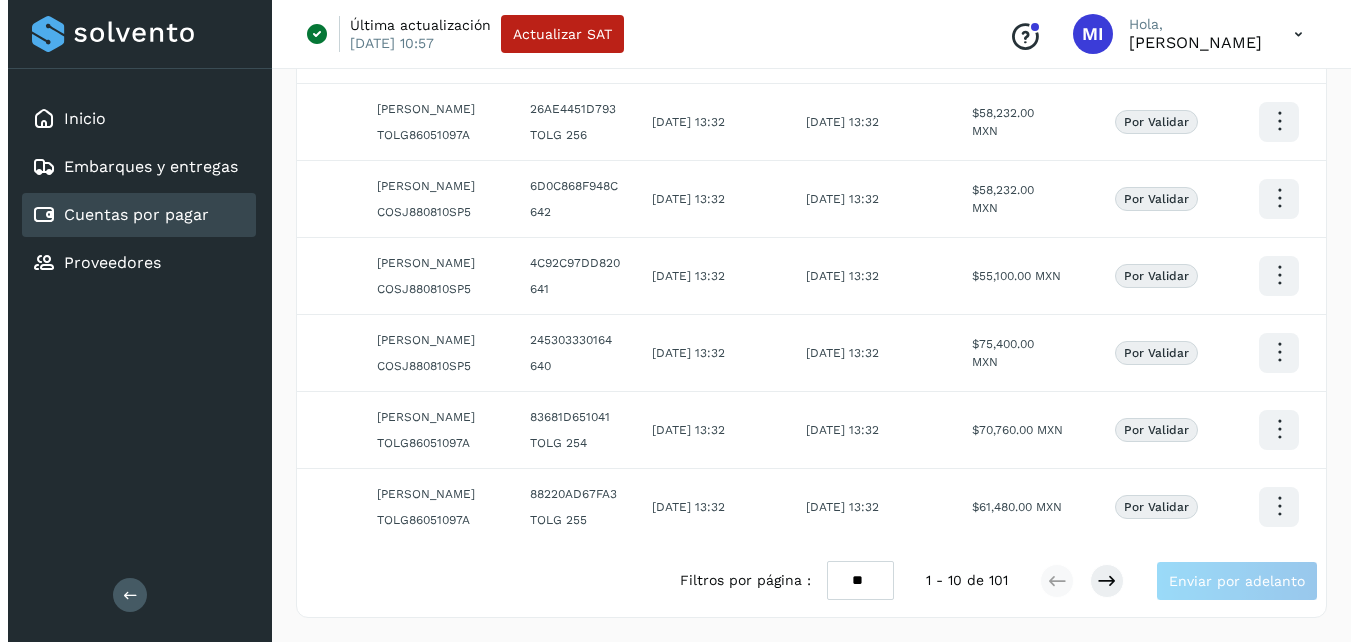 scroll, scrollTop: 0, scrollLeft: 0, axis: both 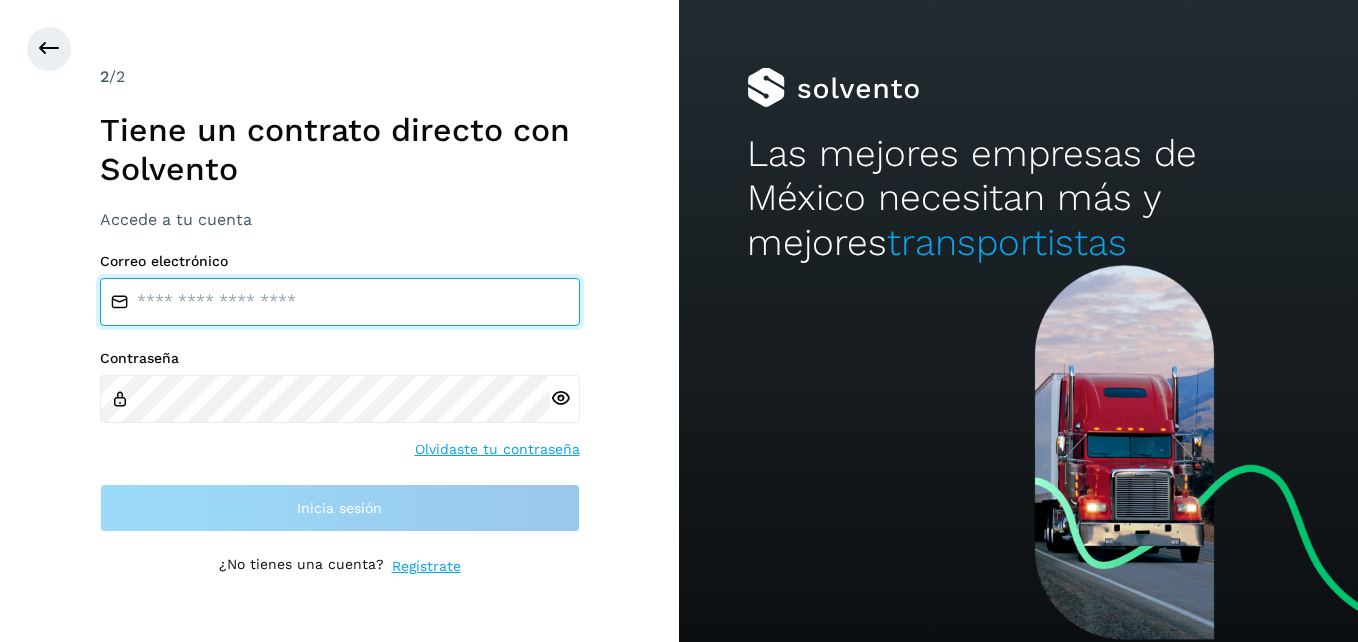 type on "**********" 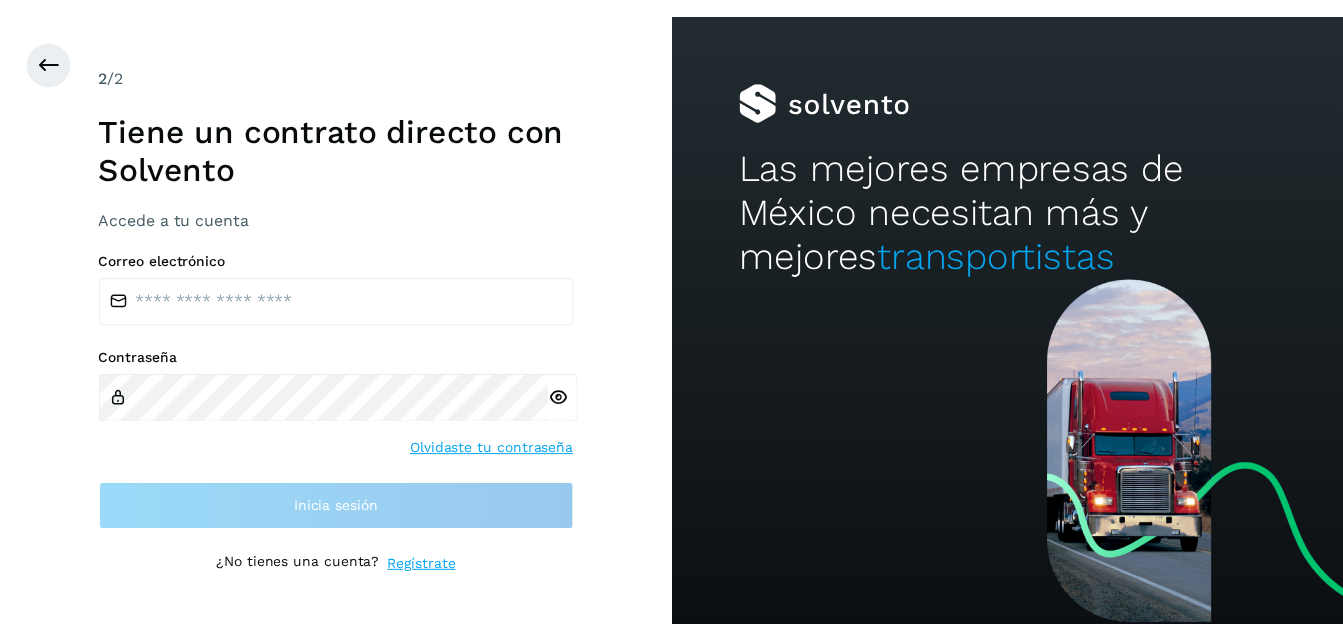scroll, scrollTop: 0, scrollLeft: 0, axis: both 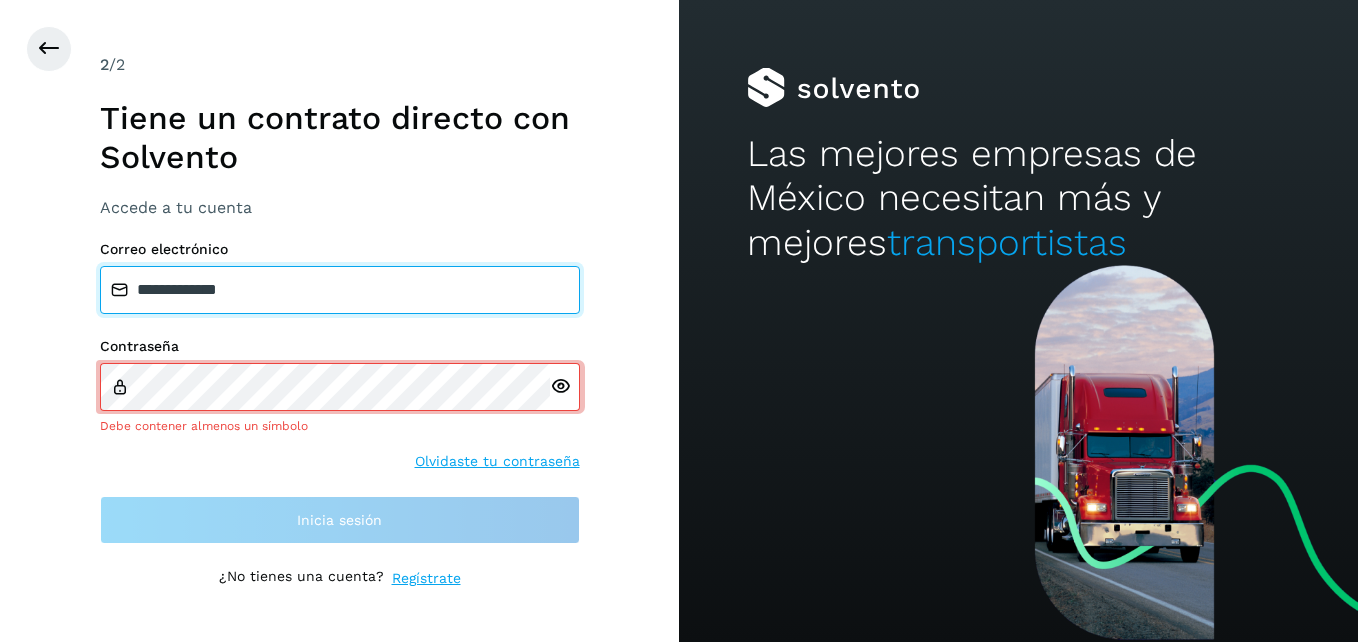 drag, startPoint x: 303, startPoint y: 283, endPoint x: 0, endPoint y: 267, distance: 303.42215 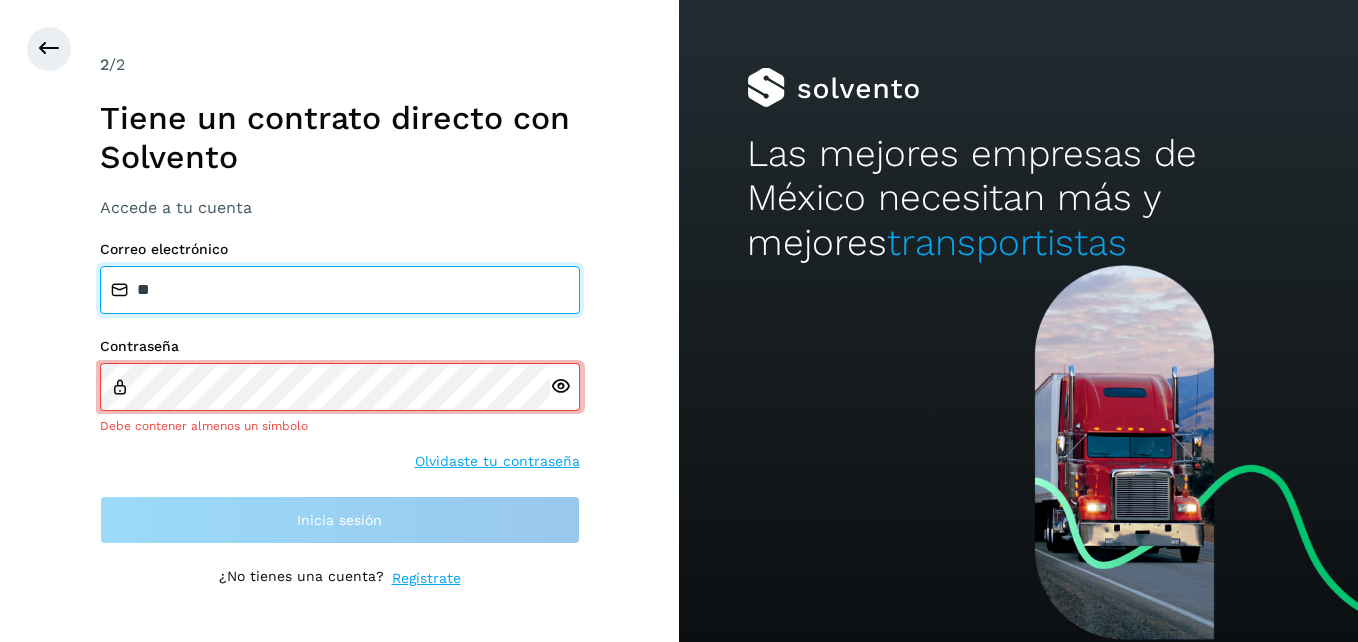 type on "**********" 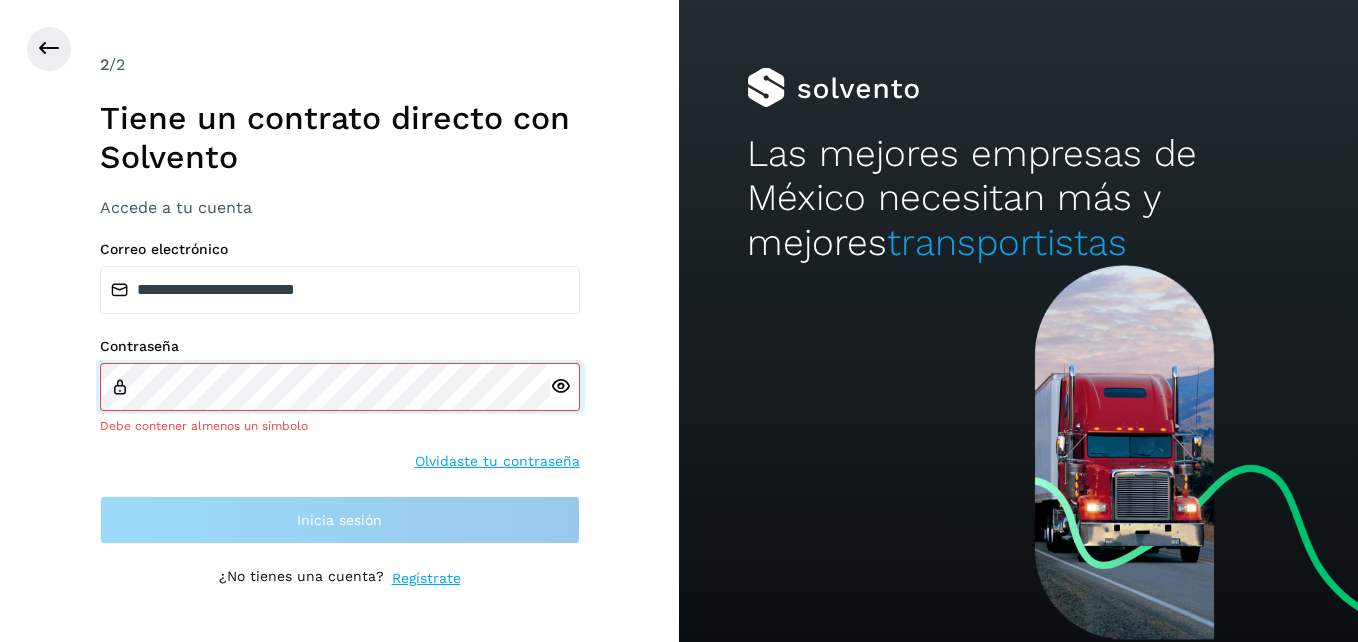 click on "**********" at bounding box center [679, 321] 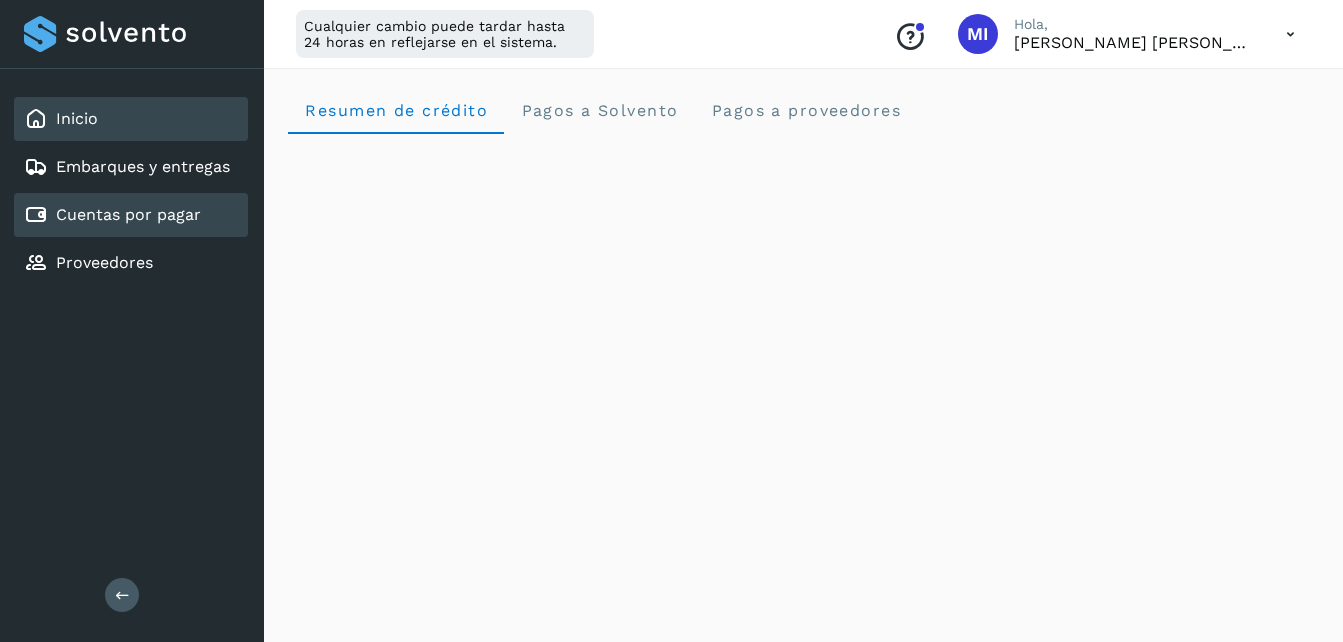 click on "Cuentas por pagar" at bounding box center [128, 214] 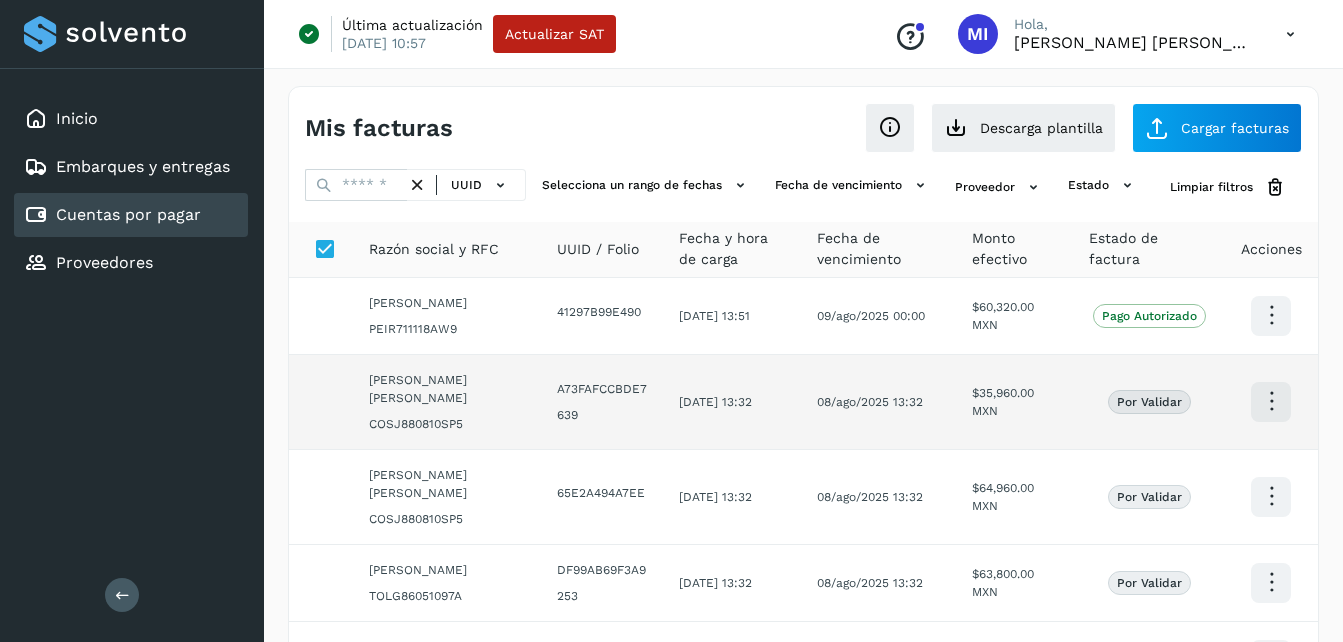 click on "639" at bounding box center (602, 415) 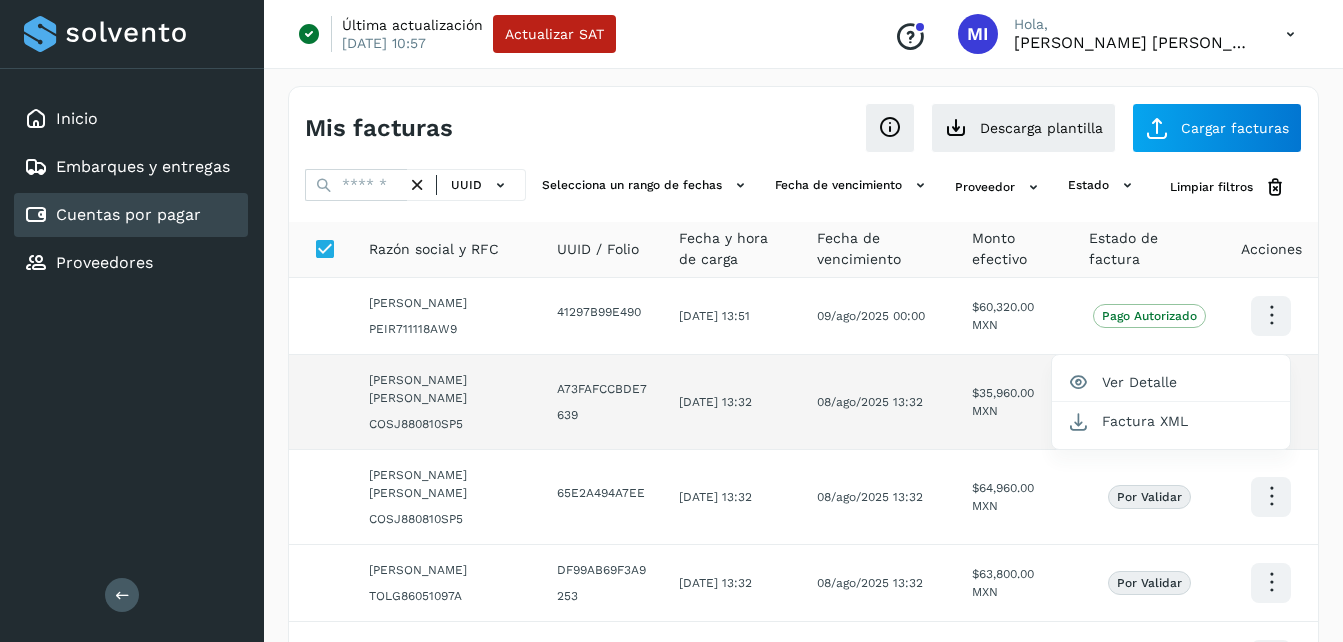 click at bounding box center (671, 321) 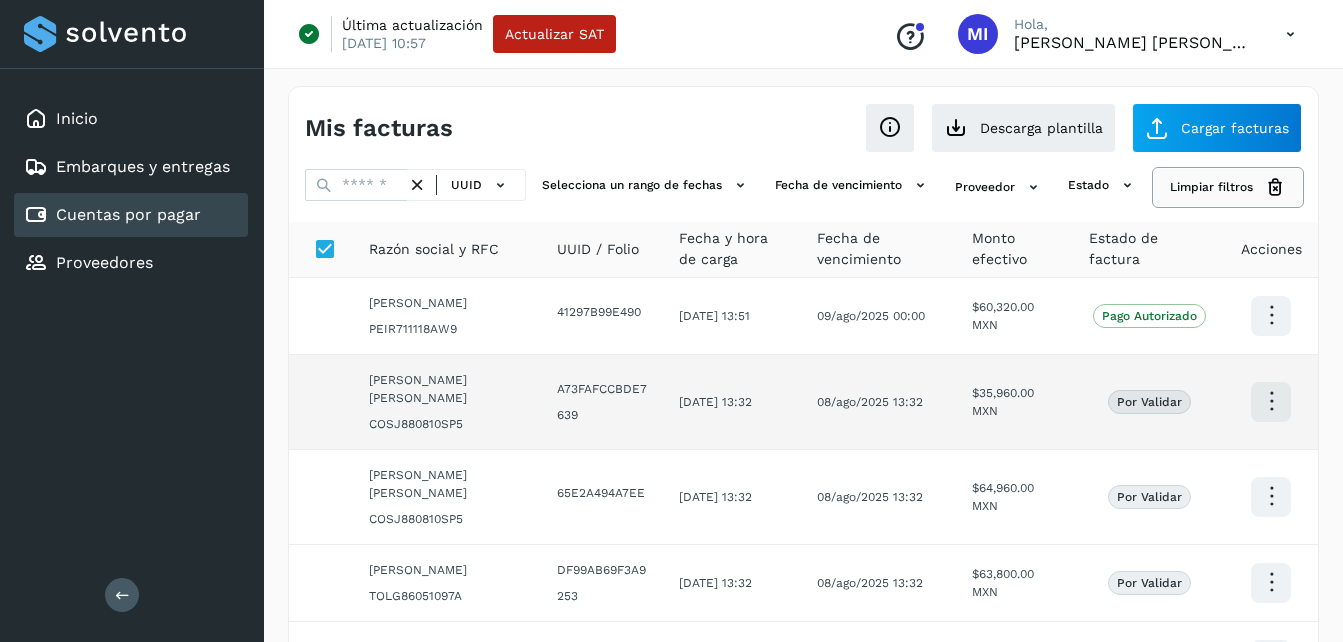 click 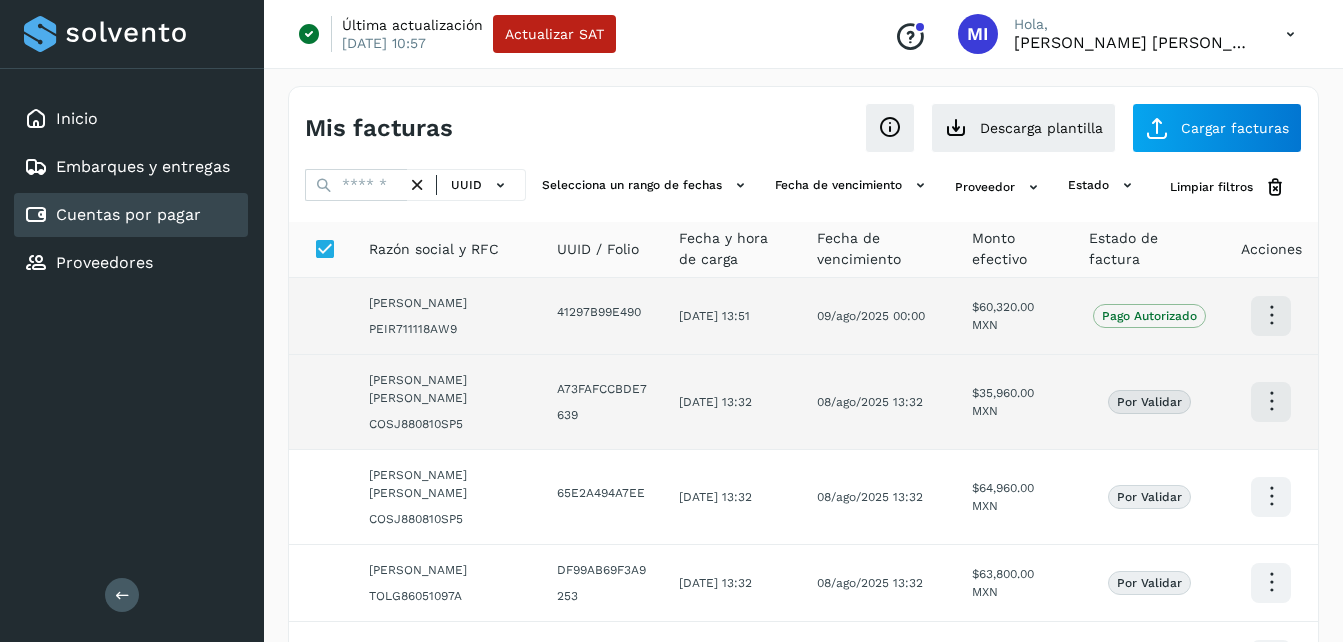 click on "RAFAEL PEREZ IBARRA PEIR711118AW9" 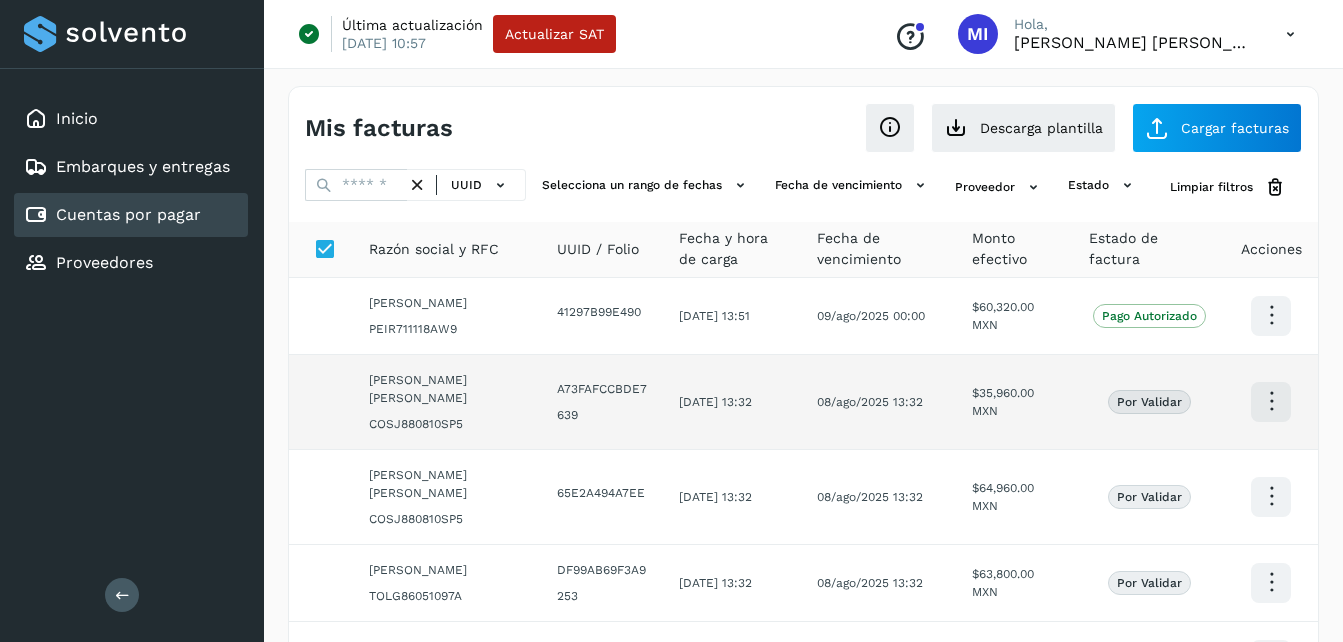 click 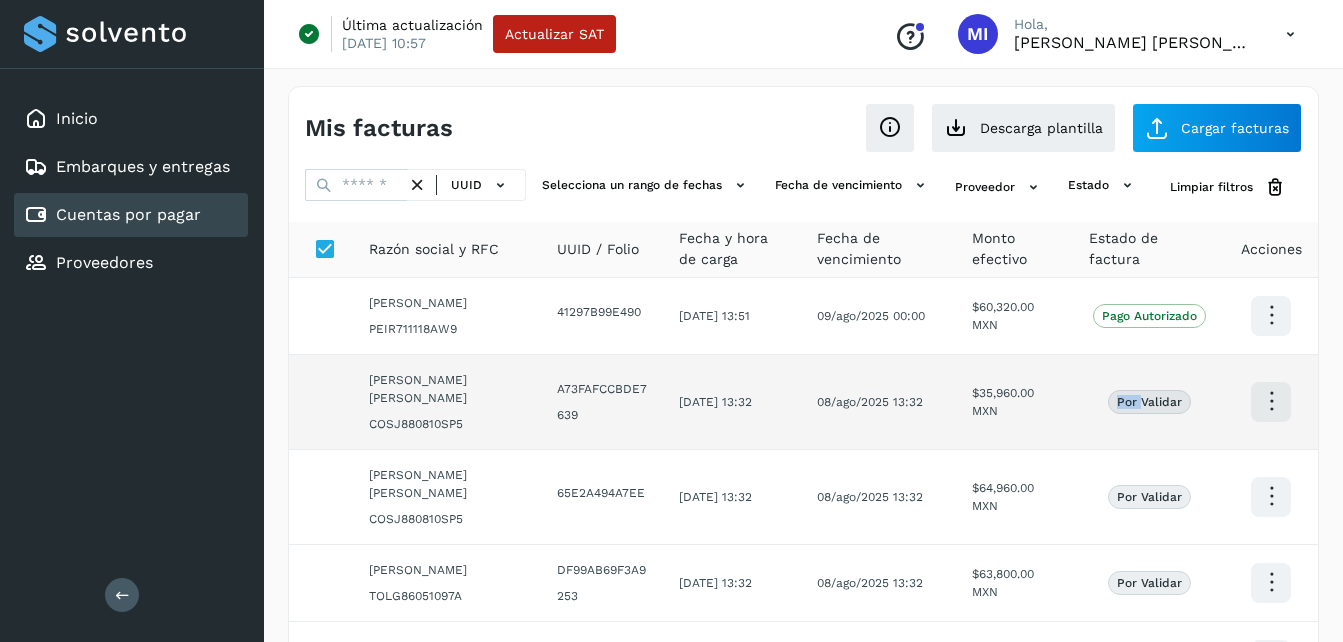 click on "Por validar" 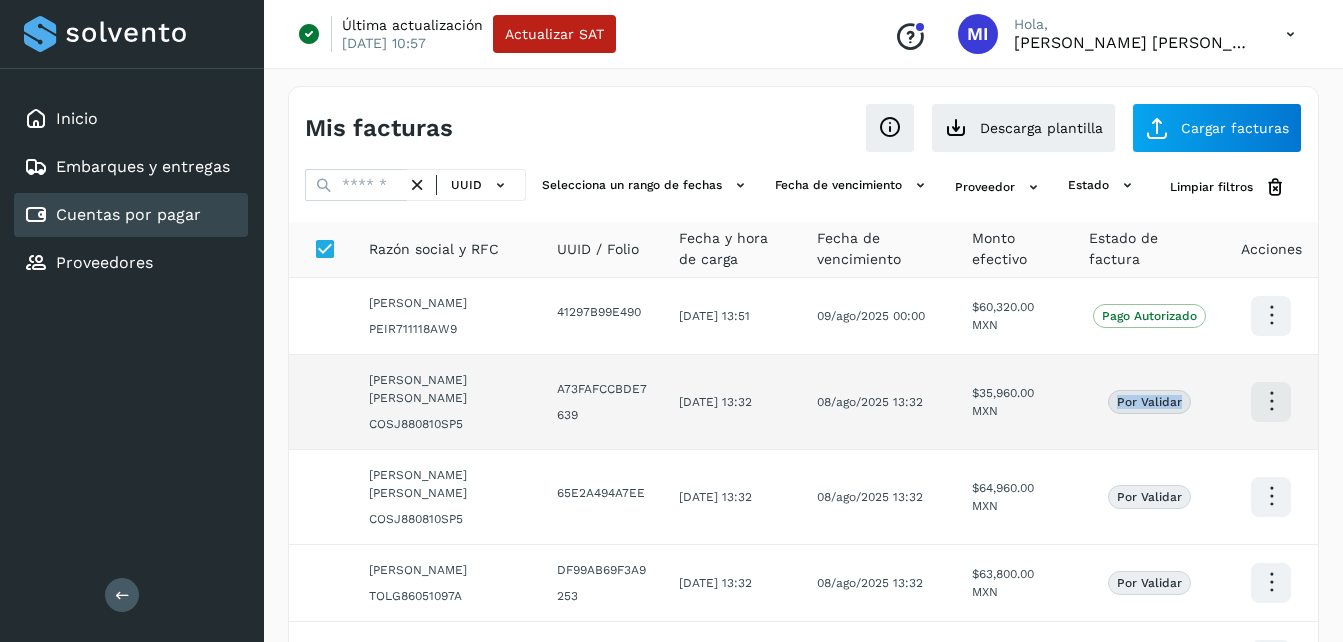 click on "Por validar" 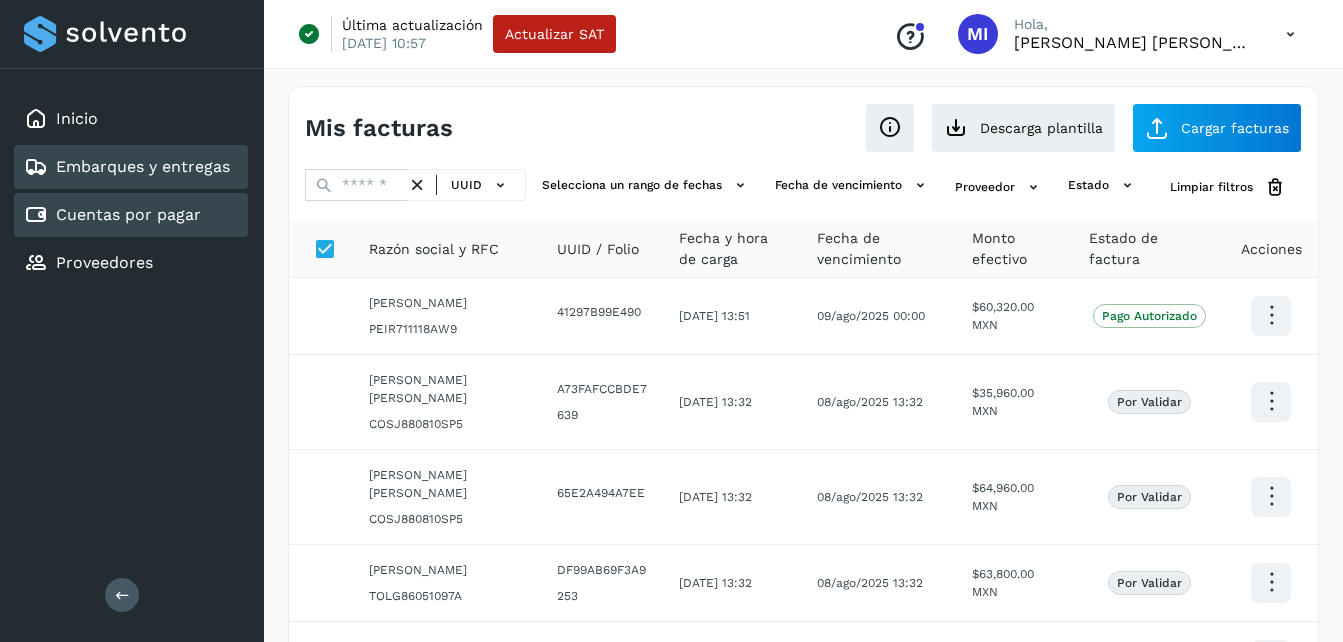 click on "Embarques y entregas" at bounding box center (143, 166) 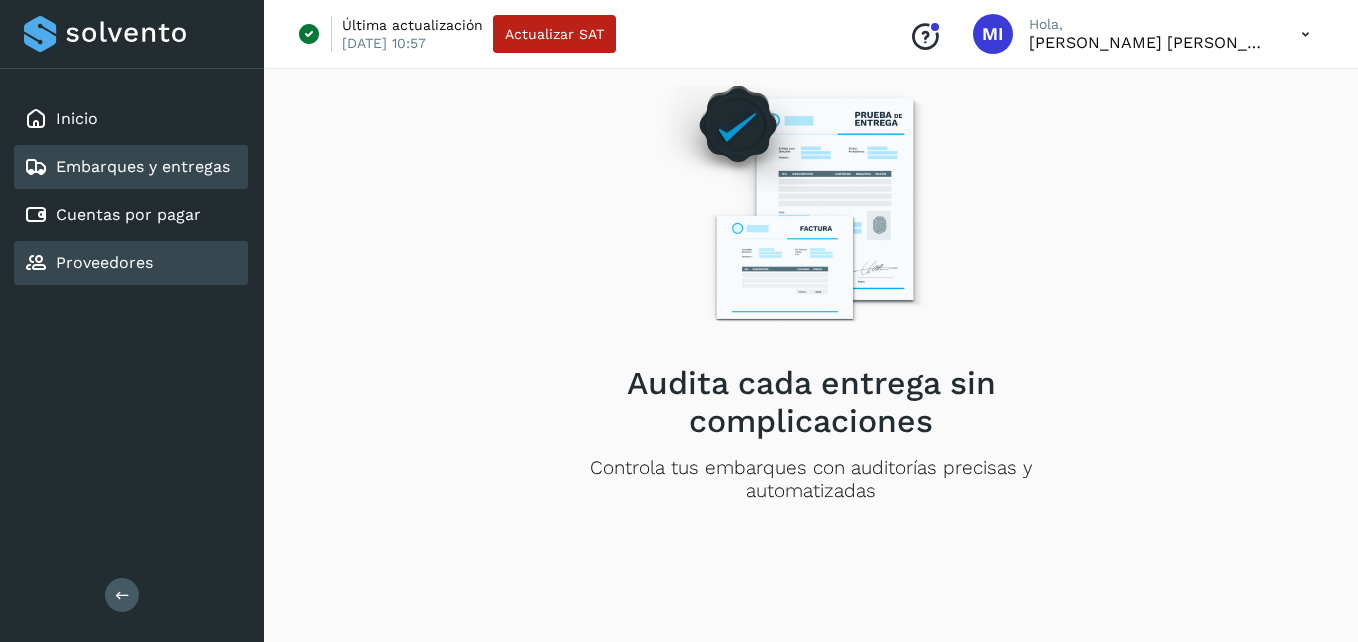 click on "Proveedores" at bounding box center [104, 262] 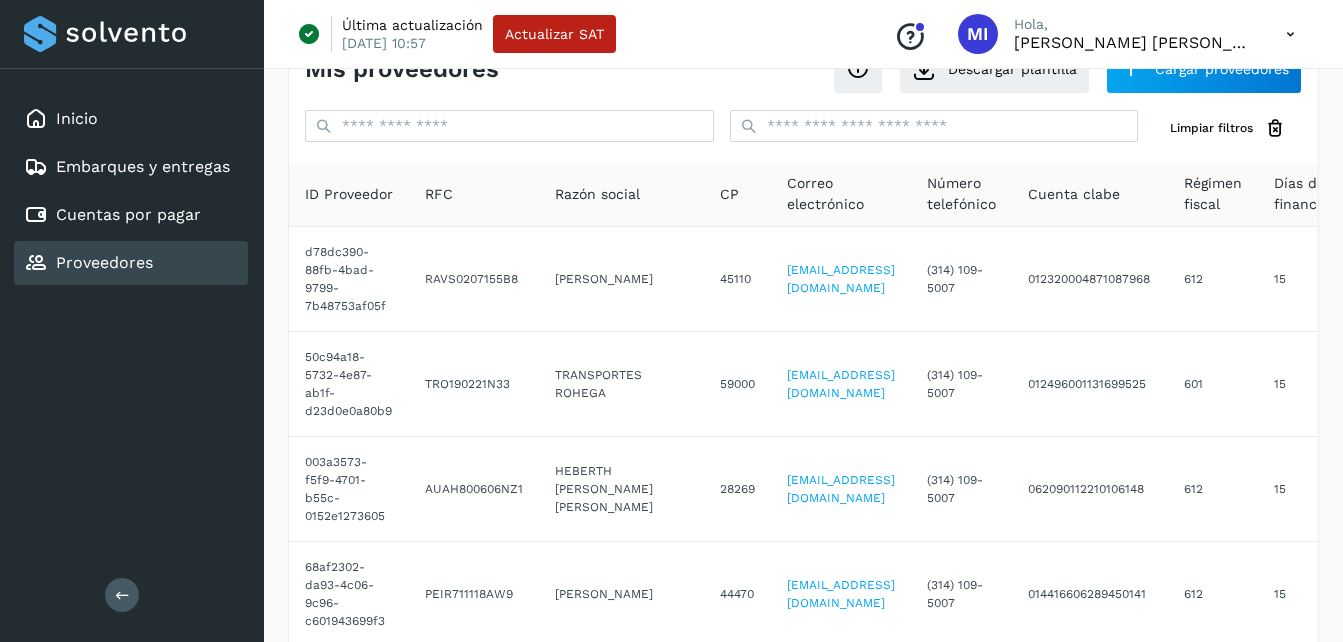 scroll, scrollTop: 0, scrollLeft: 0, axis: both 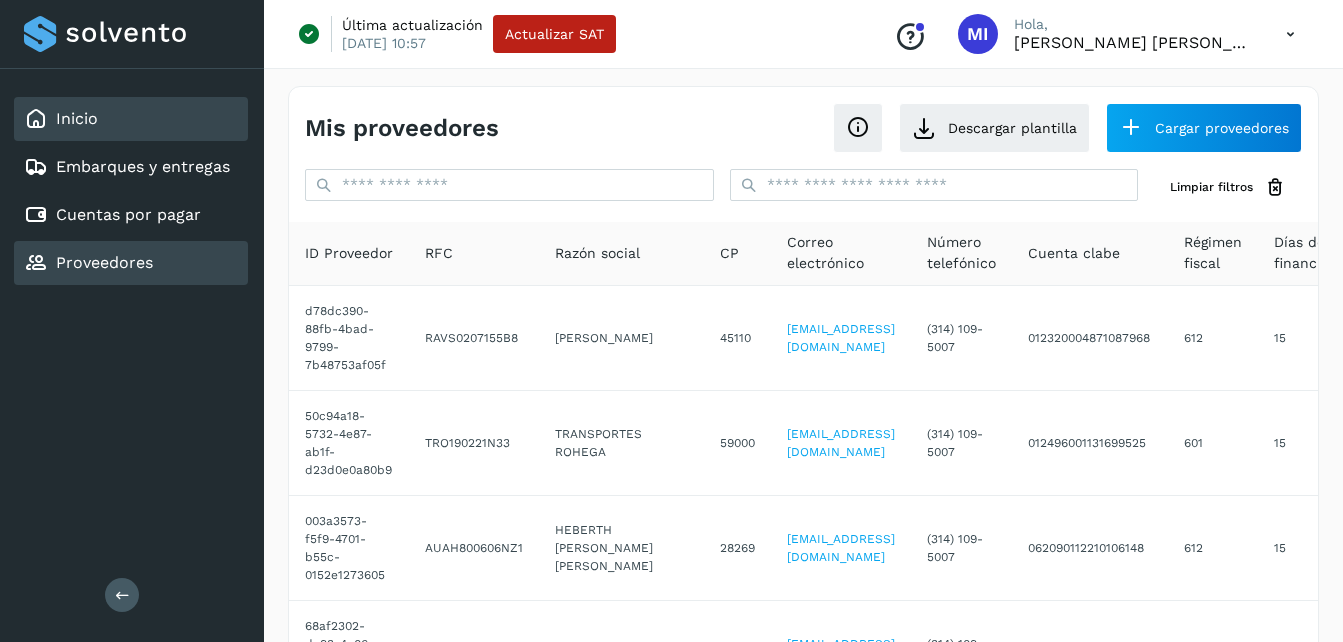 click on "Inicio" 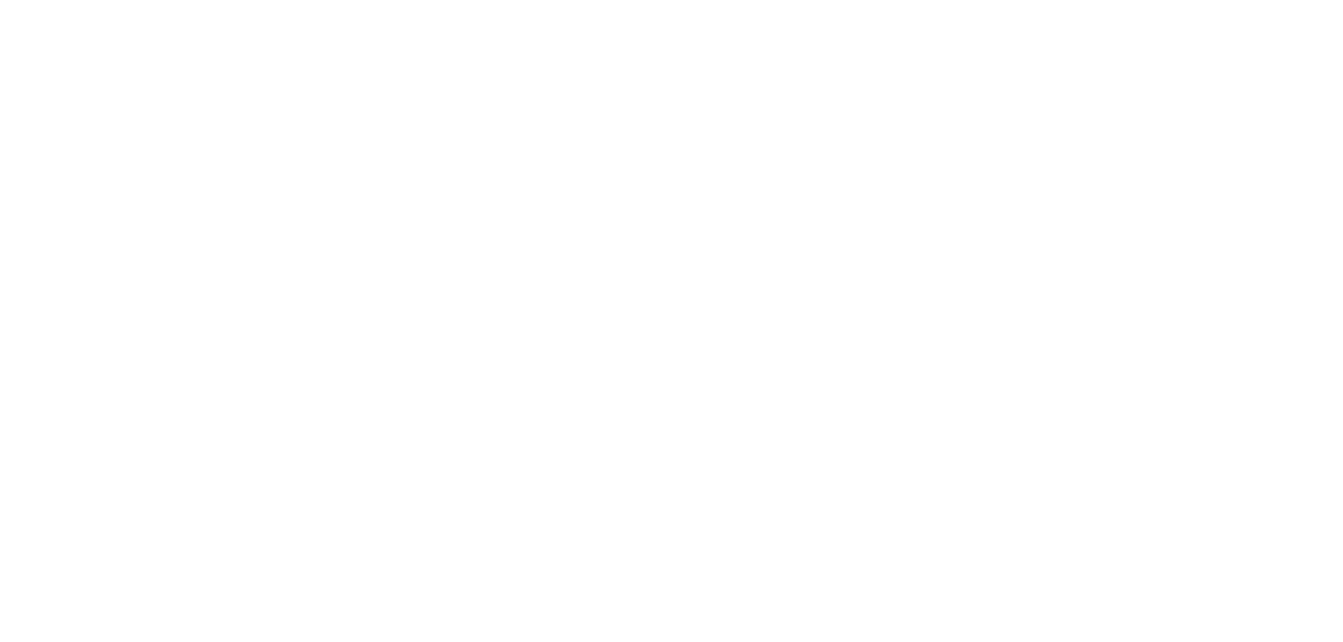 scroll, scrollTop: 0, scrollLeft: 0, axis: both 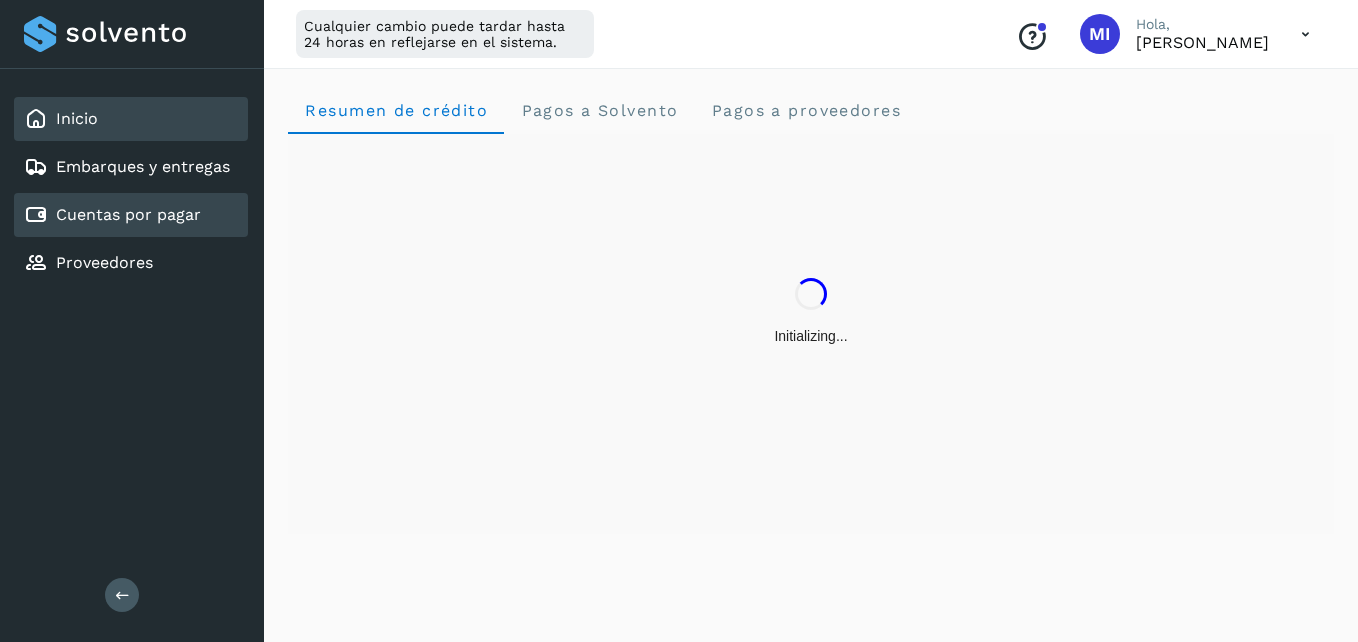 click on "Cuentas por pagar" at bounding box center [128, 214] 